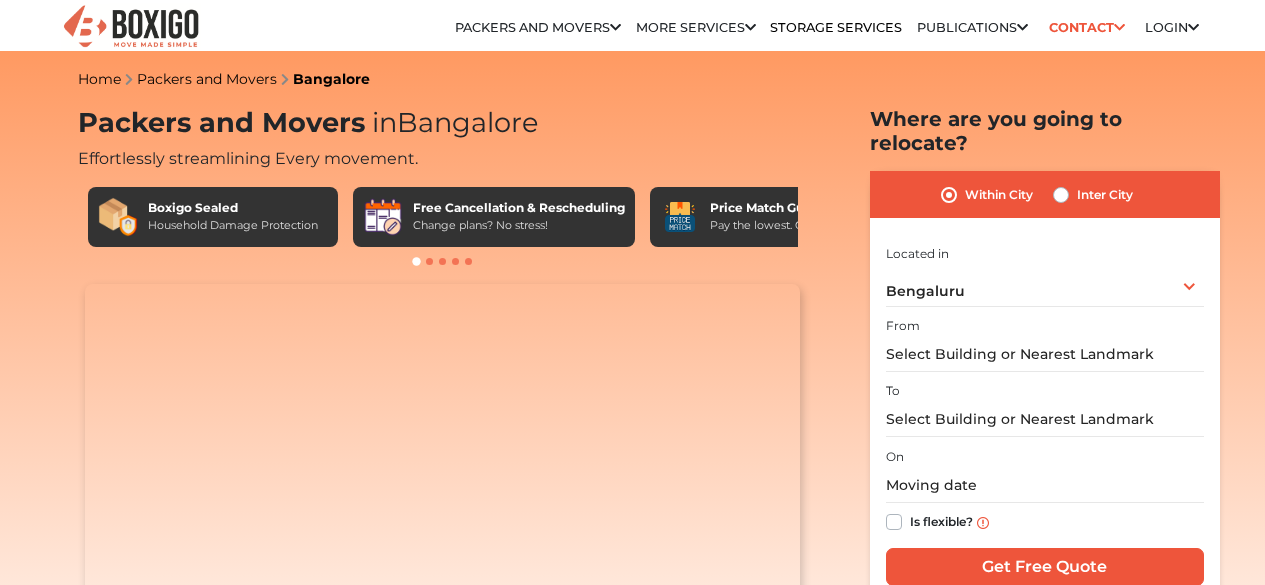 scroll, scrollTop: 0, scrollLeft: 0, axis: both 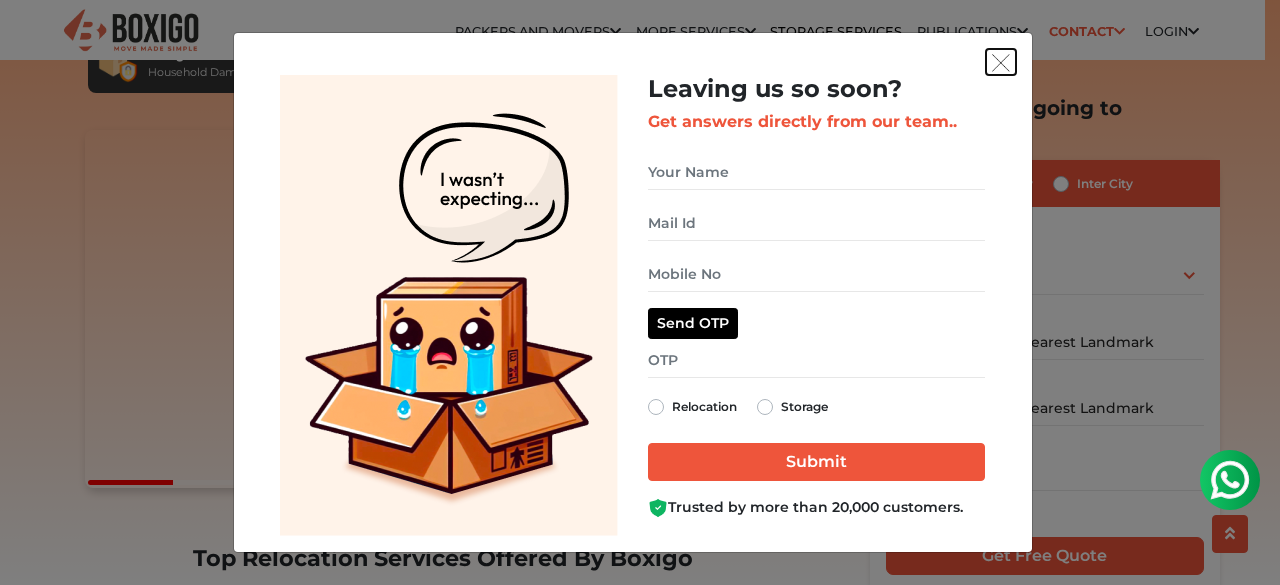 click at bounding box center (1001, 63) 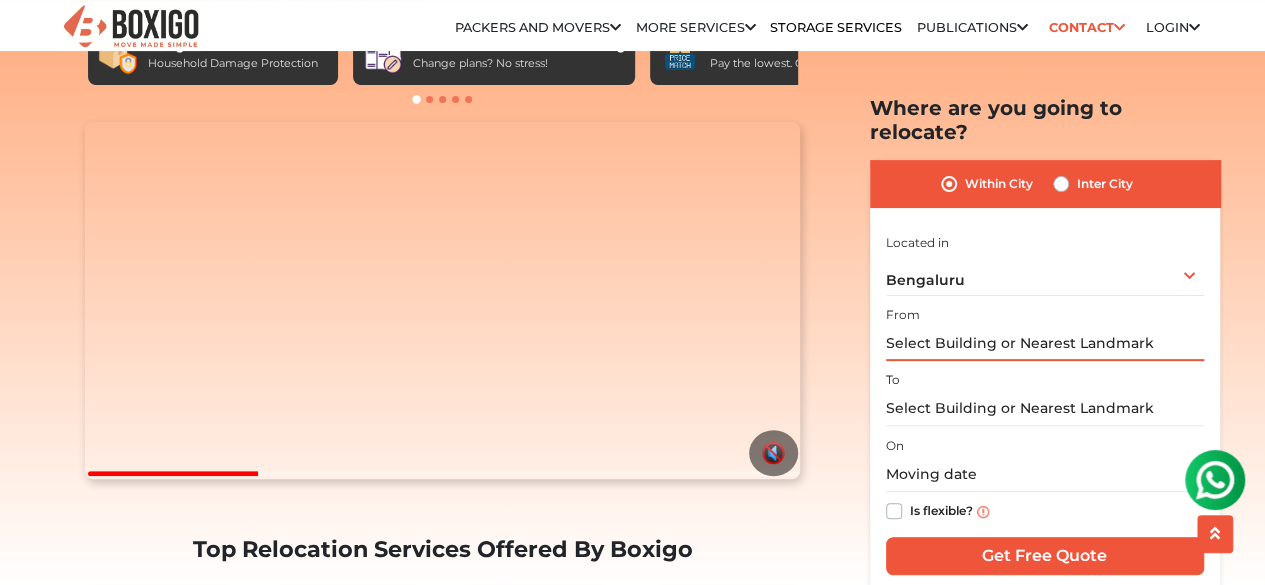 click at bounding box center [1045, 343] 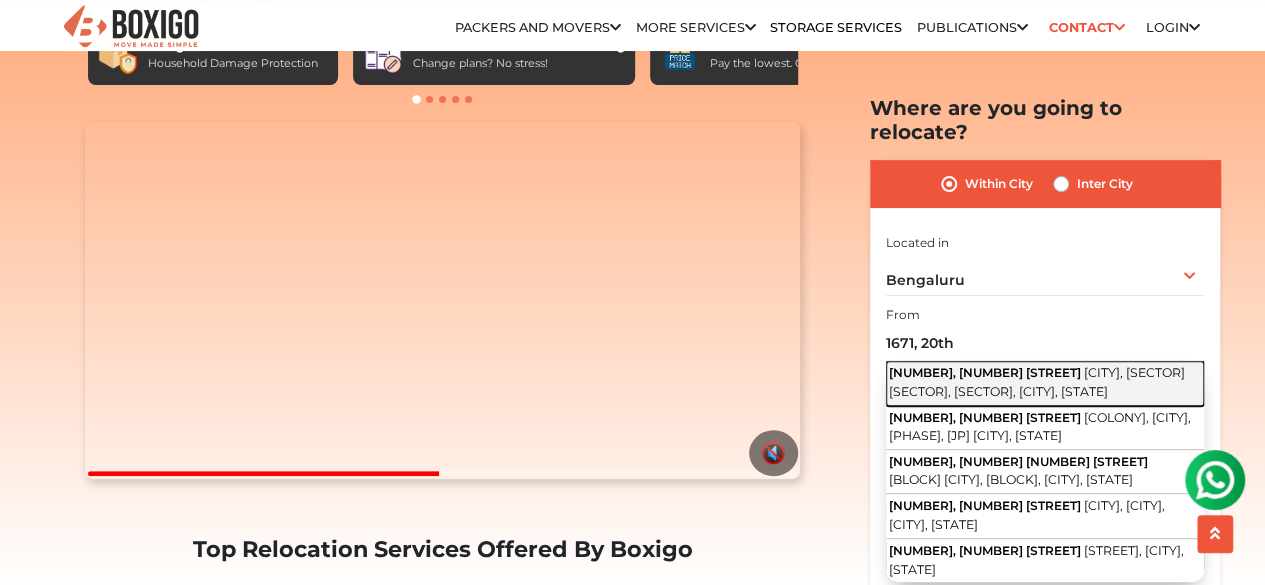 click on "[NUMBER], [NUMBER] [STREET]" at bounding box center [985, 372] 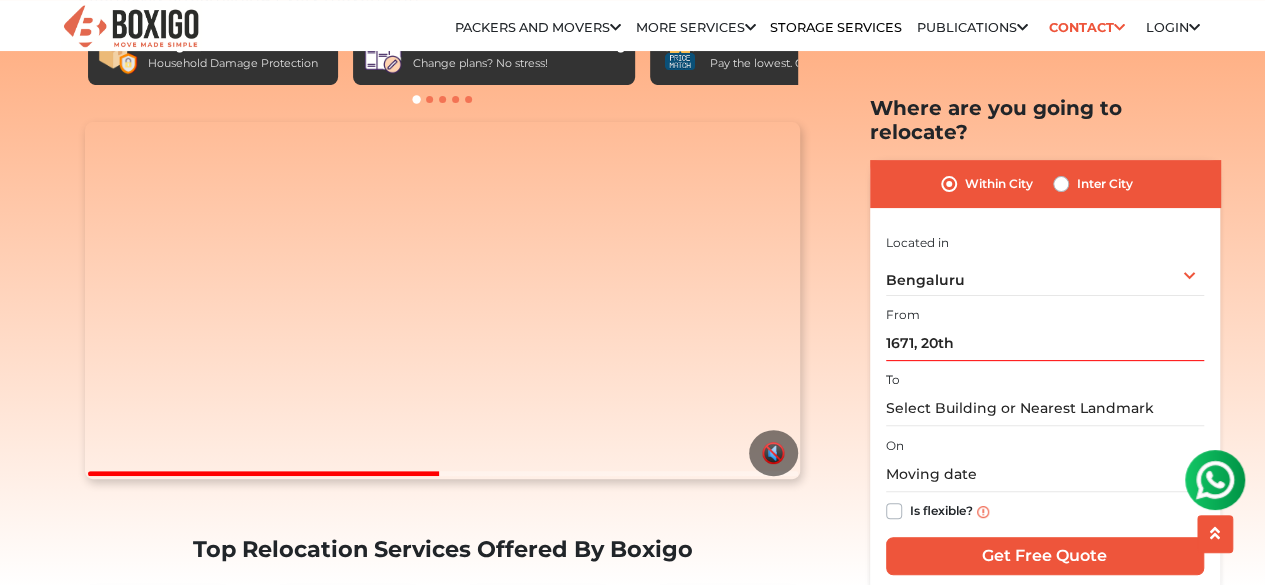 type on "[NUMBER], [NUMBER] [STREET], [CITY], [SECTOR] [SECTOR], [SECTOR], [CITY], [STATE]" 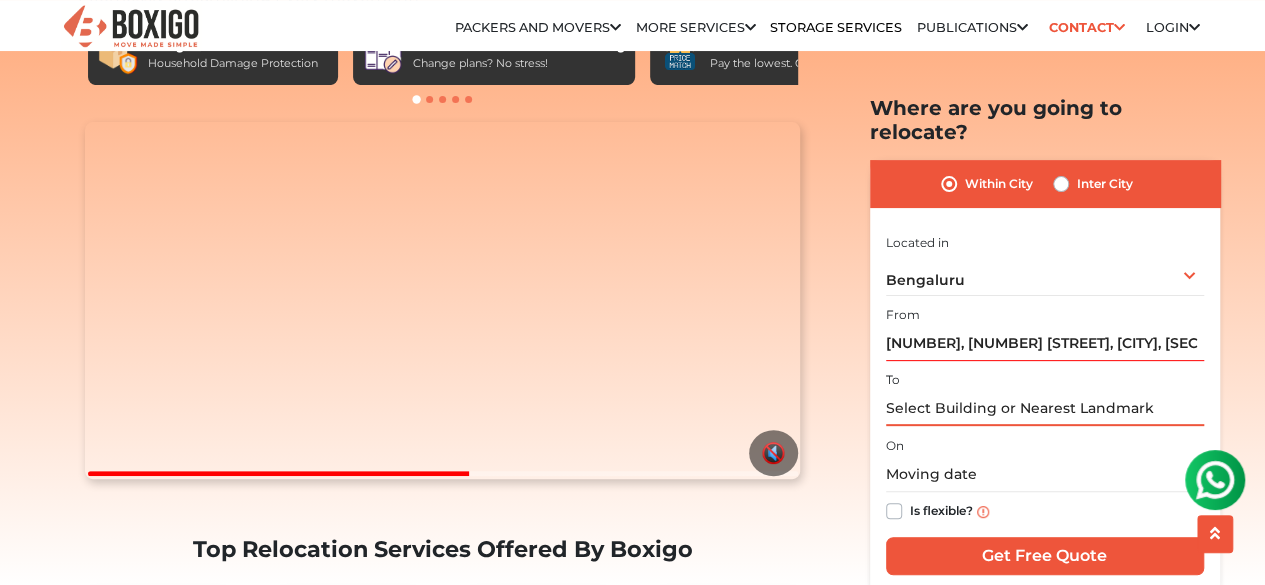 click at bounding box center [1045, 408] 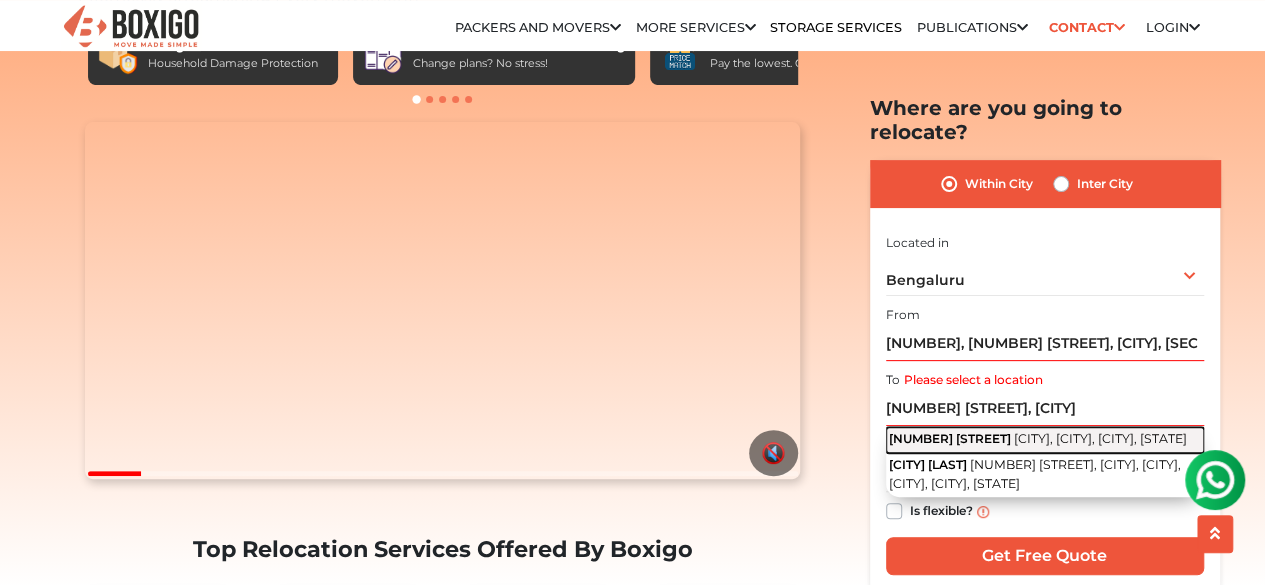 click on "[NUMBER] [STREET]
[CITY], [CITY], [CITY], [STATE]" at bounding box center [1045, 440] 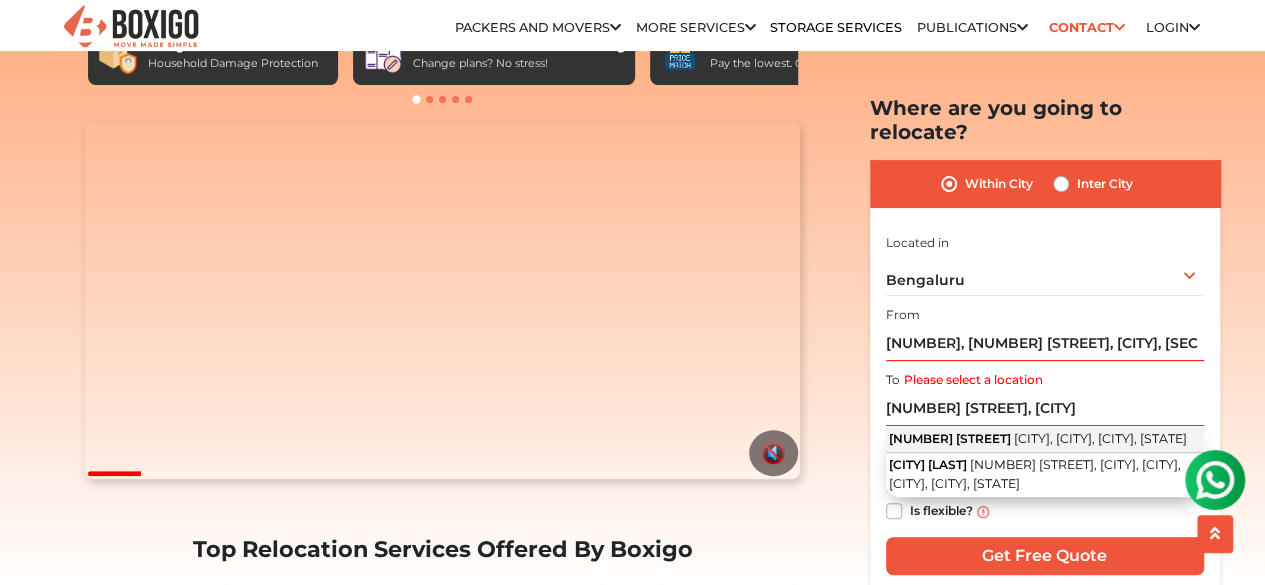 type on "[STREET], [CITY], [CITY], [CITY], [STATE]" 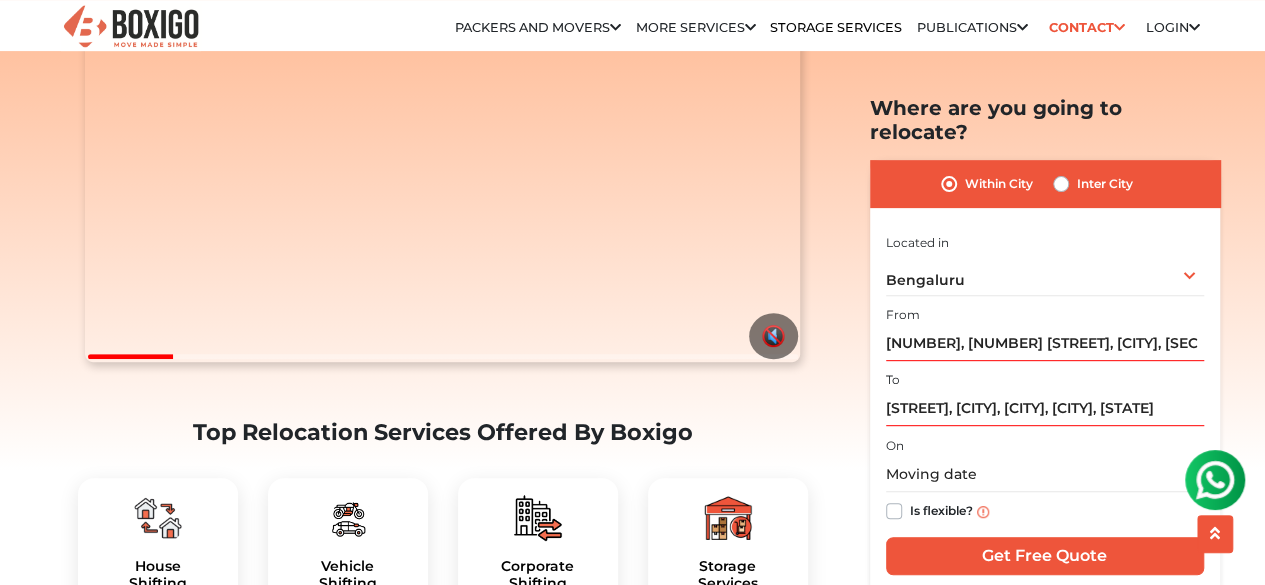 scroll, scrollTop: 288, scrollLeft: 0, axis: vertical 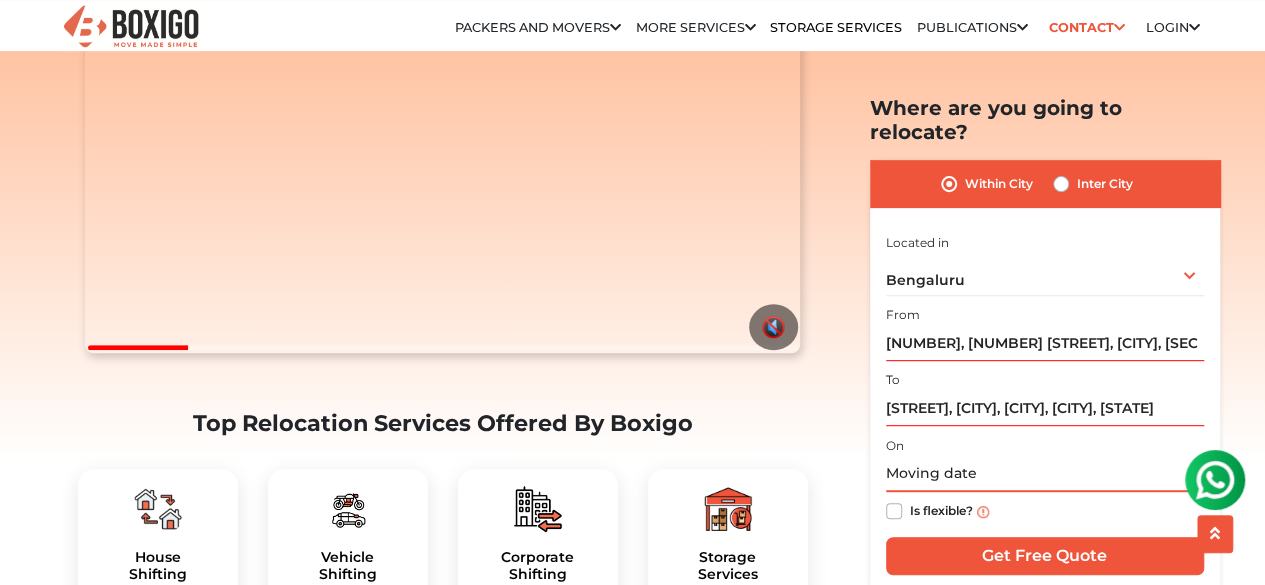 click at bounding box center (1045, 474) 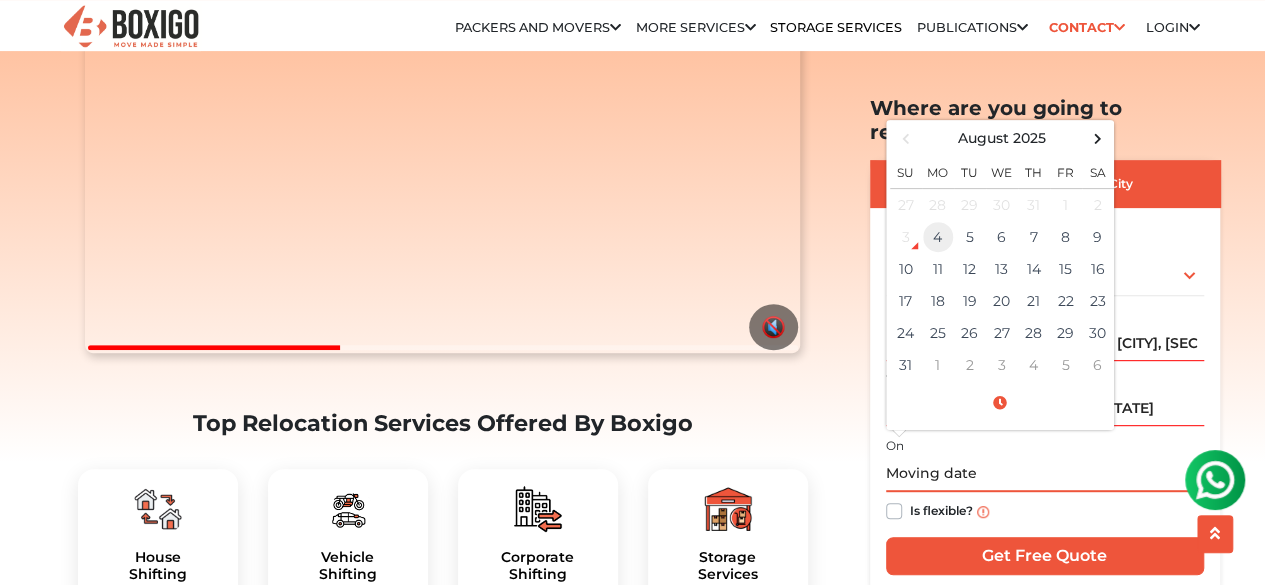 click on "4" at bounding box center (938, 237) 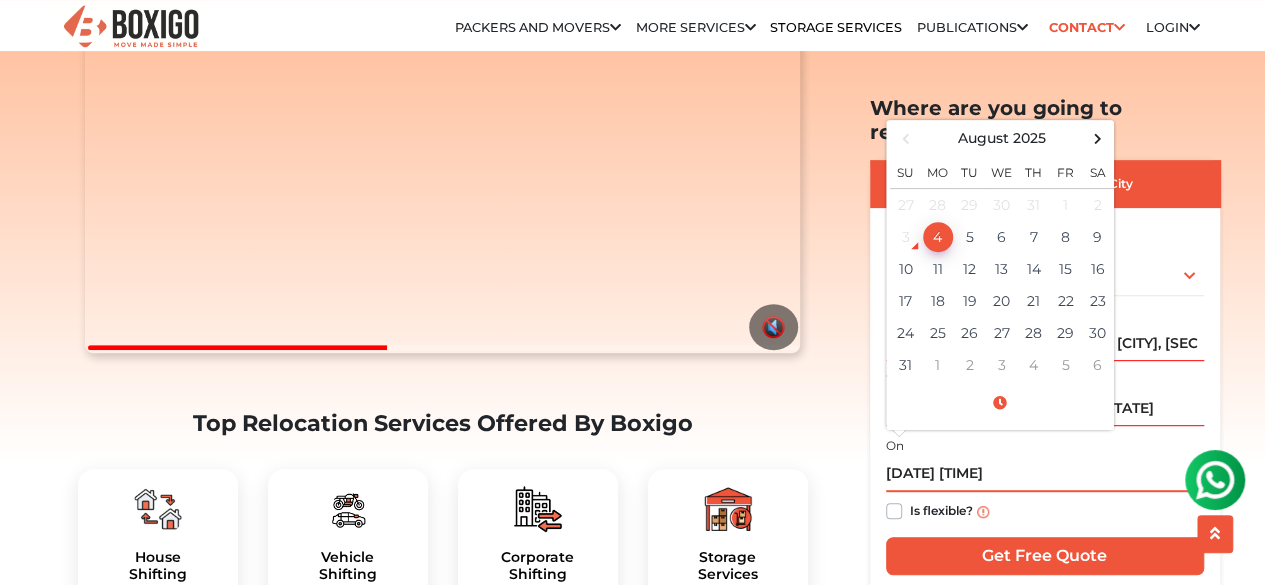 click on "[DATE] [TIME]" at bounding box center [1045, 474] 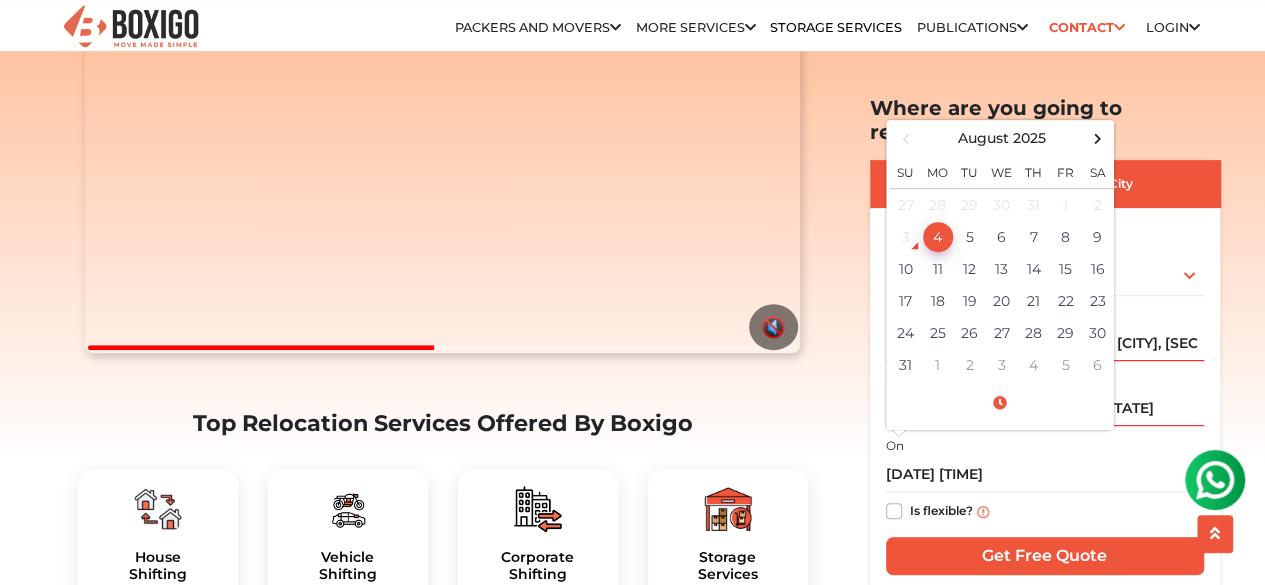 click on "Home
Packers and Movers
[CITY]
Packers and Movers      in  [CITY]
Effortlessly streamlining Every movement.
Boxigo Sealed
Household Damage Protection
Free Cancellation & Rescheduling
Change plans? No stress!
No Hidden Costs" at bounding box center [632, 4344] 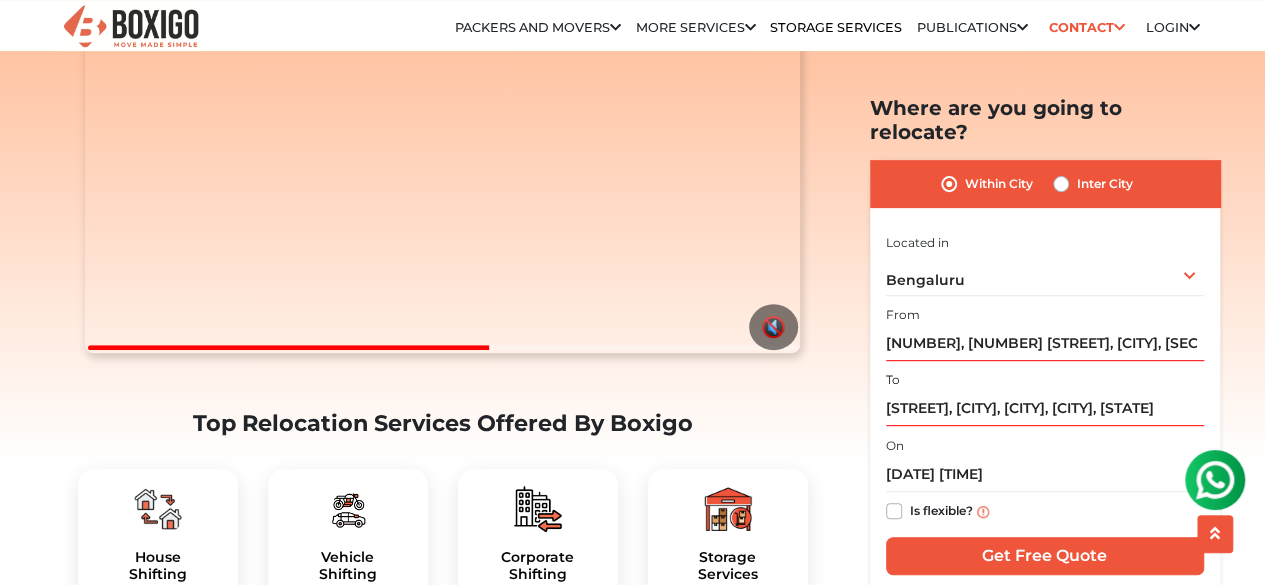scroll, scrollTop: 447, scrollLeft: 0, axis: vertical 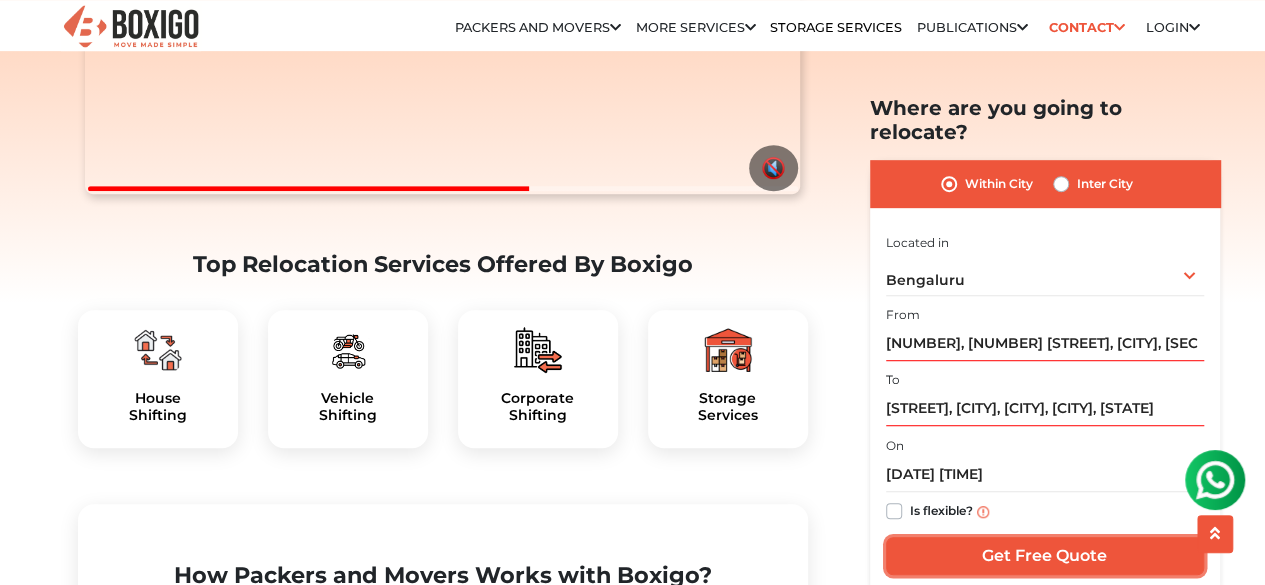 click on "Get Free Quote" at bounding box center (1045, 556) 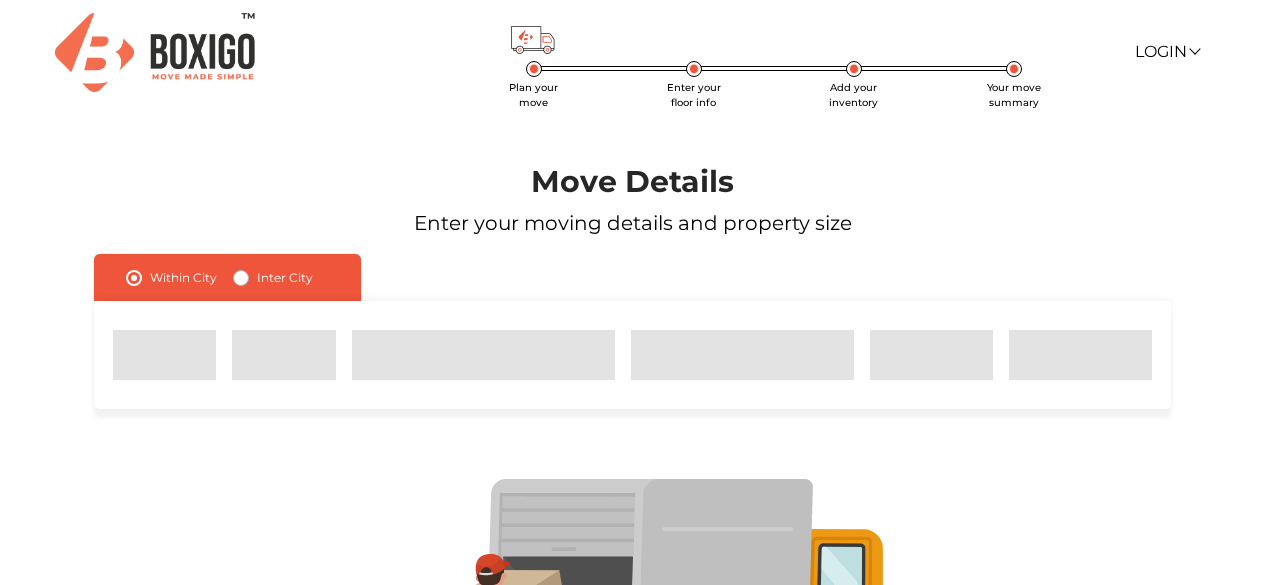 scroll, scrollTop: 0, scrollLeft: 0, axis: both 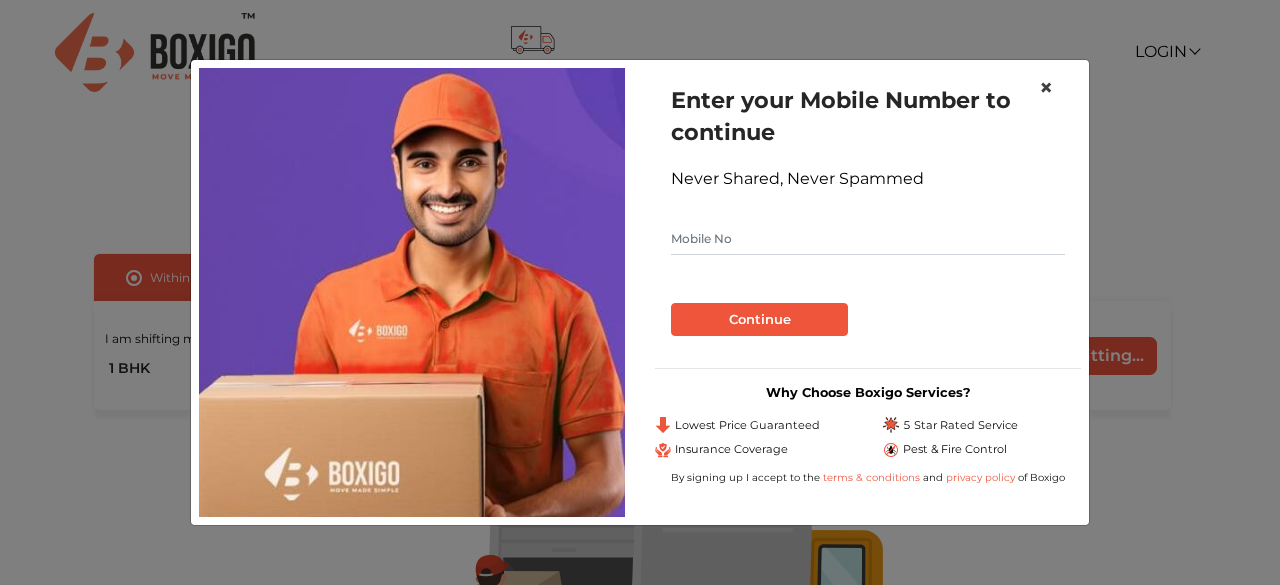 click on "×" at bounding box center [1046, 87] 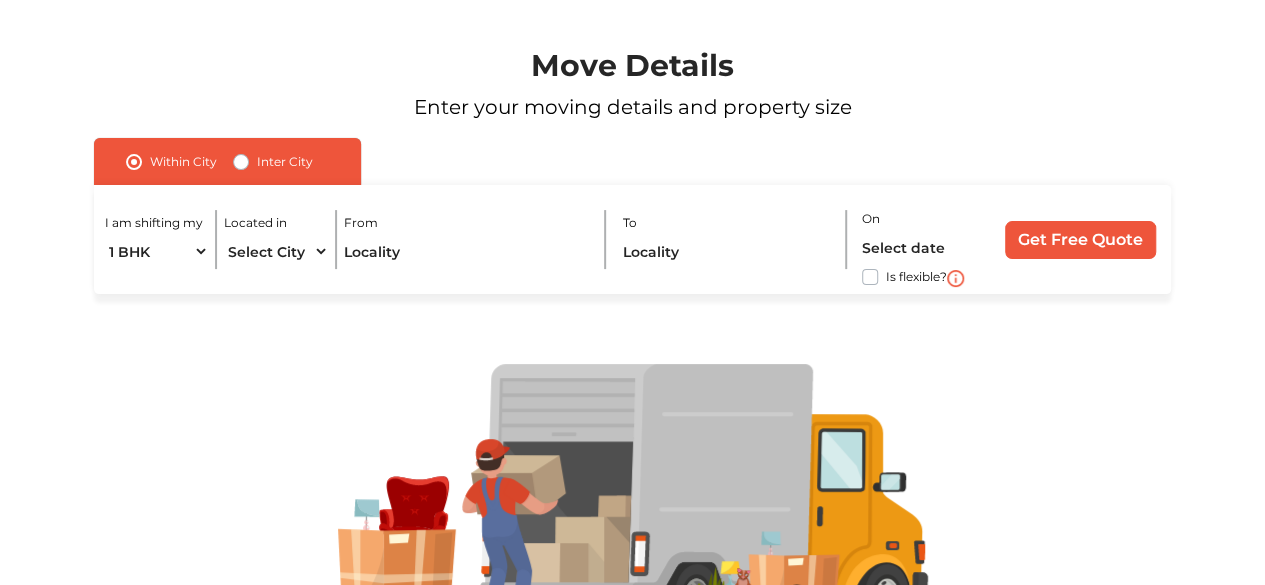 scroll, scrollTop: 94, scrollLeft: 0, axis: vertical 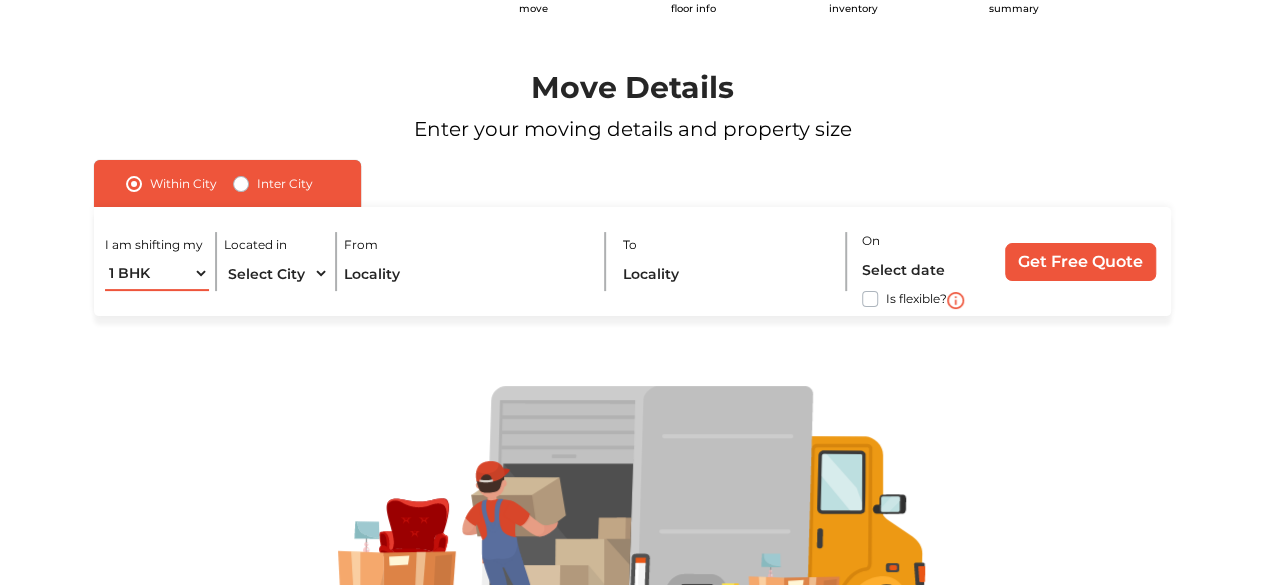 click on "1 BHK 2 BHK 3 BHK 3 + BHK FEW ITEMS" at bounding box center [157, 273] 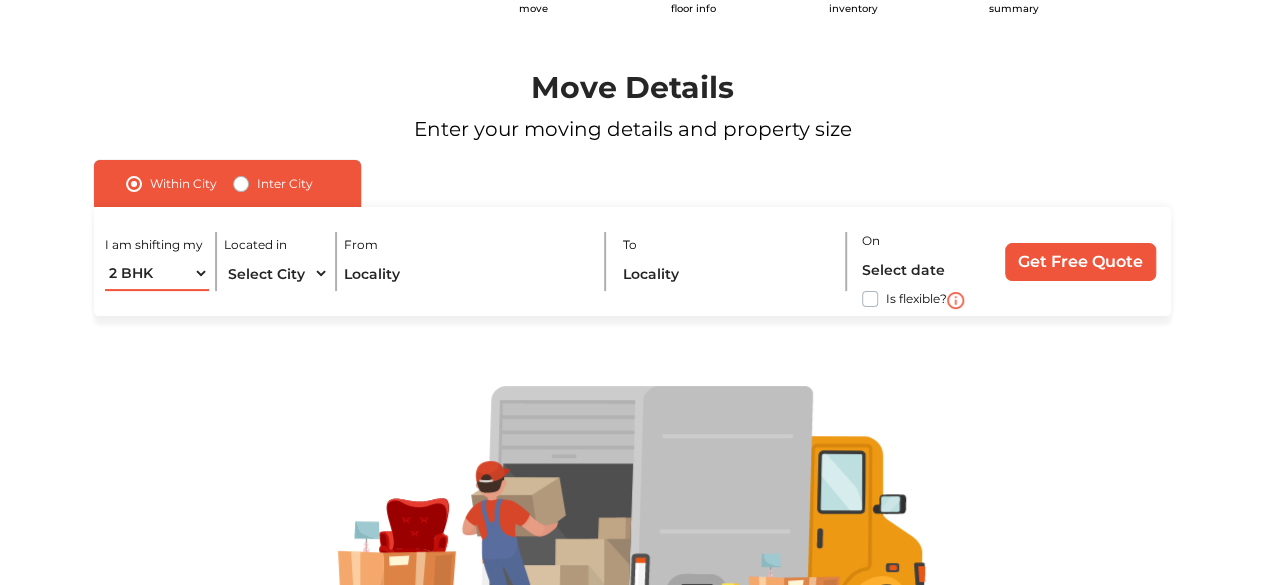 click on "1 BHK 2 BHK 3 BHK 3 + BHK FEW ITEMS" at bounding box center (157, 273) 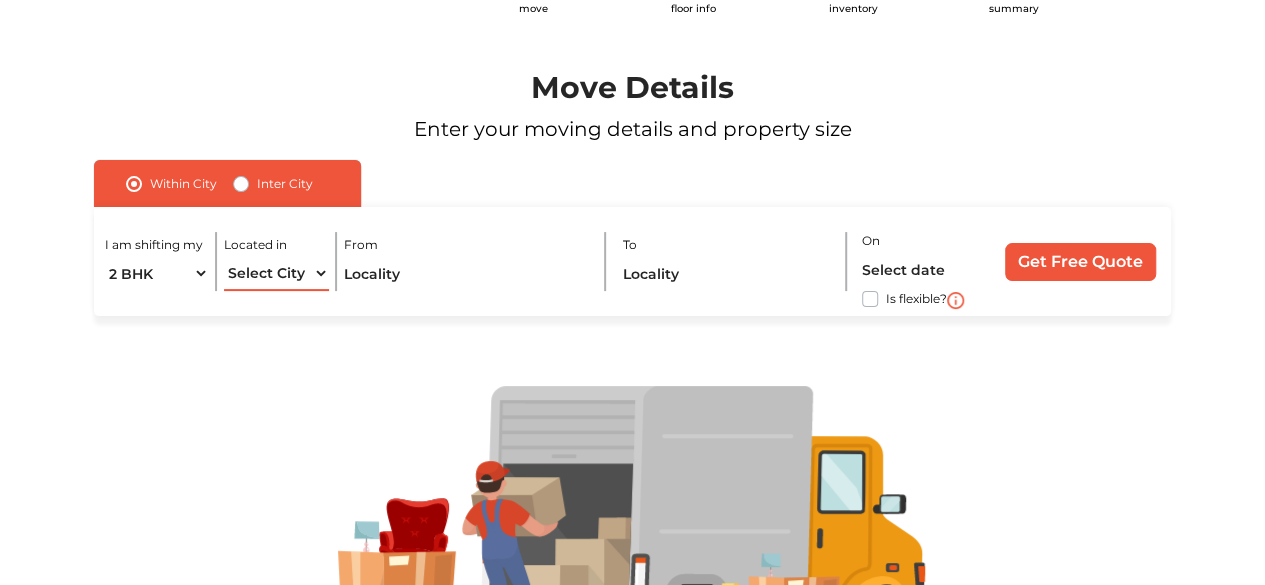 click on "Select City Bangalore Bengaluru Bhopal Bhubaneswar Chennai Coimbatore Cuttack Delhi Gulbarga Gurugram Guwahati Hyderabad Indore Jaipur Kalyan & Dombivali Kochi Kolkata Lucknow Madurai Mangalore Mumbai Mysore Navi Mumbai Noida Patna Pune Raipur Secunderabad Siliguri Srirangam Thane Thiruvananthapuram Vijayawada Visakhapatnam Warangal" at bounding box center [276, 273] 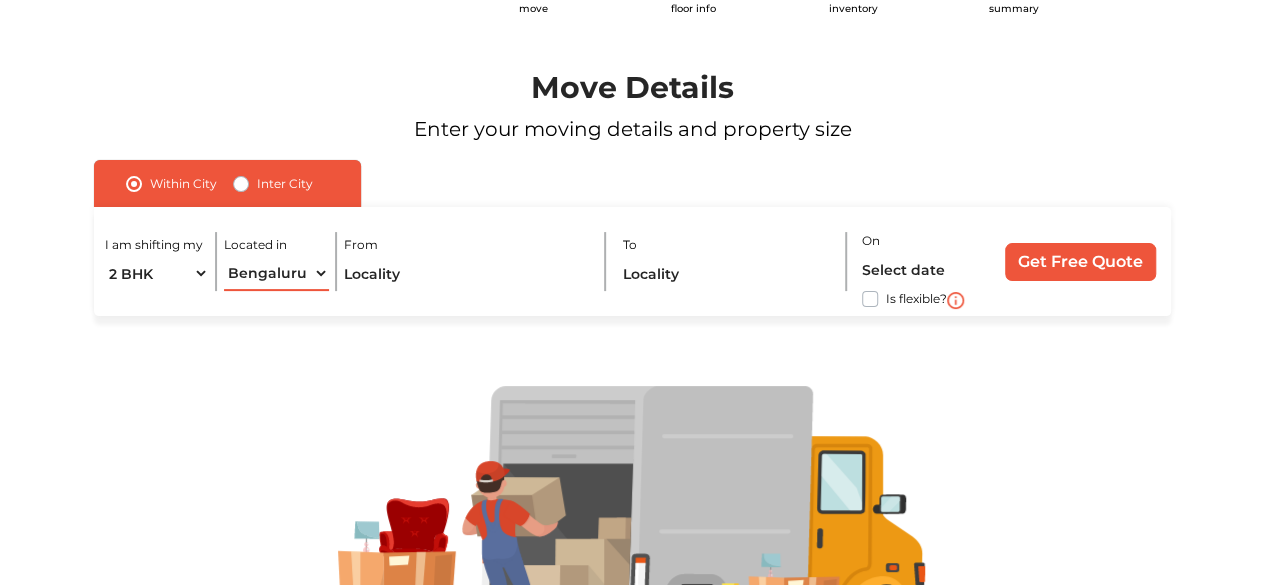 click on "Select City Bangalore Bengaluru Bhopal Bhubaneswar Chennai Coimbatore Cuttack Delhi Gulbarga Gurugram Guwahati Hyderabad Indore Jaipur Kalyan & Dombivali Kochi Kolkata Lucknow Madurai Mangalore Mumbai Mysore Navi Mumbai Noida Patna Pune Raipur Secunderabad Siliguri Srirangam Thane Thiruvananthapuram Vijayawada Visakhapatnam Warangal" at bounding box center (276, 273) 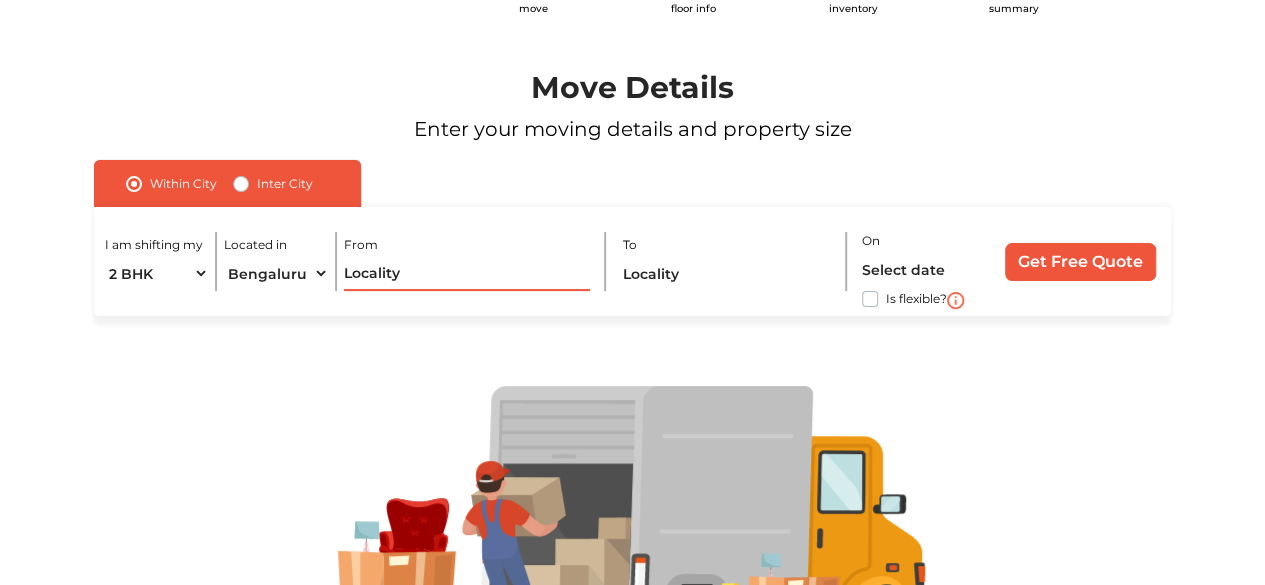 click at bounding box center [467, 273] 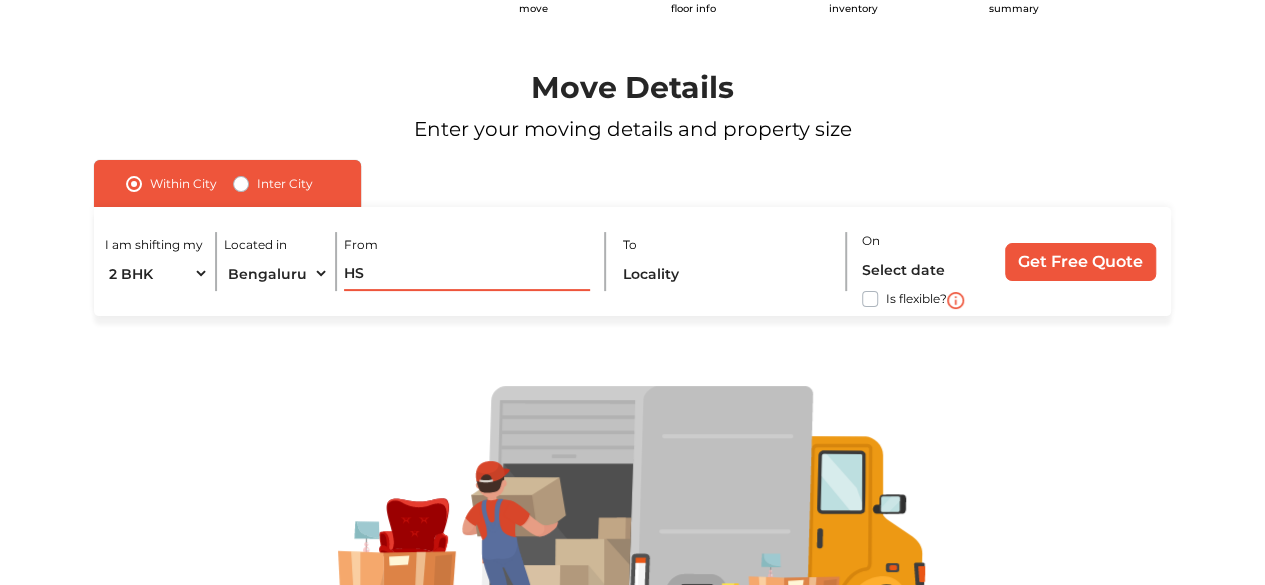 type on "H" 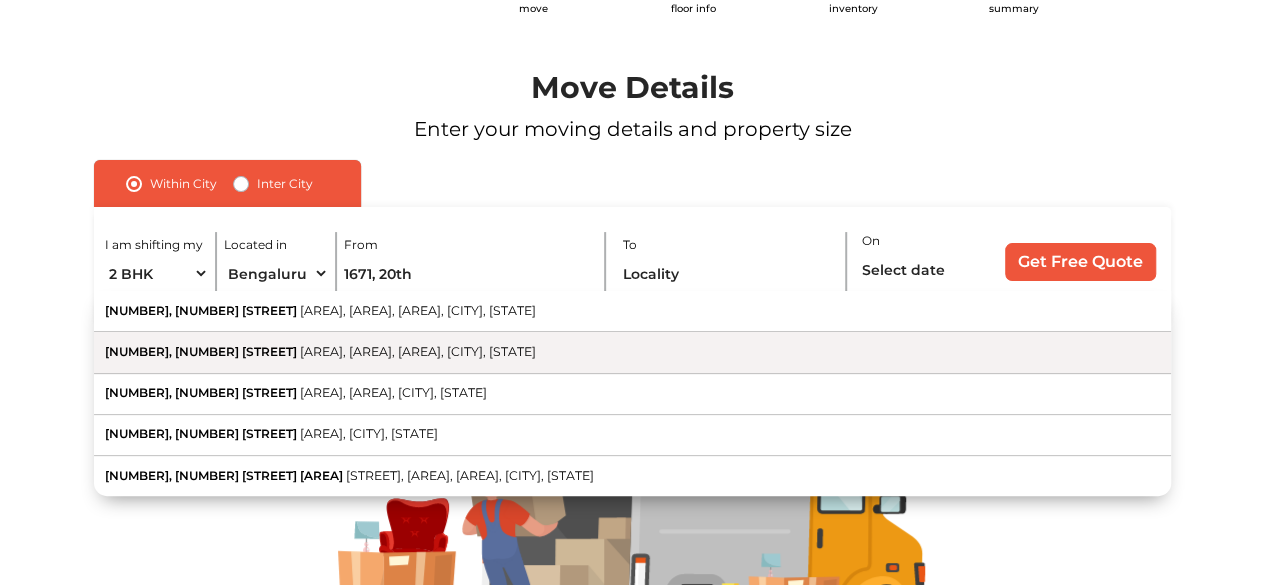click on "1671, 20th Main Road Agara Village, 1st Sector, HSR Layout, Bengaluru, Karnataka" at bounding box center [632, 352] 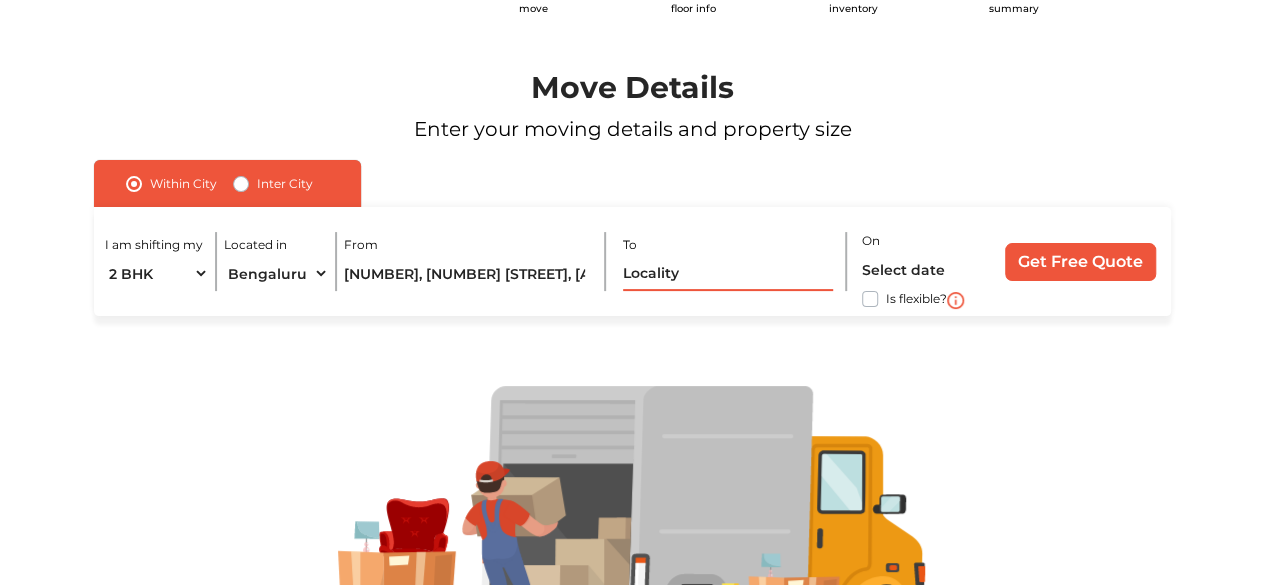 click at bounding box center [728, 273] 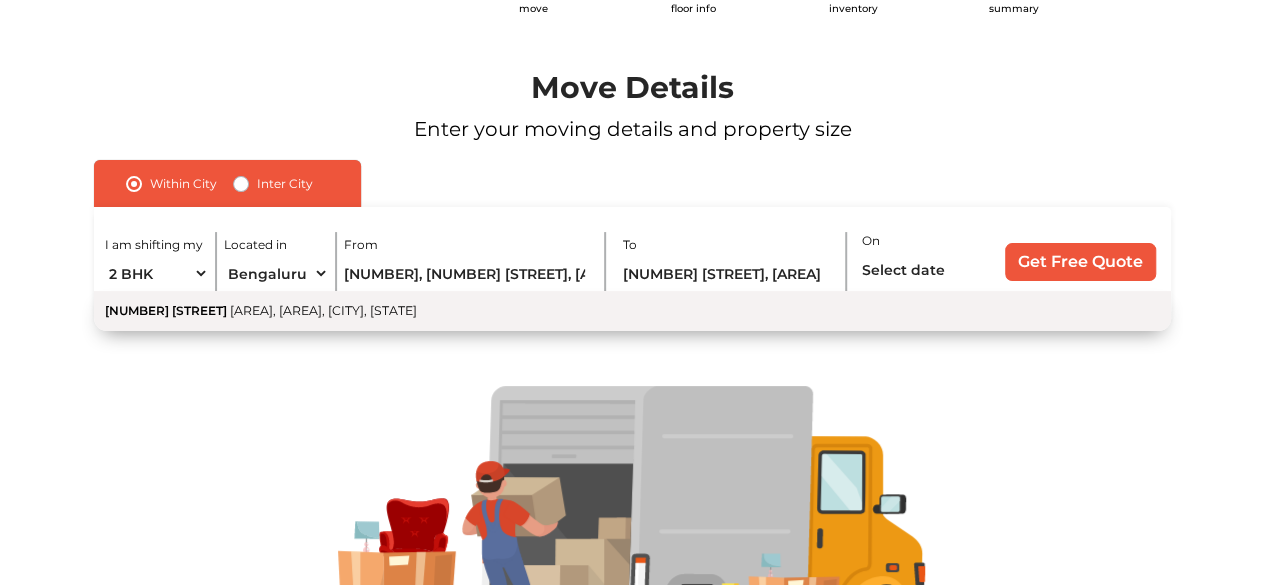 click on "[CITY], [CITY], [CITY], [STATE]" at bounding box center [323, 310] 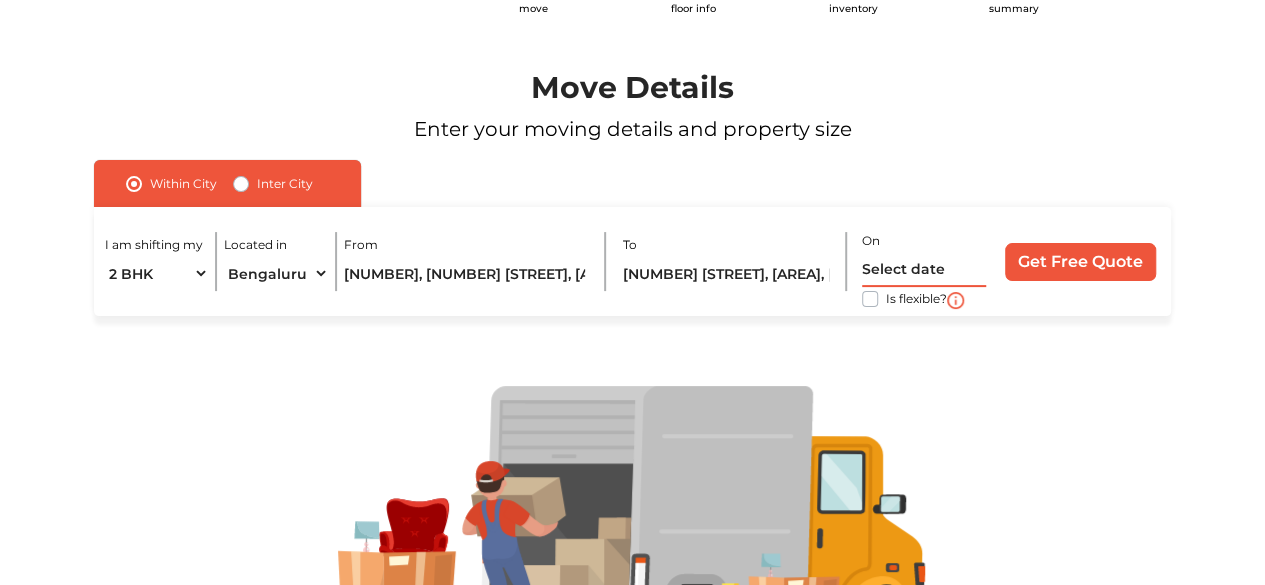 click at bounding box center (924, 269) 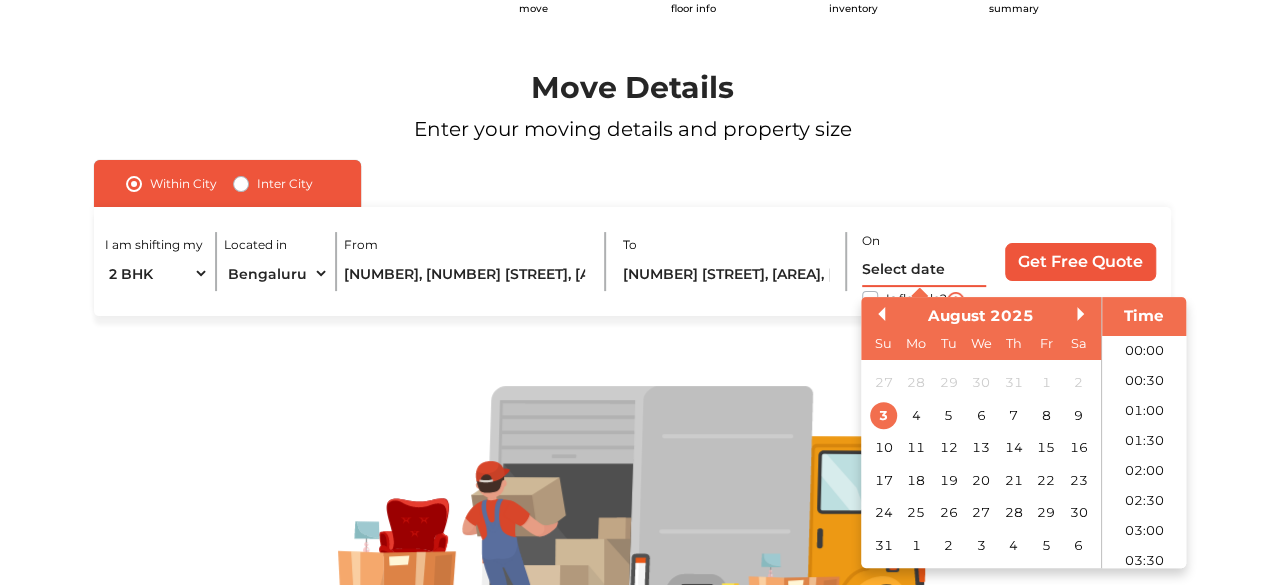 scroll, scrollTop: 499, scrollLeft: 0, axis: vertical 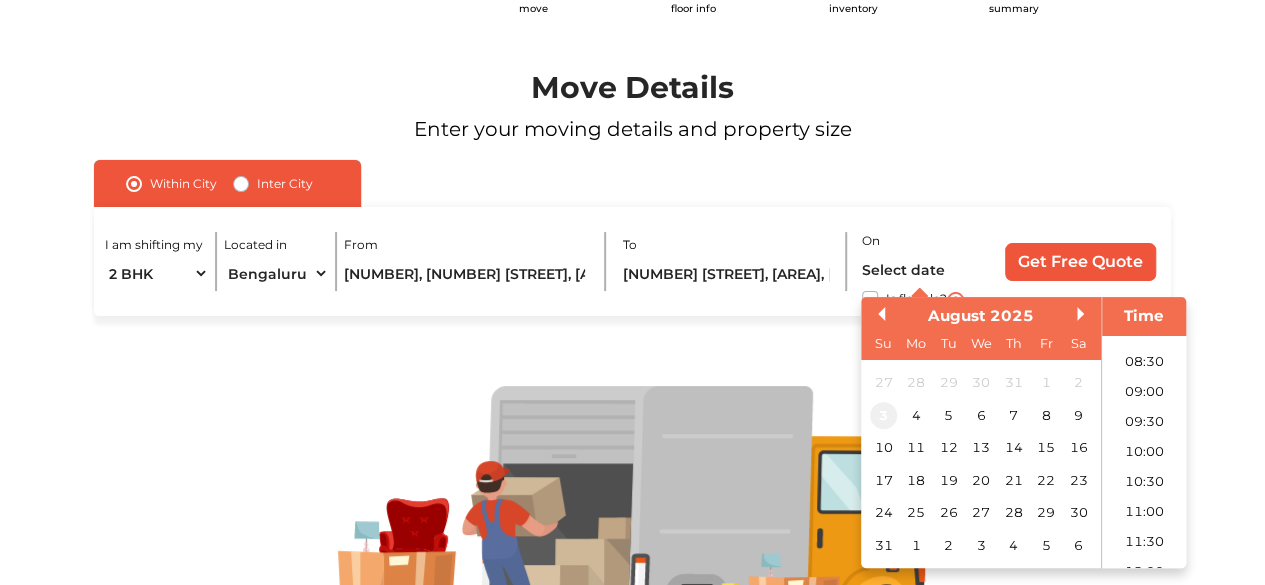 click on "3" at bounding box center (883, 415) 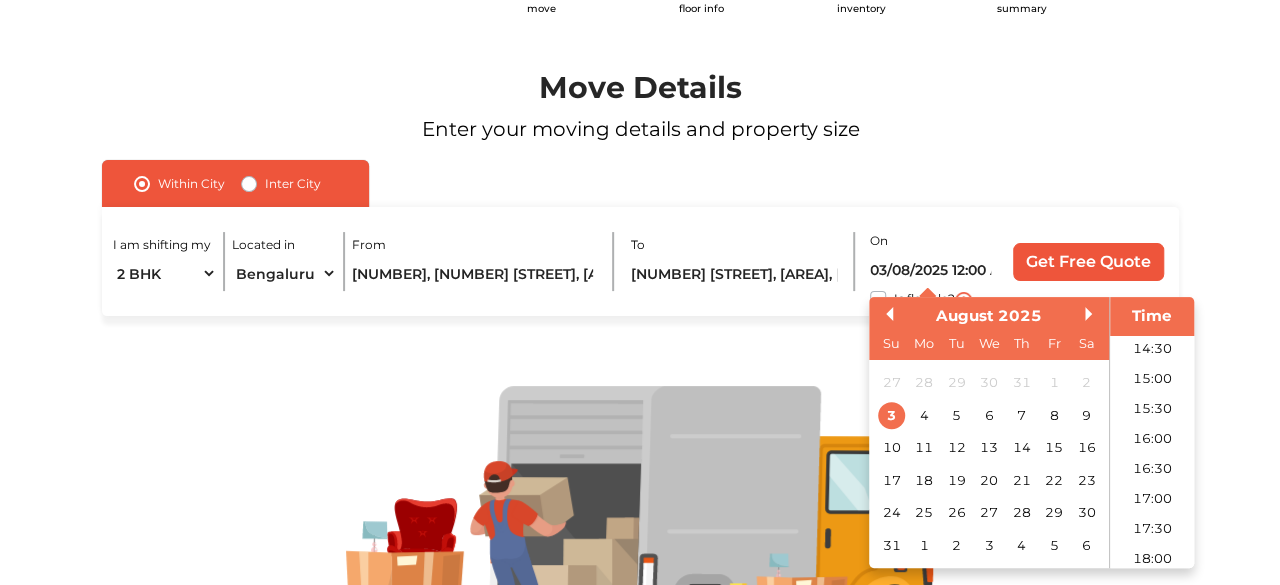 scroll, scrollTop: 871, scrollLeft: 0, axis: vertical 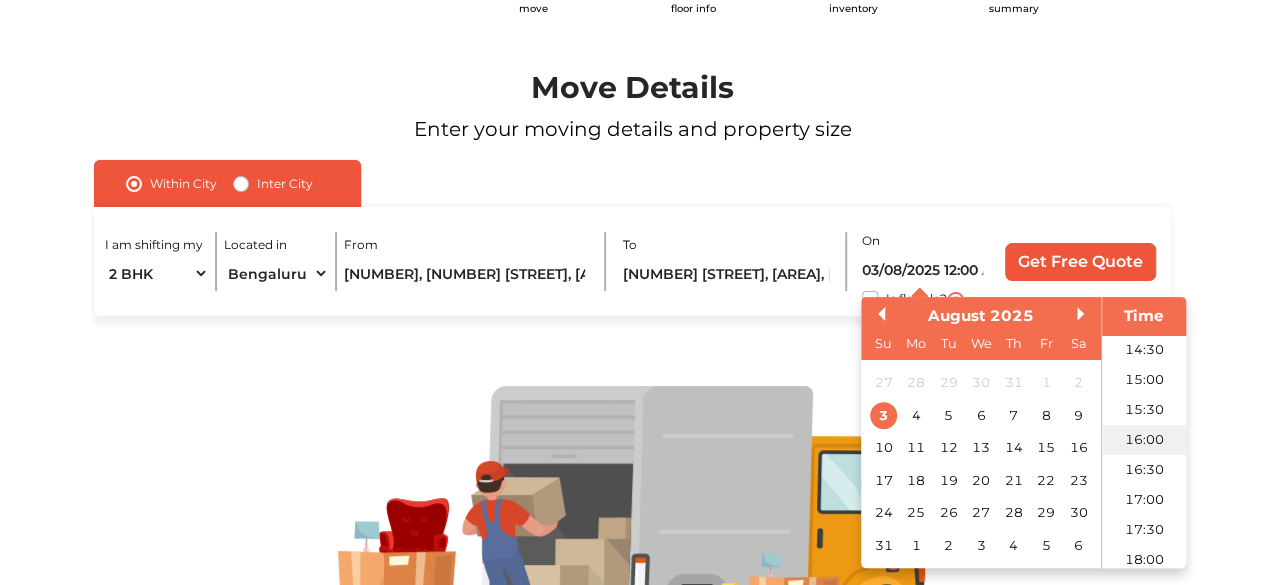 click on "16:00" at bounding box center [1144, 440] 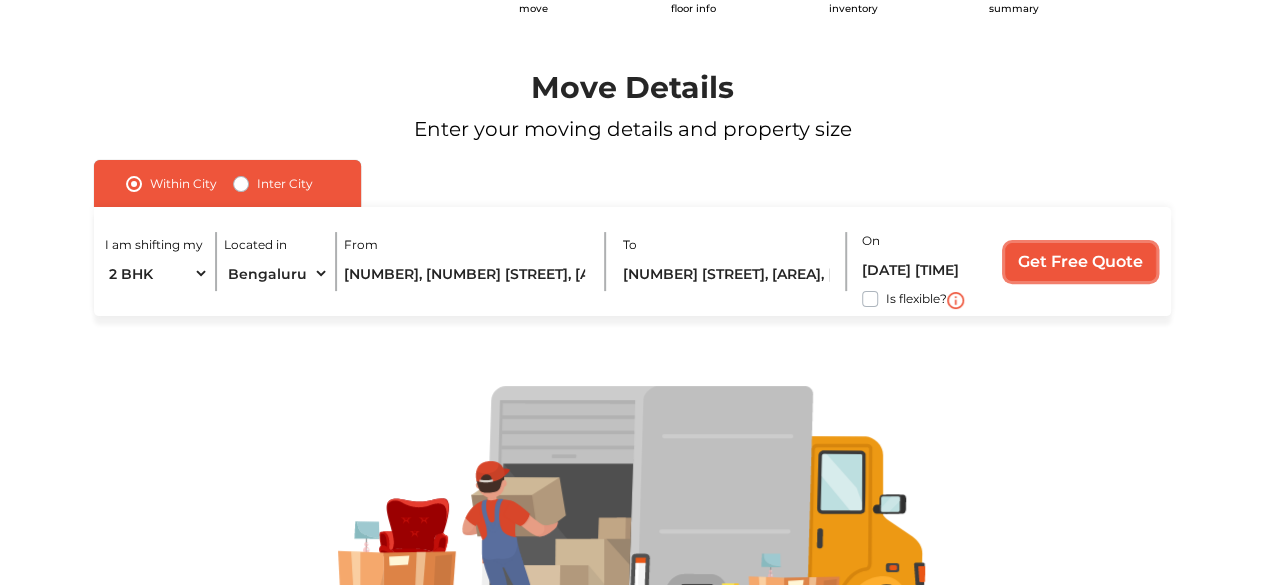 click on "Get Free Quote" at bounding box center [1080, 262] 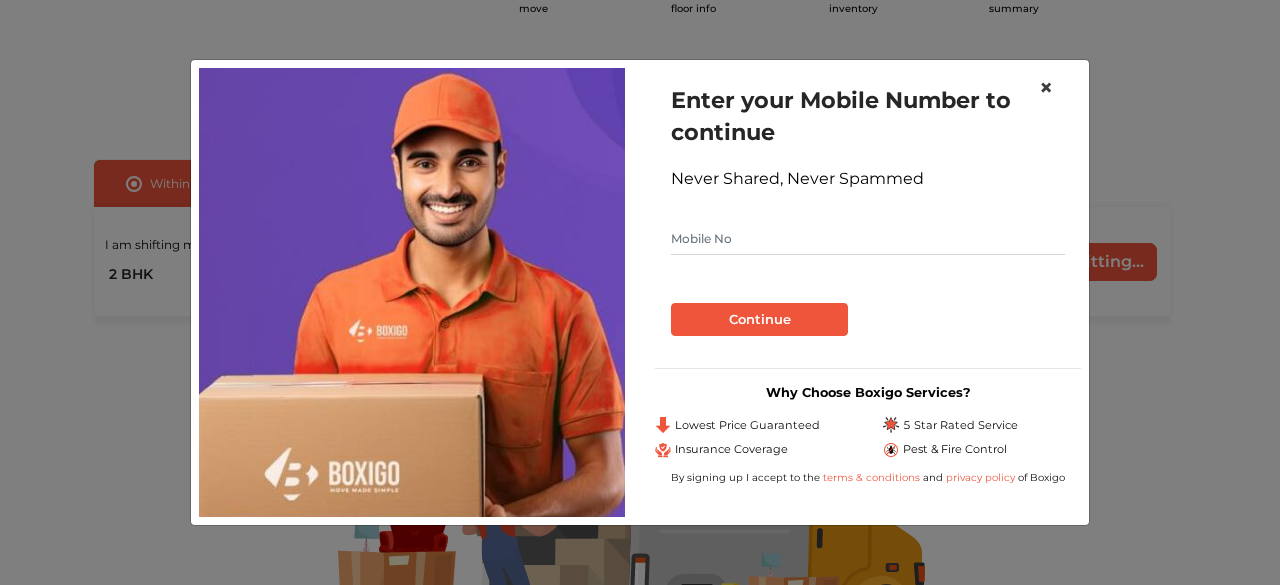 click on "×" at bounding box center (1046, 87) 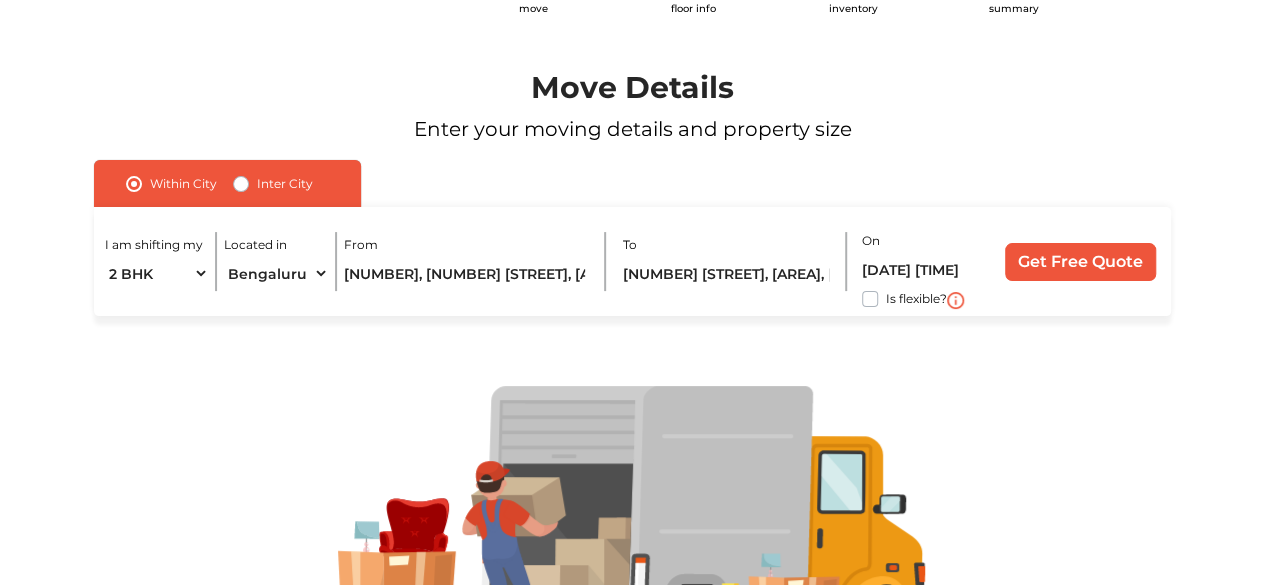 click on "Is flexible?" at bounding box center [916, 297] 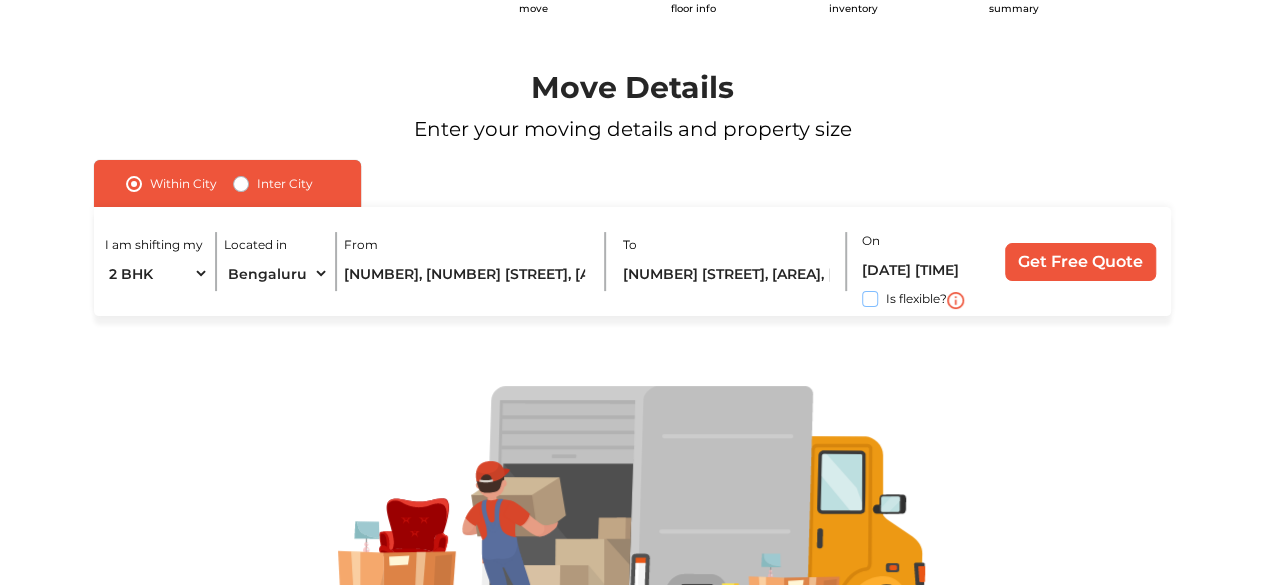click on "Is flexible?" at bounding box center [102, 297] 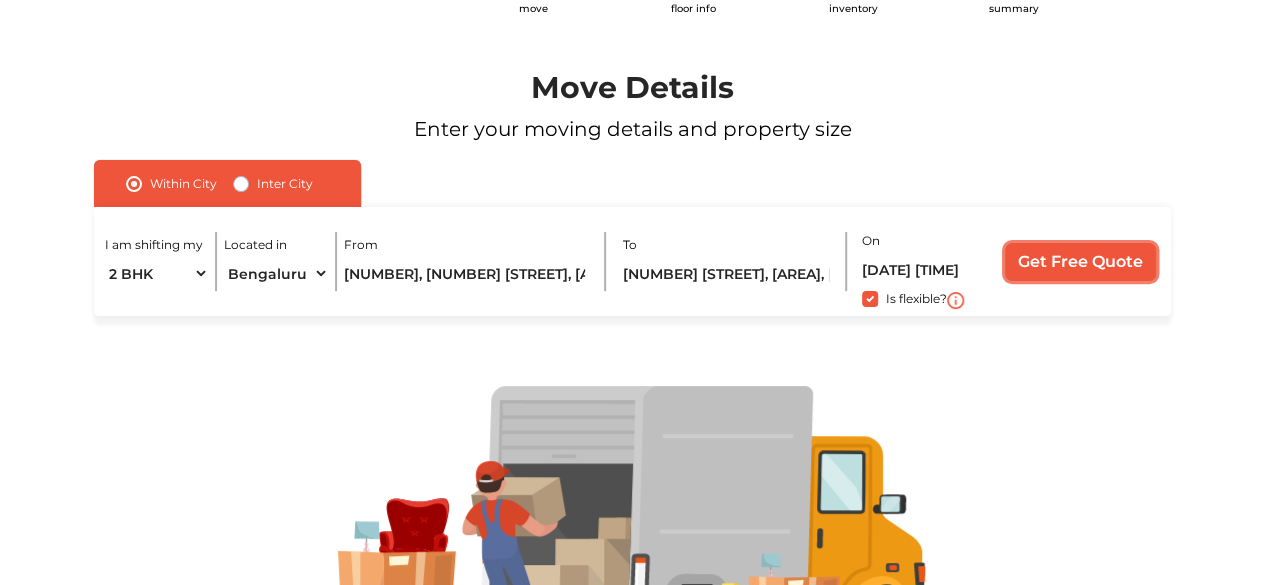 click on "Get Free Quote" at bounding box center (1080, 262) 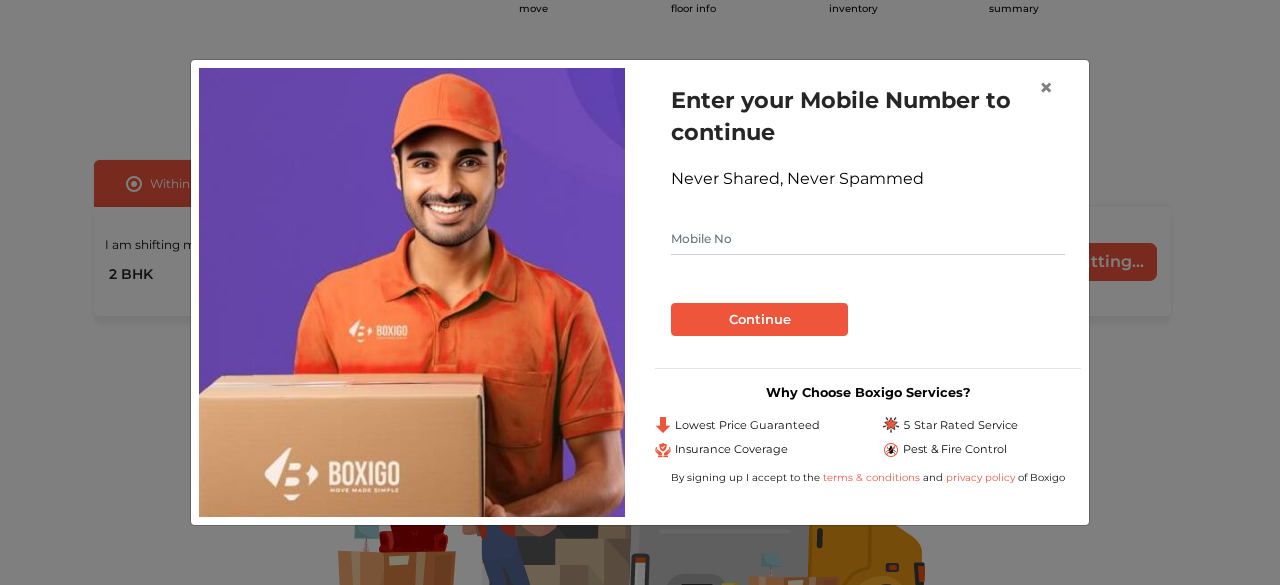 click at bounding box center [868, 239] 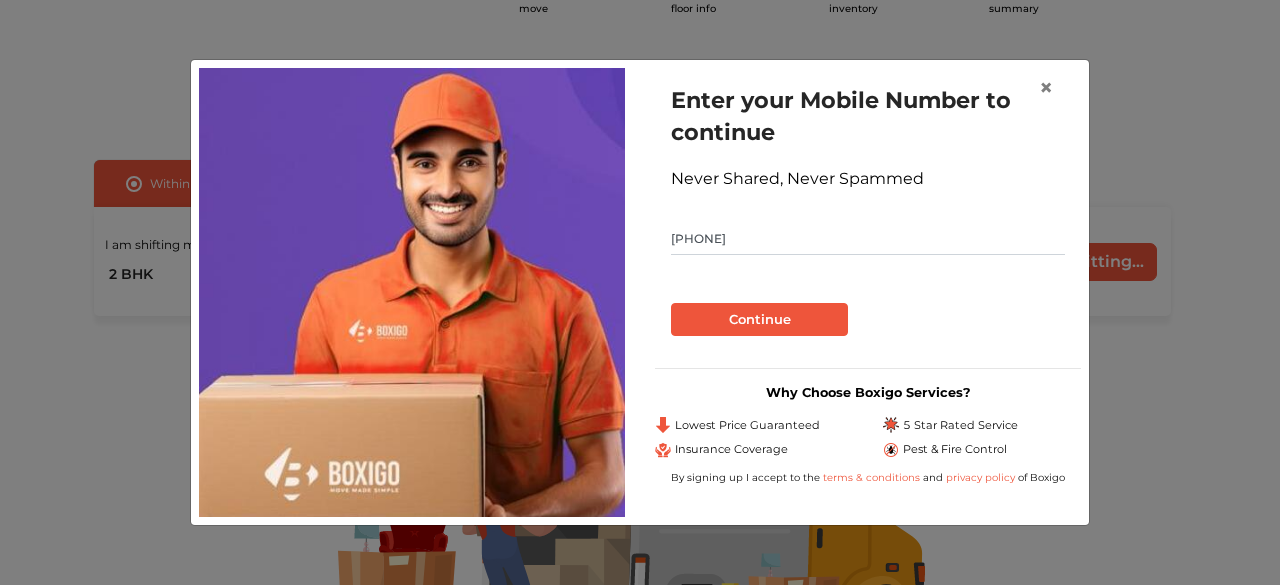 type on "9633119183" 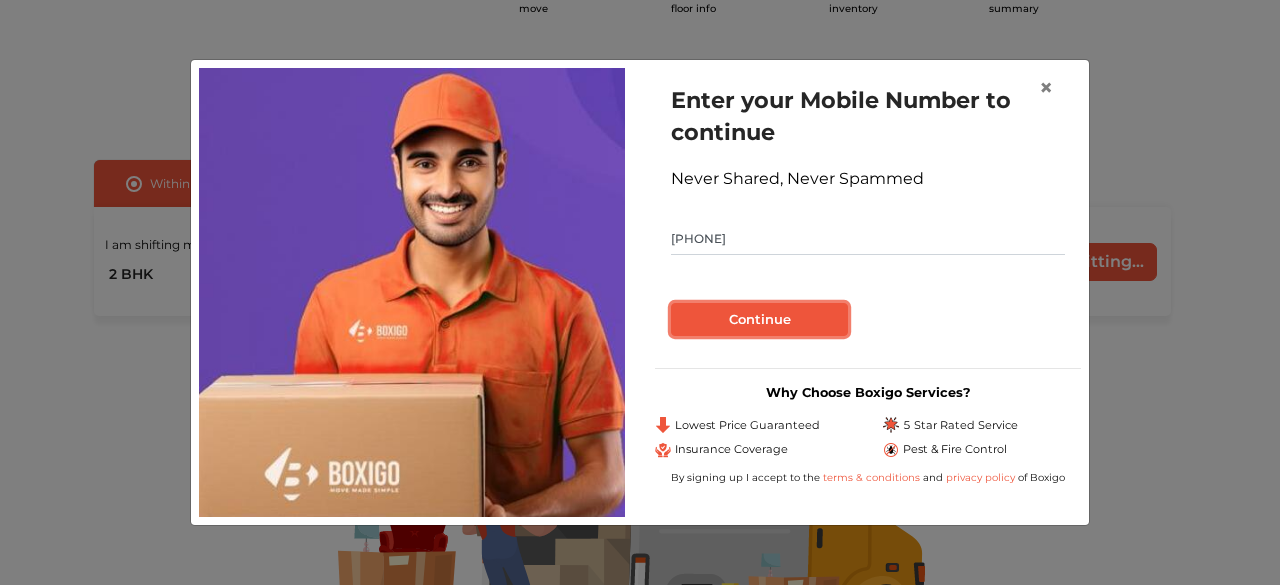 click on "Continue" at bounding box center (759, 320) 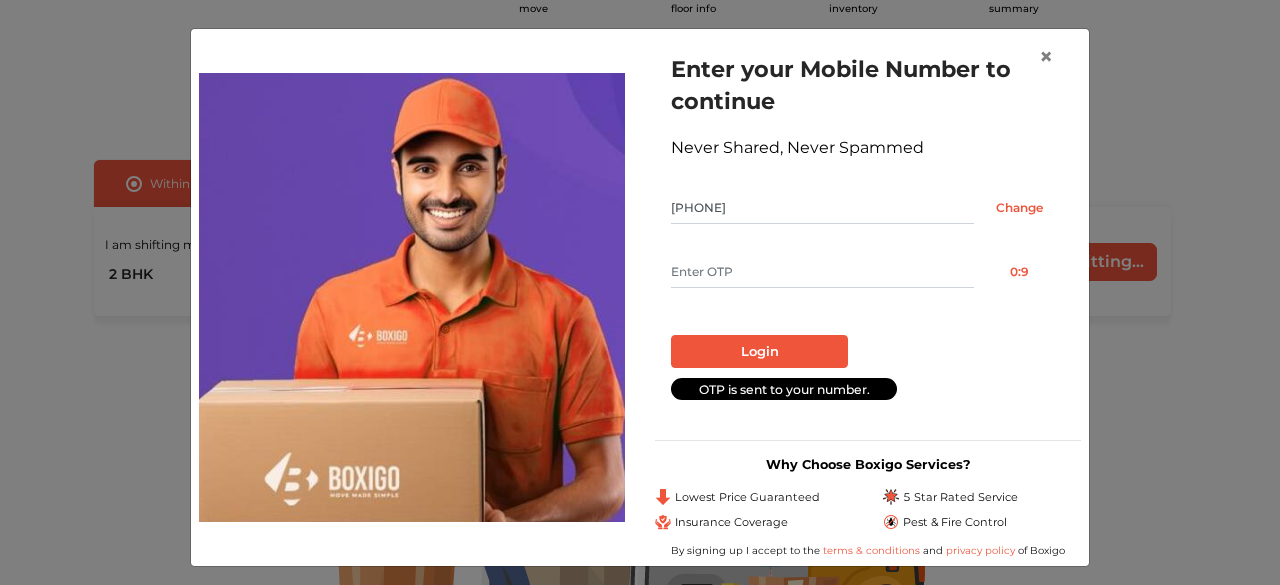 click at bounding box center (822, 272) 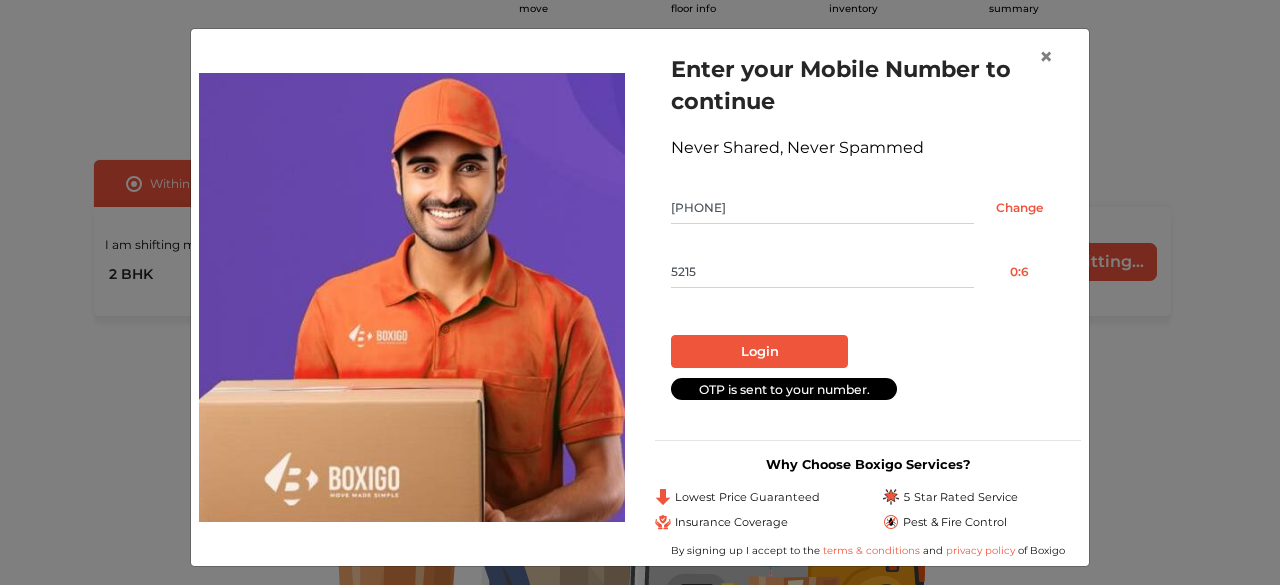 type on "5215" 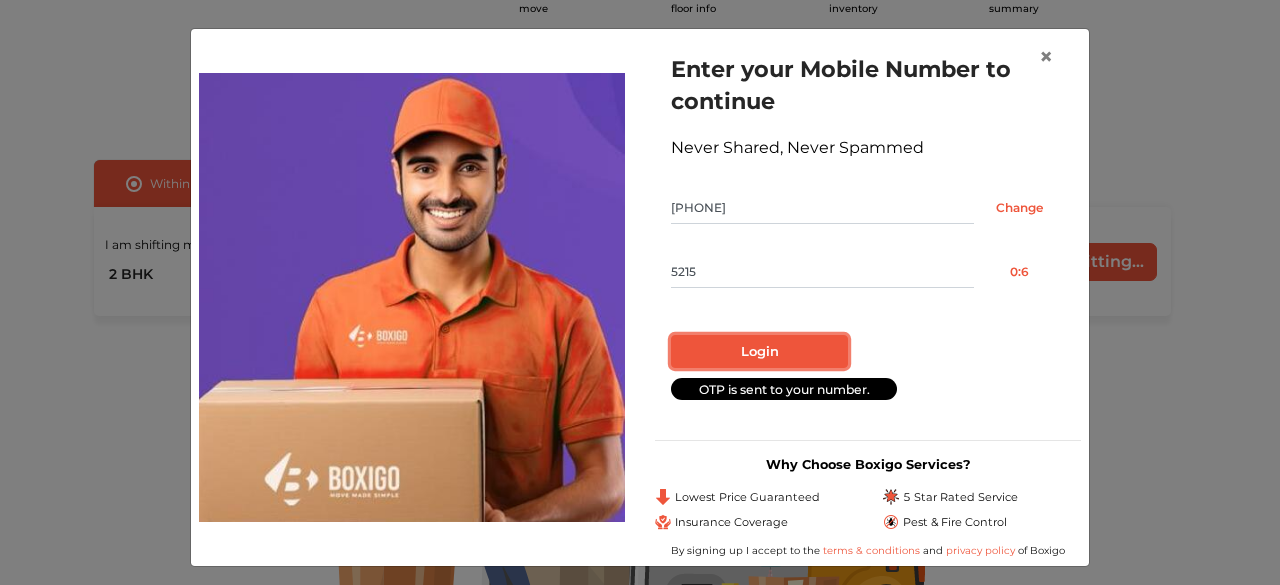 click on "Login" at bounding box center (759, 352) 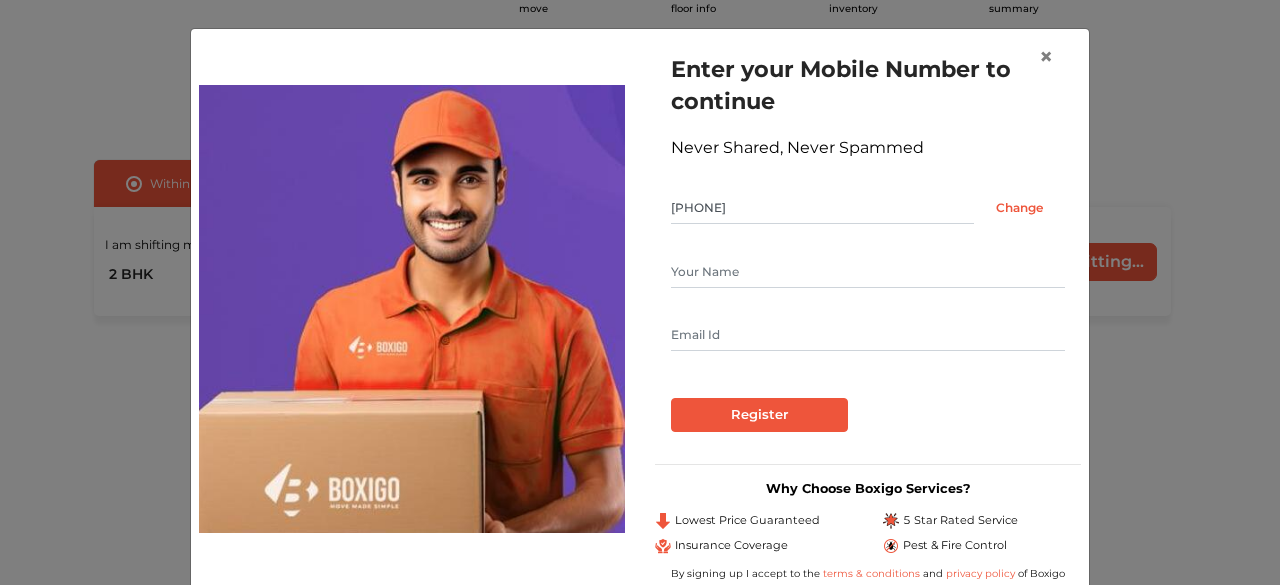 click at bounding box center [868, 272] 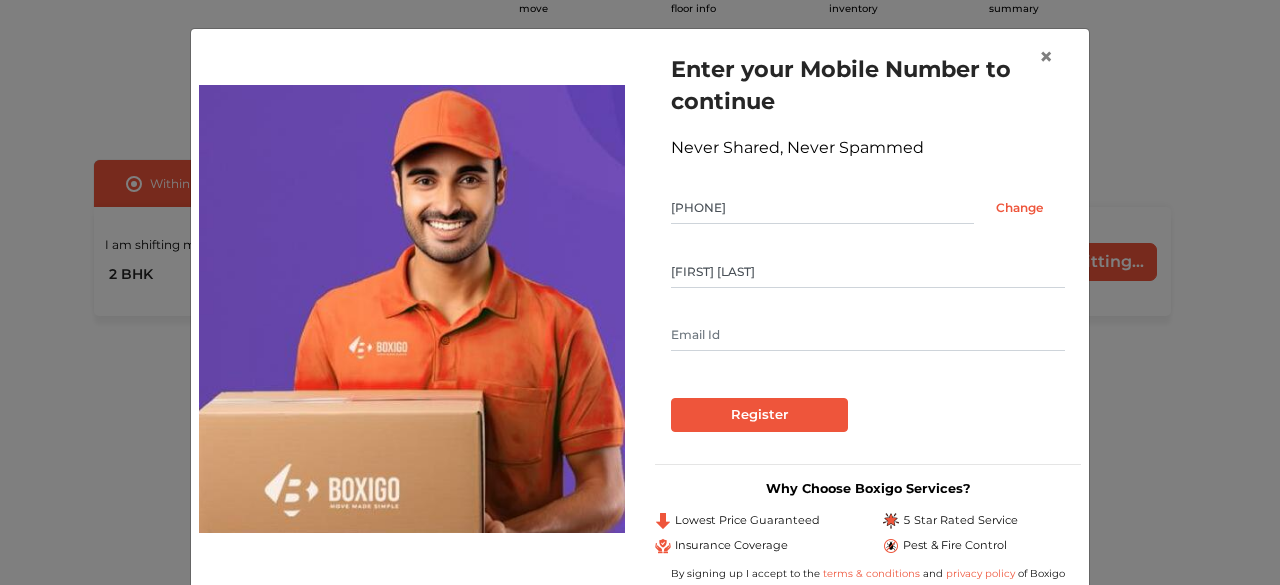 type on "Athul Philip" 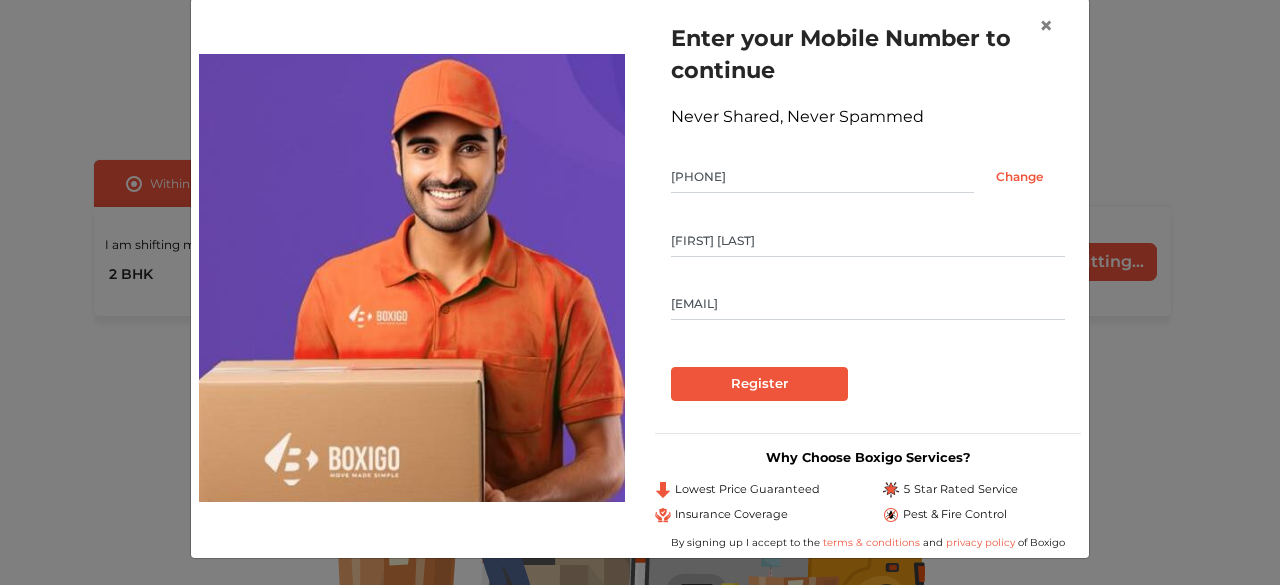 scroll, scrollTop: 31, scrollLeft: 0, axis: vertical 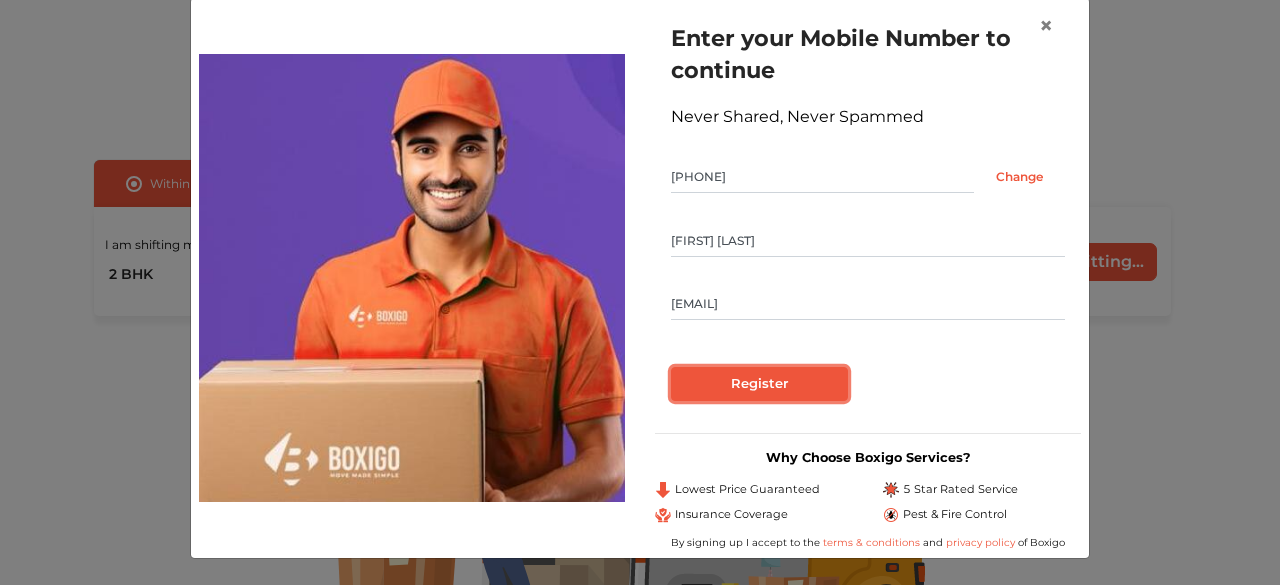 click on "Register" at bounding box center [759, 384] 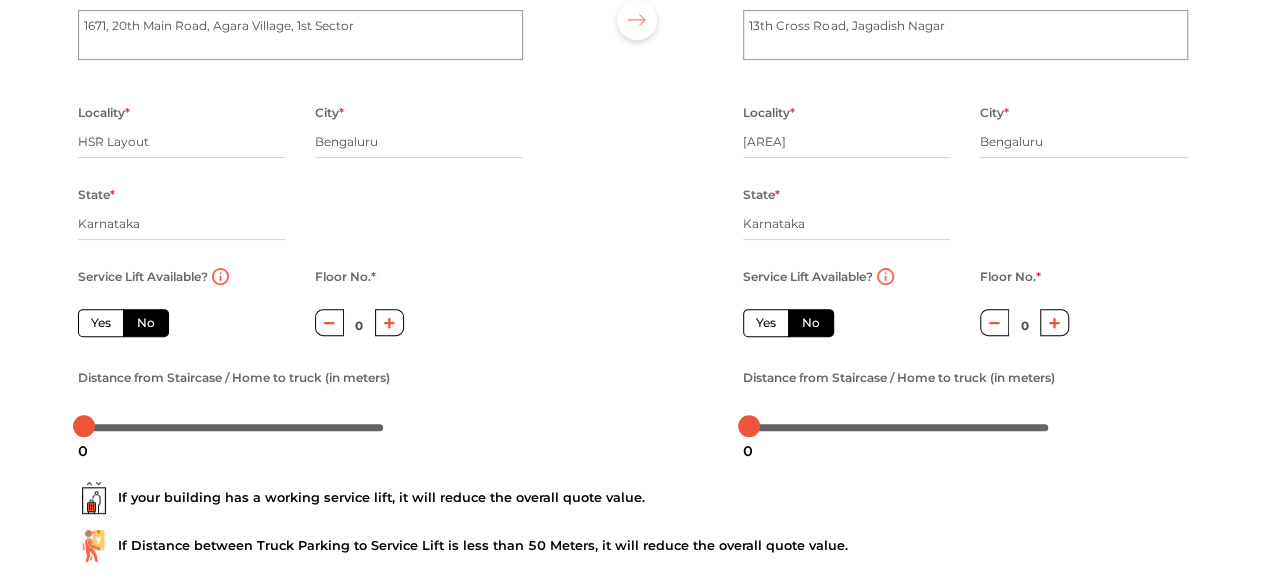 scroll, scrollTop: 244, scrollLeft: 0, axis: vertical 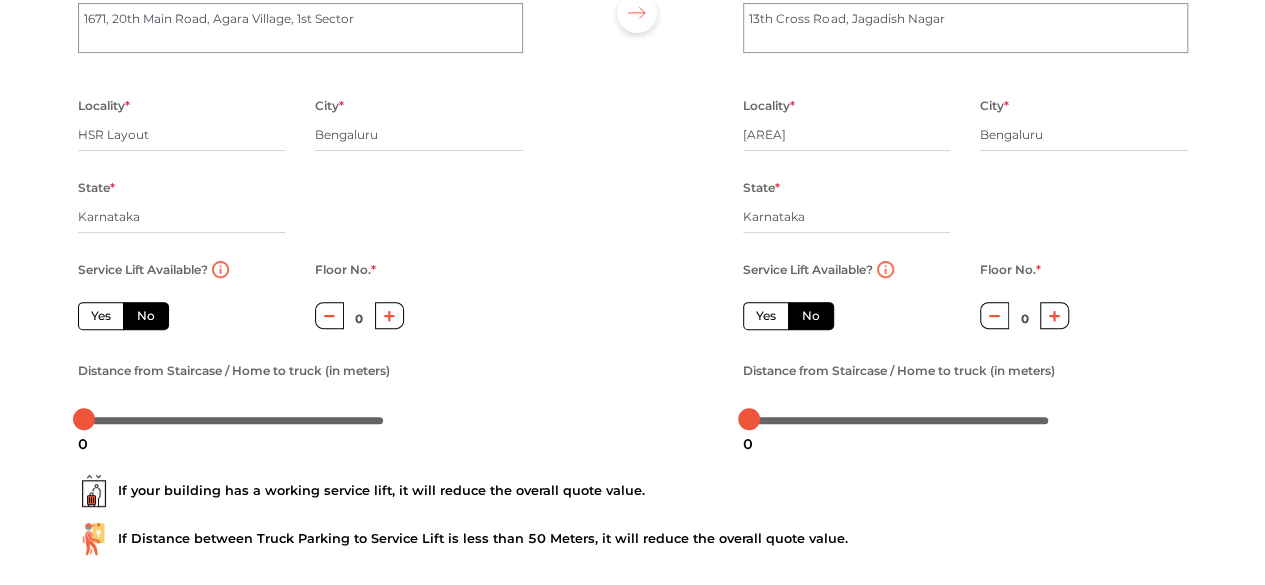 click on "No" at bounding box center [146, 316] 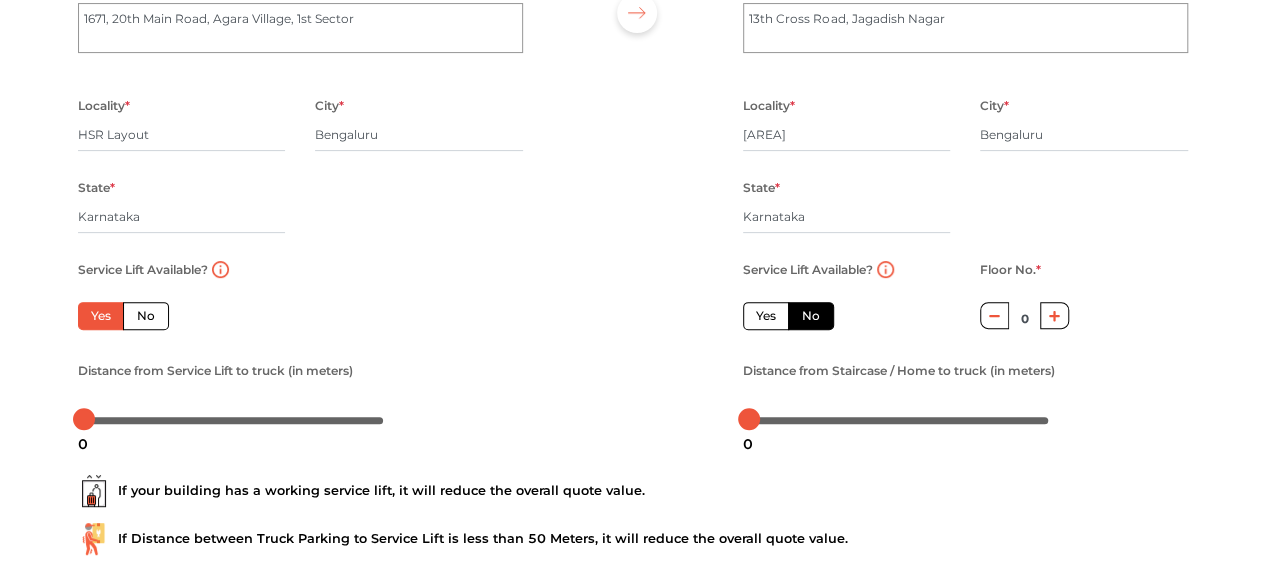 click on "No" at bounding box center (146, 316) 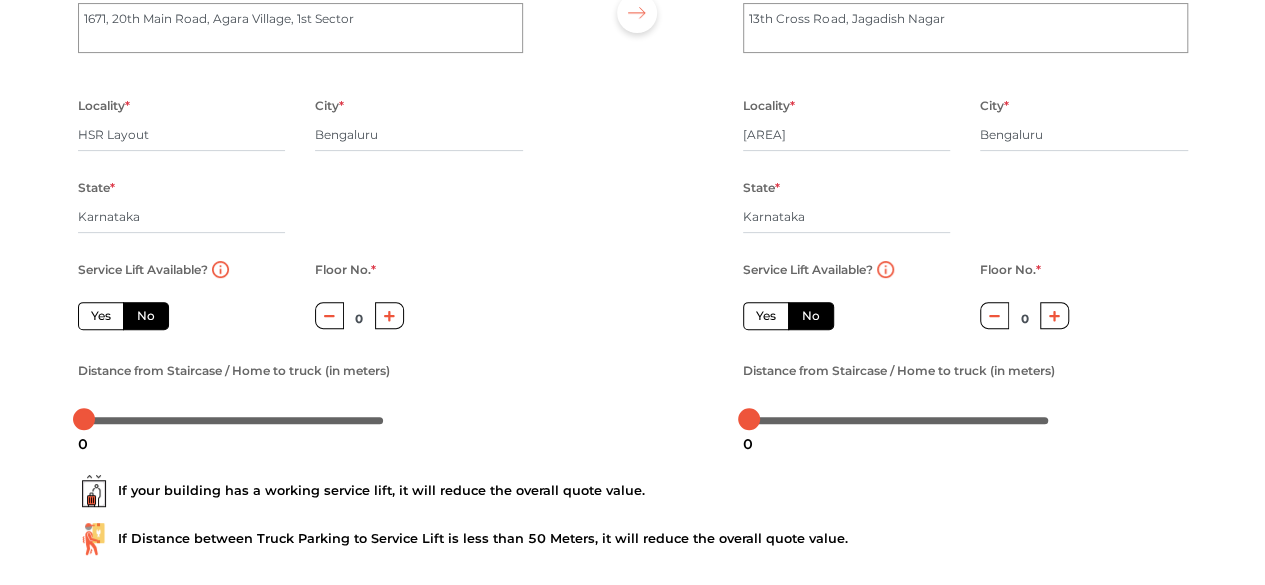 click 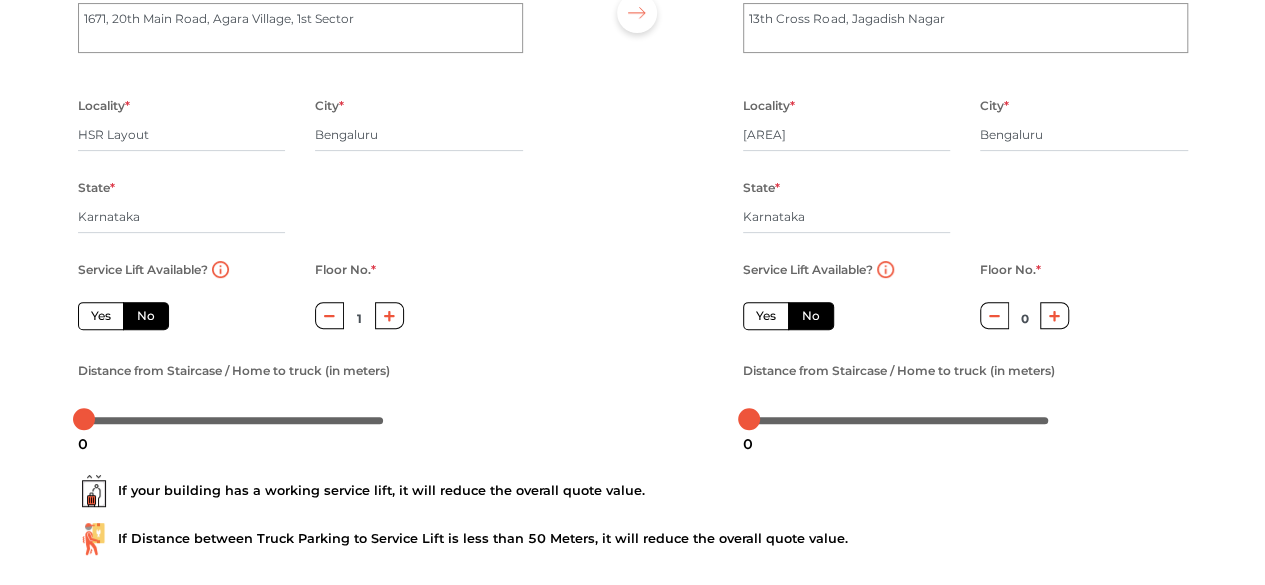 click 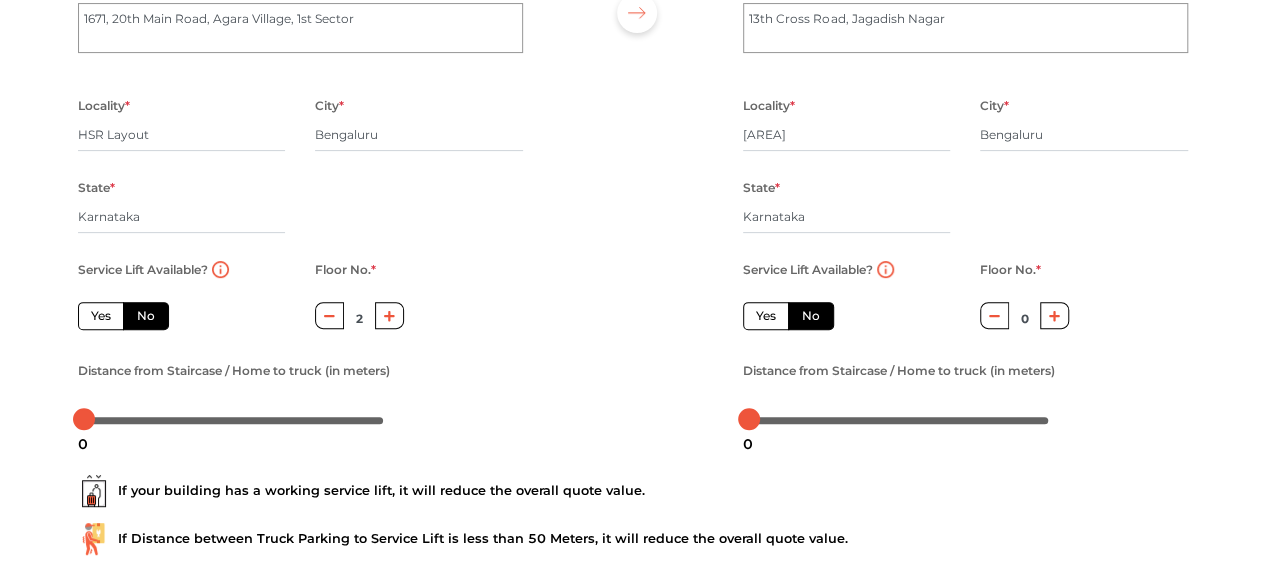 click 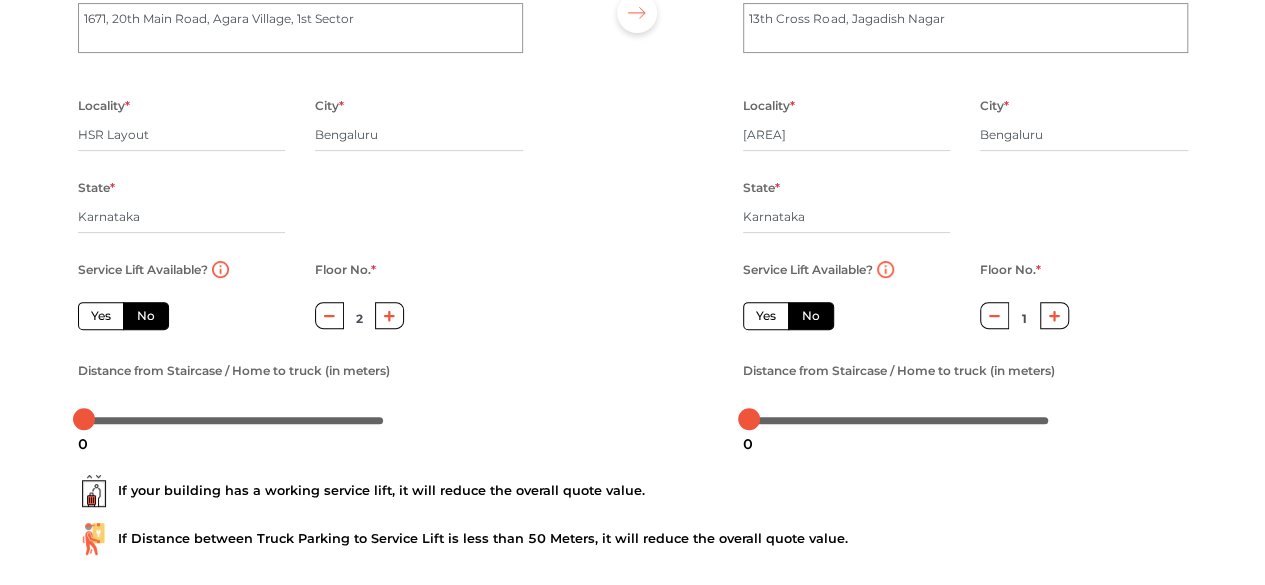 click 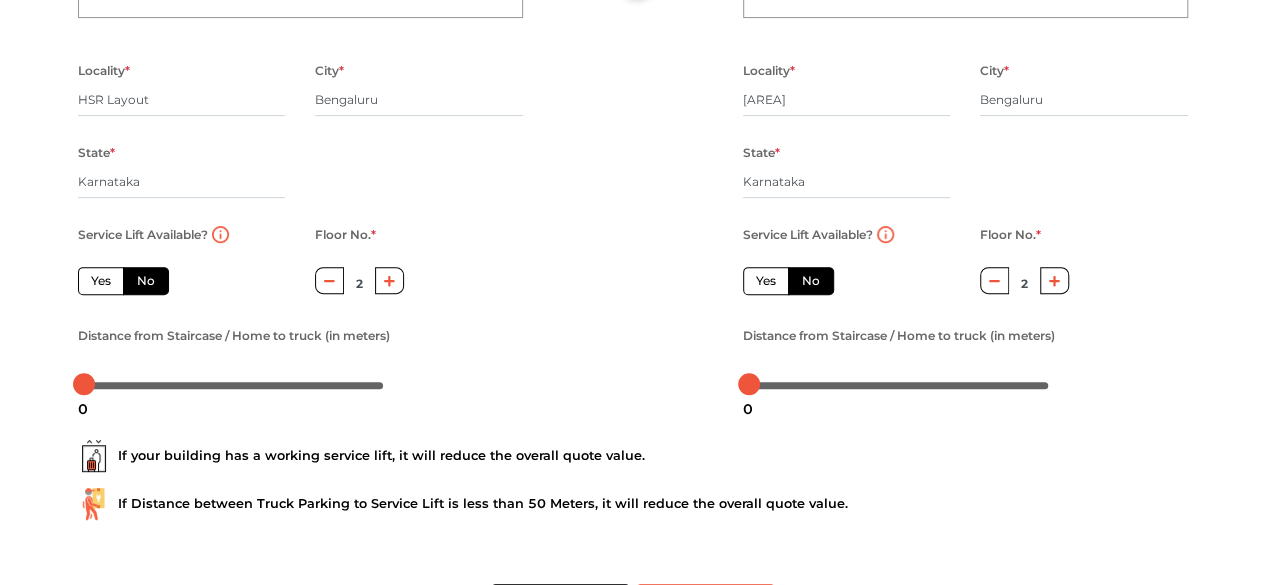 scroll, scrollTop: 296, scrollLeft: 0, axis: vertical 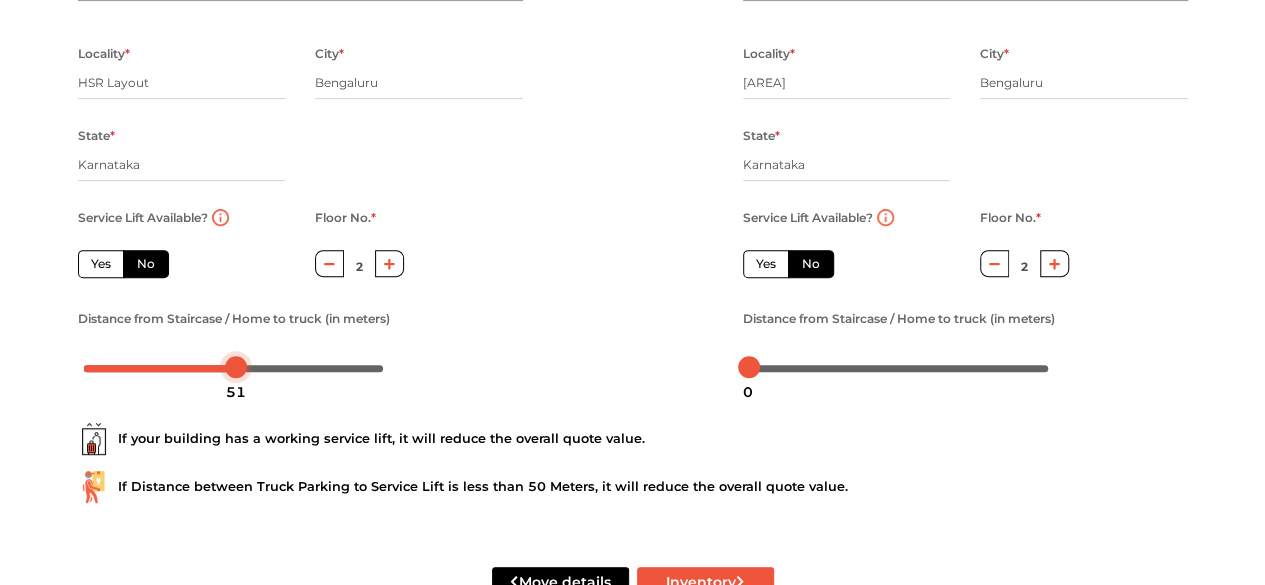 drag, startPoint x: 97, startPoint y: 373, endPoint x: 240, endPoint y: 386, distance: 143.58969 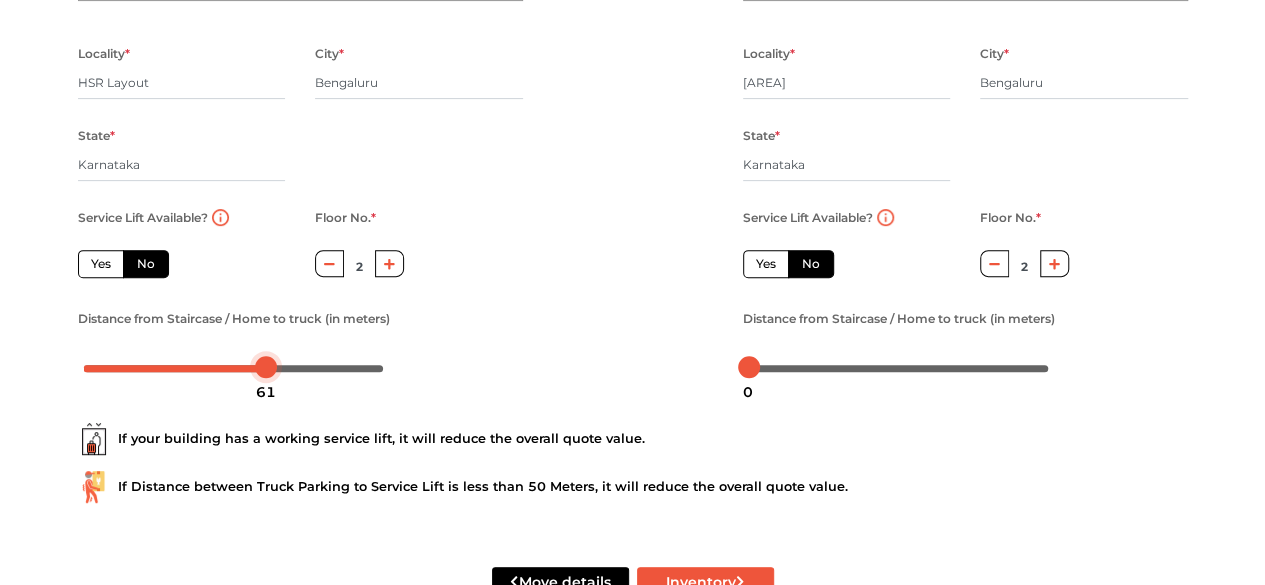 drag, startPoint x: 236, startPoint y: 372, endPoint x: 267, endPoint y: 374, distance: 31.06445 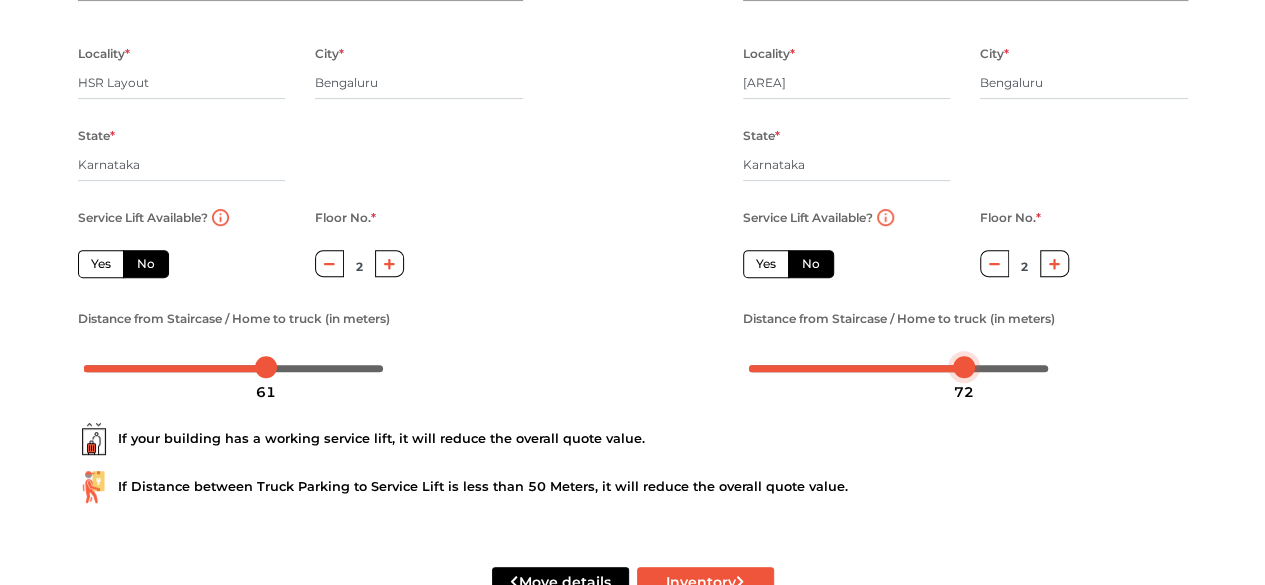 drag, startPoint x: 747, startPoint y: 368, endPoint x: 958, endPoint y: 383, distance: 211.5325 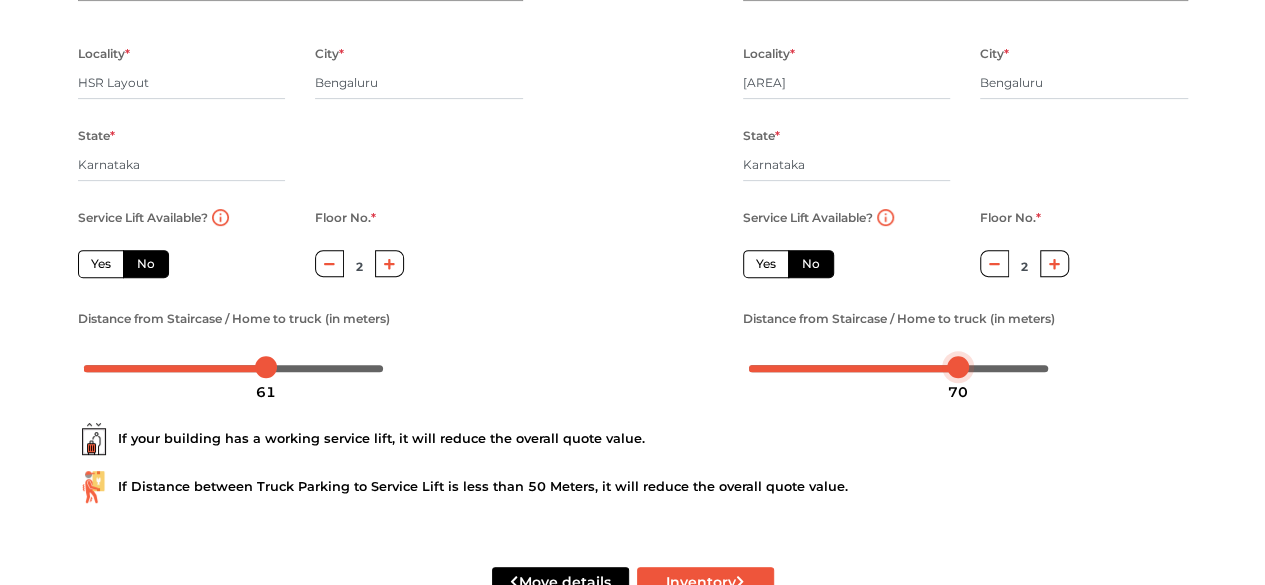scroll, scrollTop: 360, scrollLeft: 0, axis: vertical 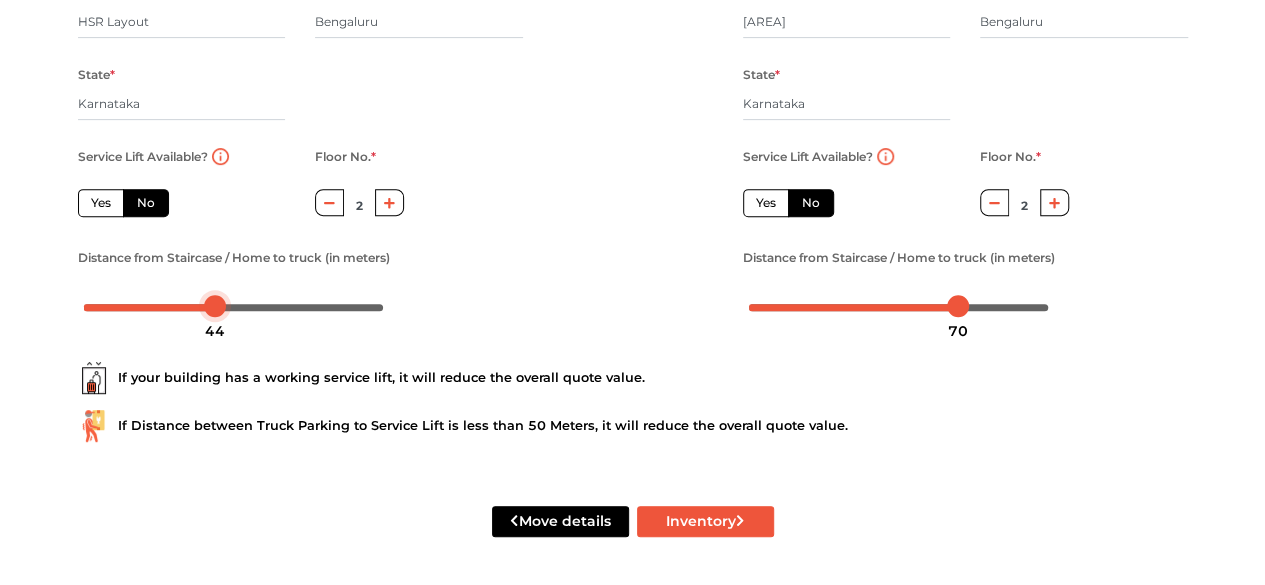 drag, startPoint x: 264, startPoint y: 306, endPoint x: 216, endPoint y: 306, distance: 48 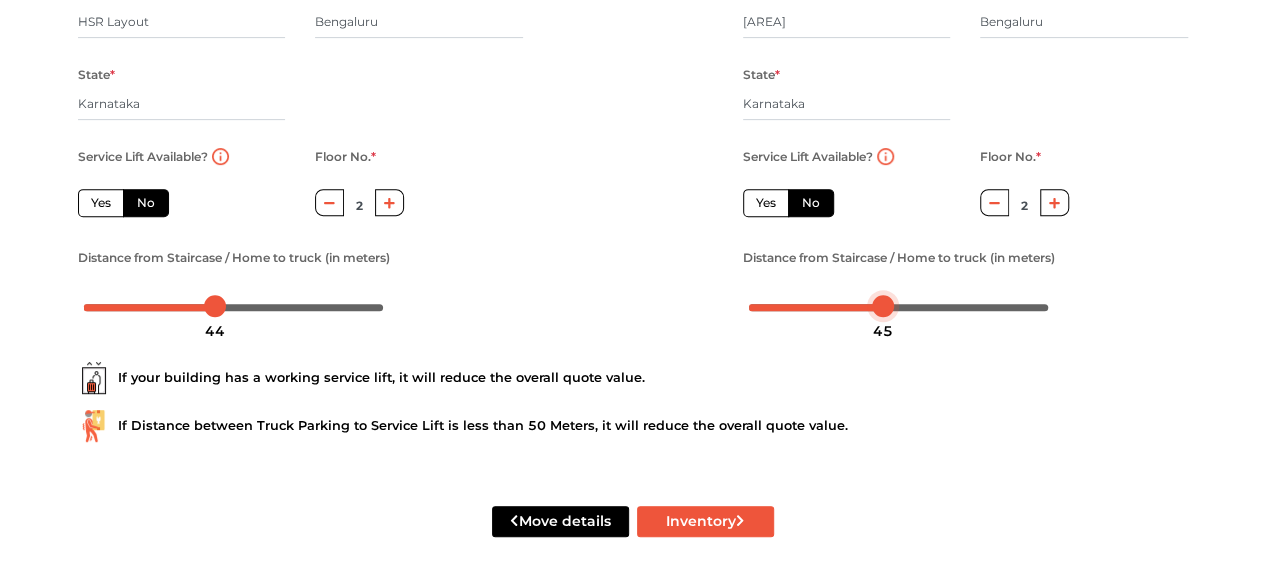 drag, startPoint x: 958, startPoint y: 302, endPoint x: 886, endPoint y: 308, distance: 72.249565 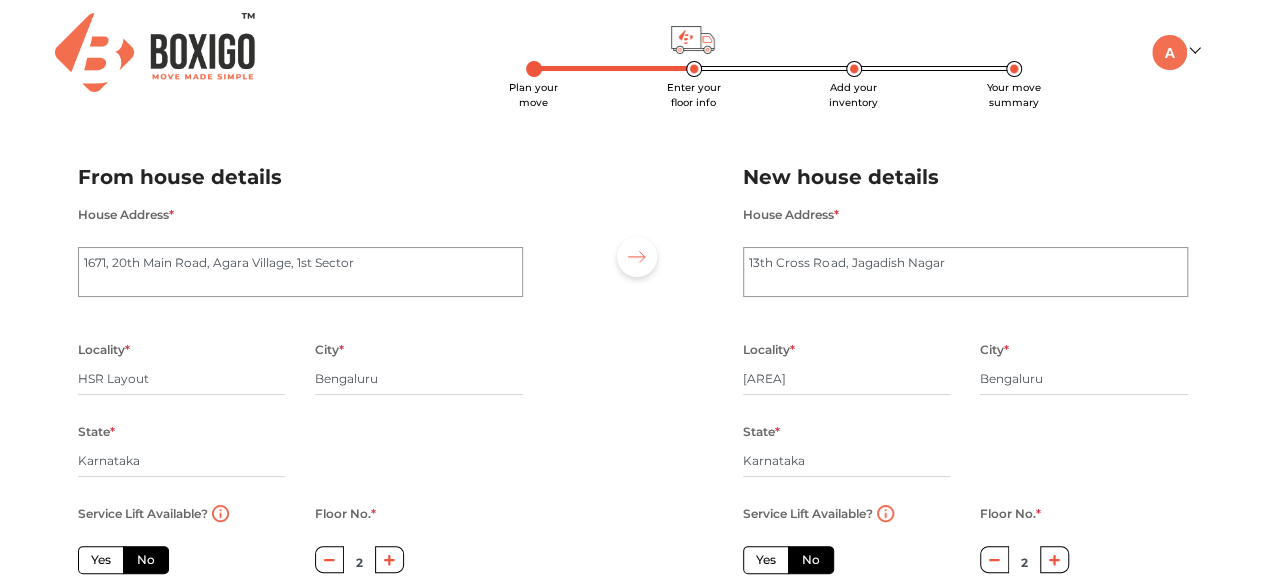 scroll, scrollTop: 360, scrollLeft: 0, axis: vertical 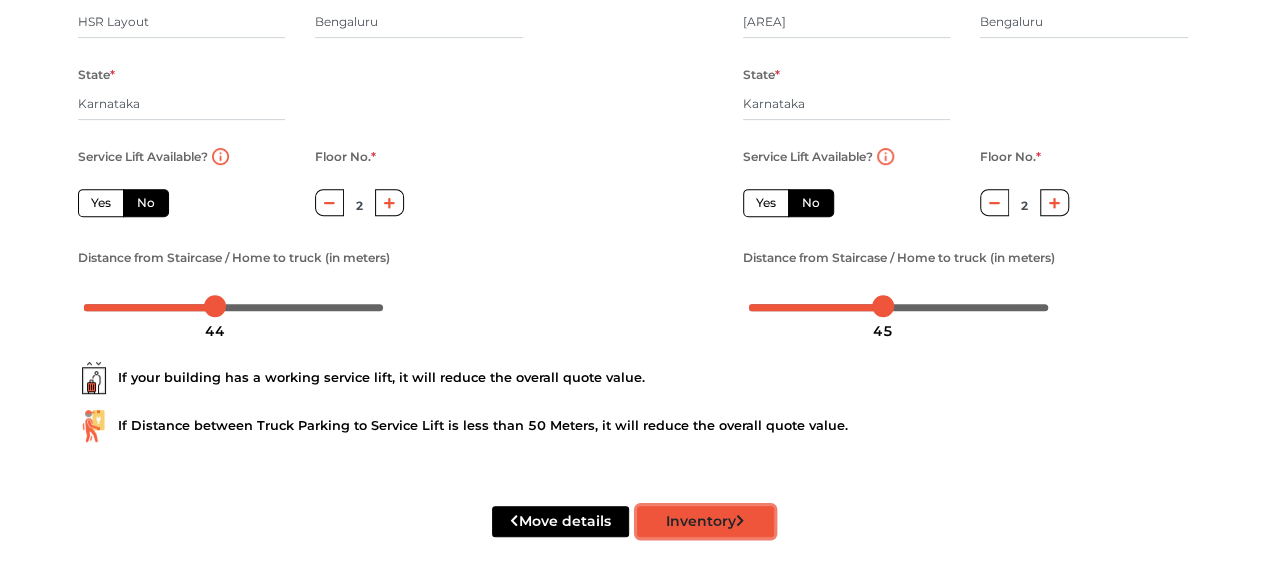 click on "Inventory" at bounding box center [705, 521] 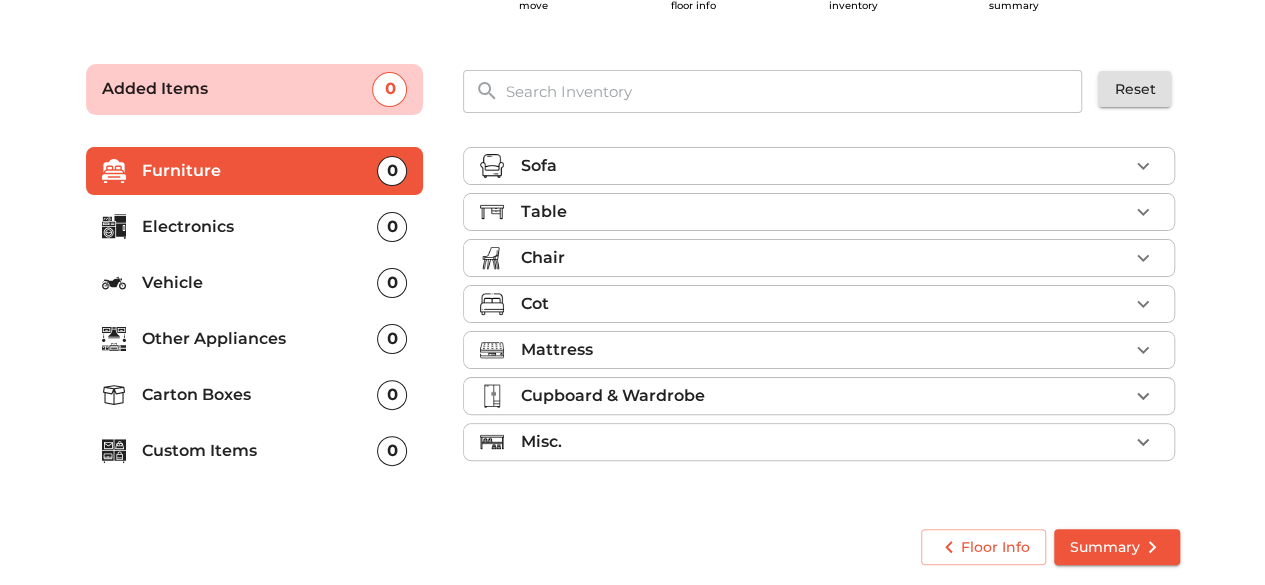 scroll, scrollTop: 96, scrollLeft: 0, axis: vertical 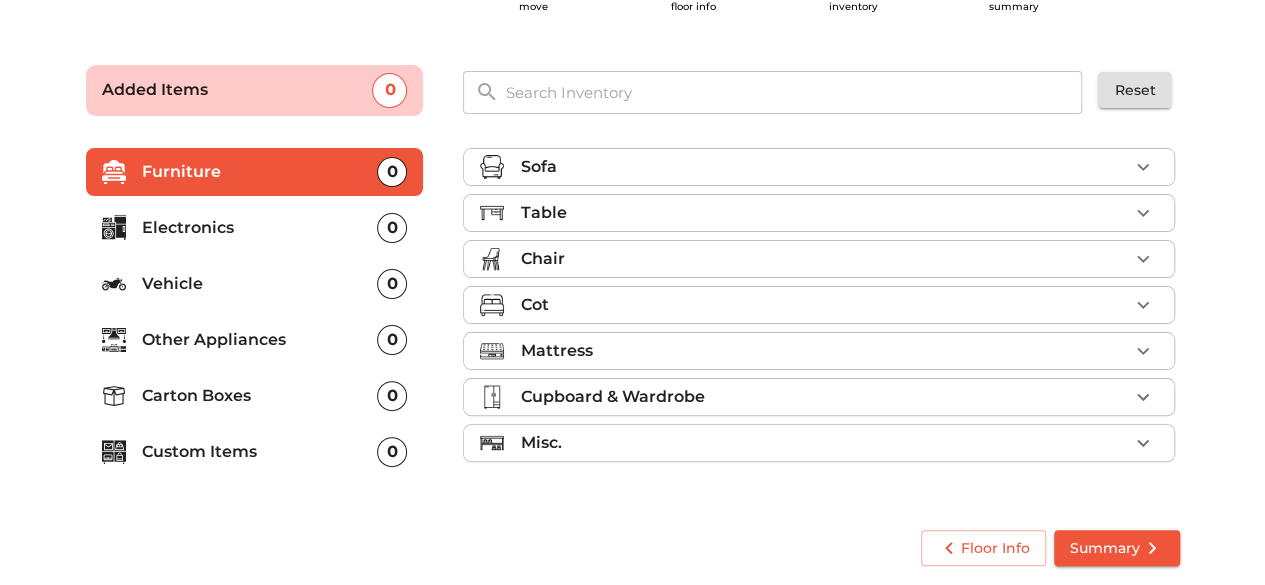click on "Table" at bounding box center (824, 213) 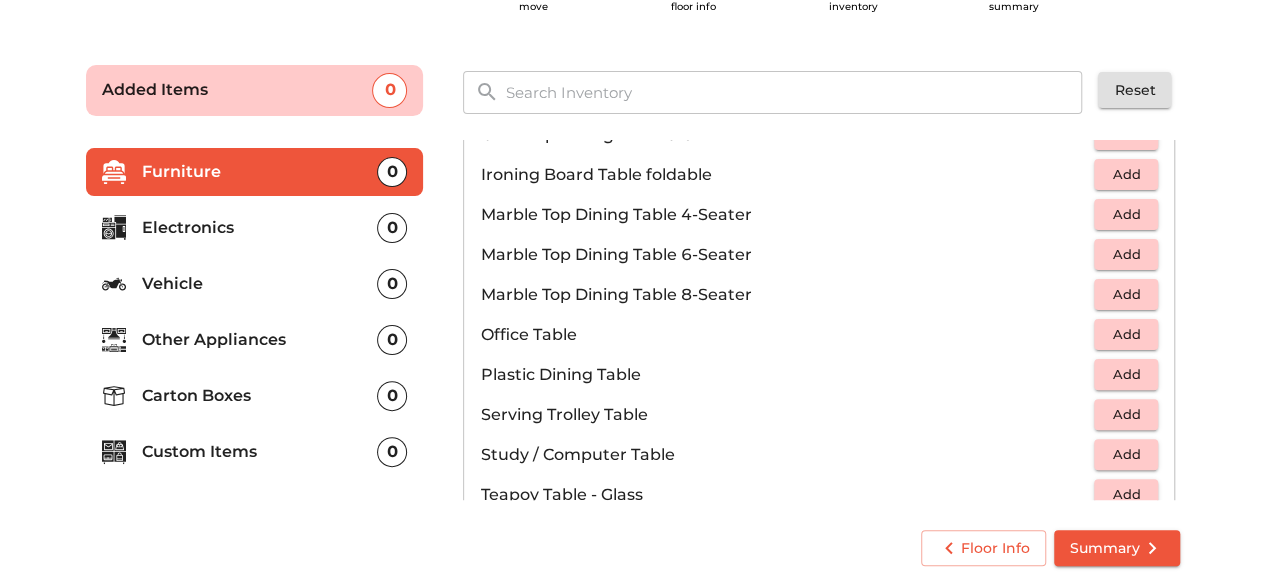 scroll, scrollTop: 887, scrollLeft: 0, axis: vertical 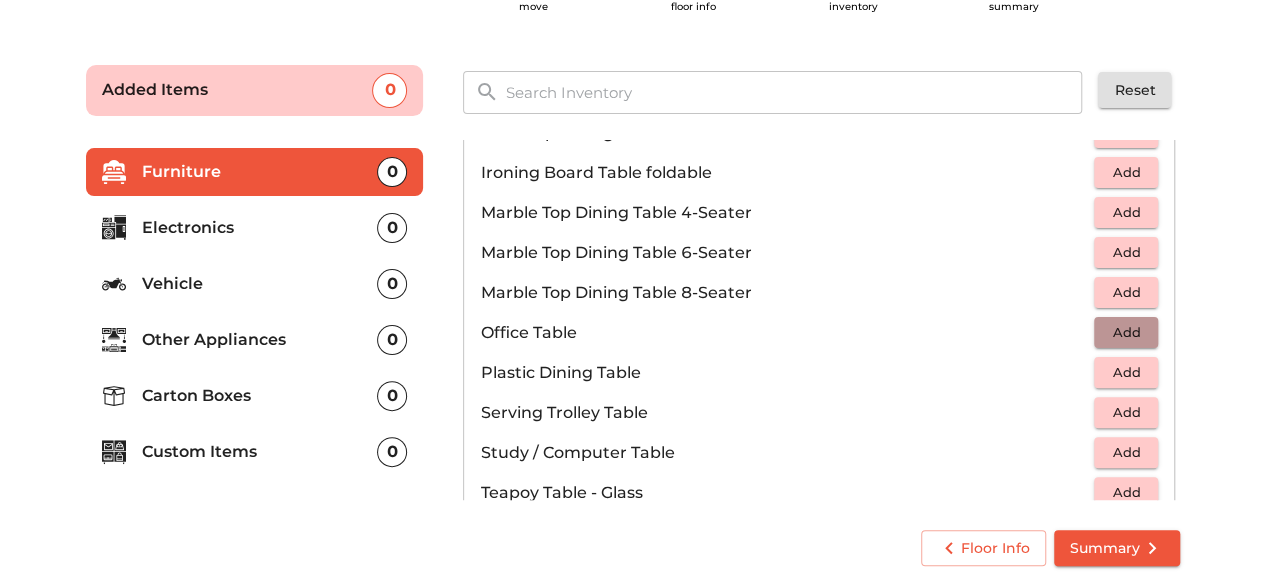 click on "Add" at bounding box center (1126, 332) 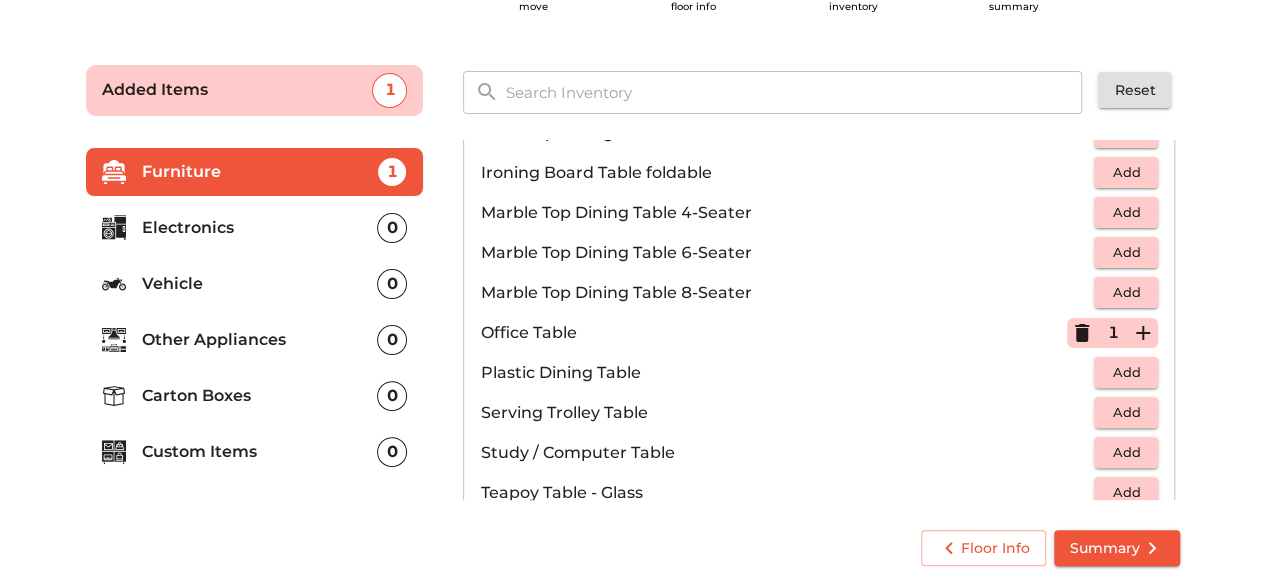 click 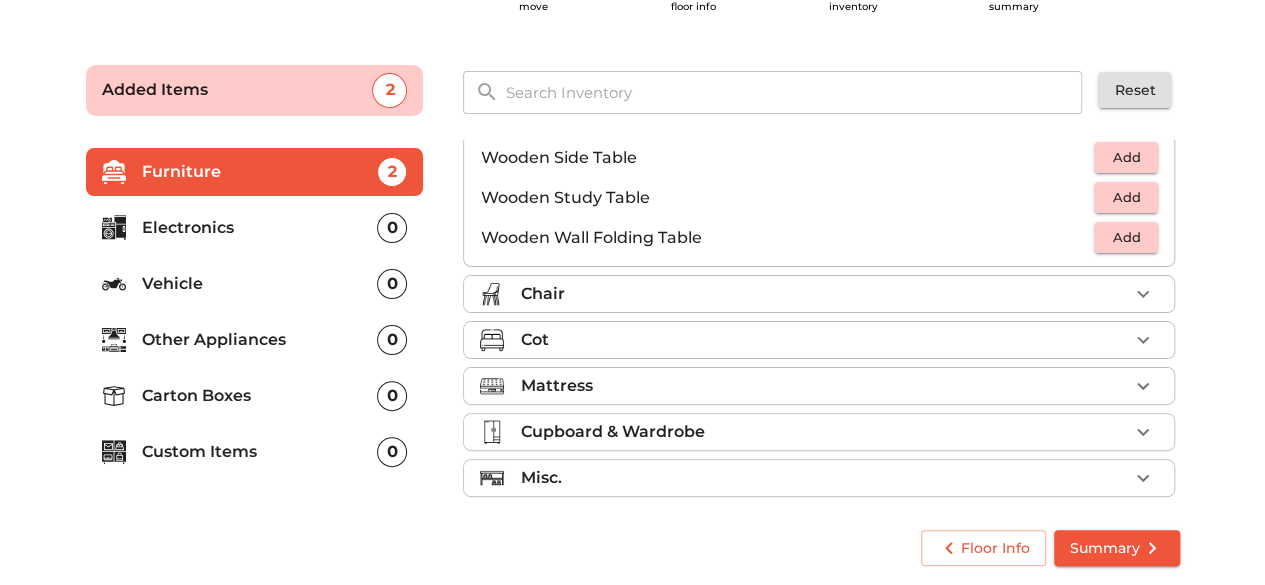 scroll, scrollTop: 1390, scrollLeft: 0, axis: vertical 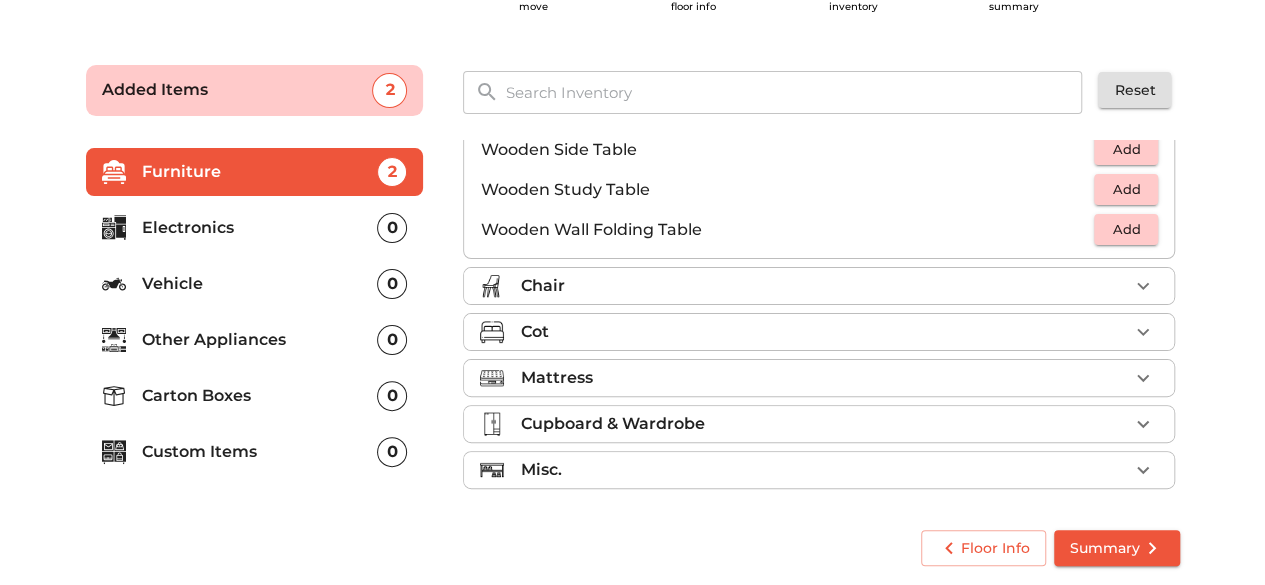 click on "Mattress" at bounding box center [824, 378] 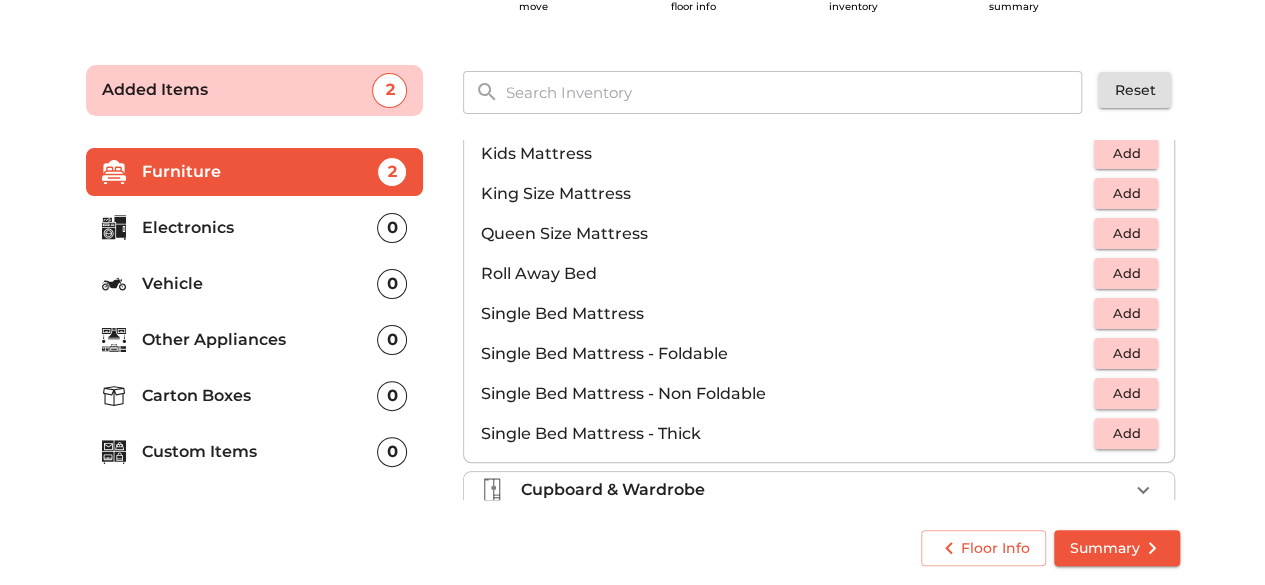 scroll, scrollTop: 346, scrollLeft: 0, axis: vertical 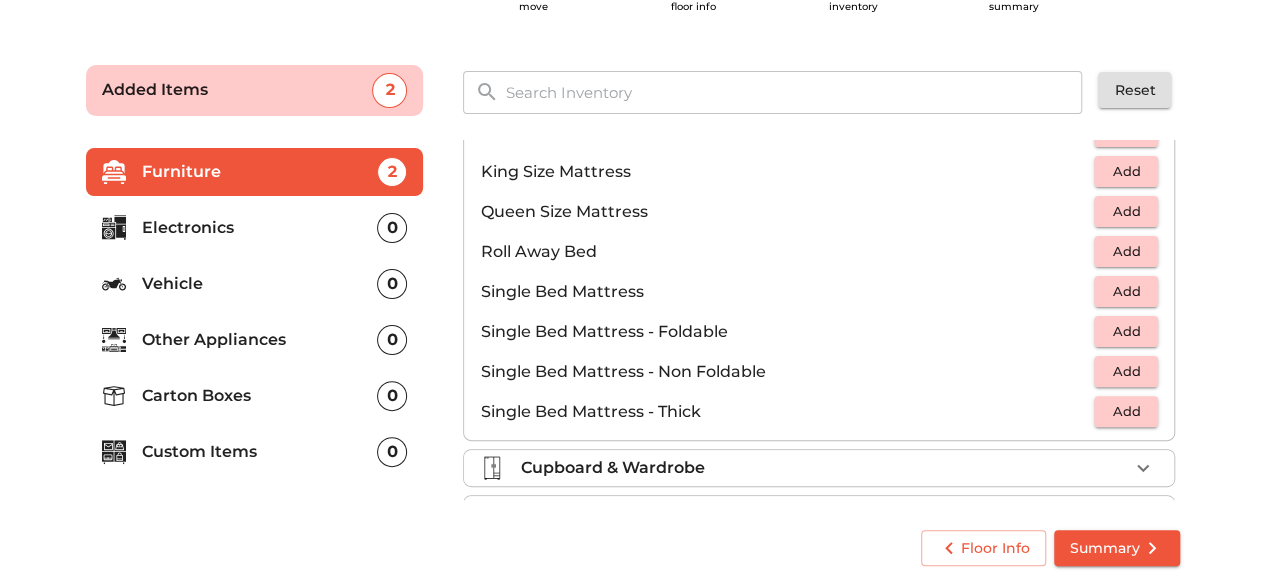 click on "Add" at bounding box center (1126, 291) 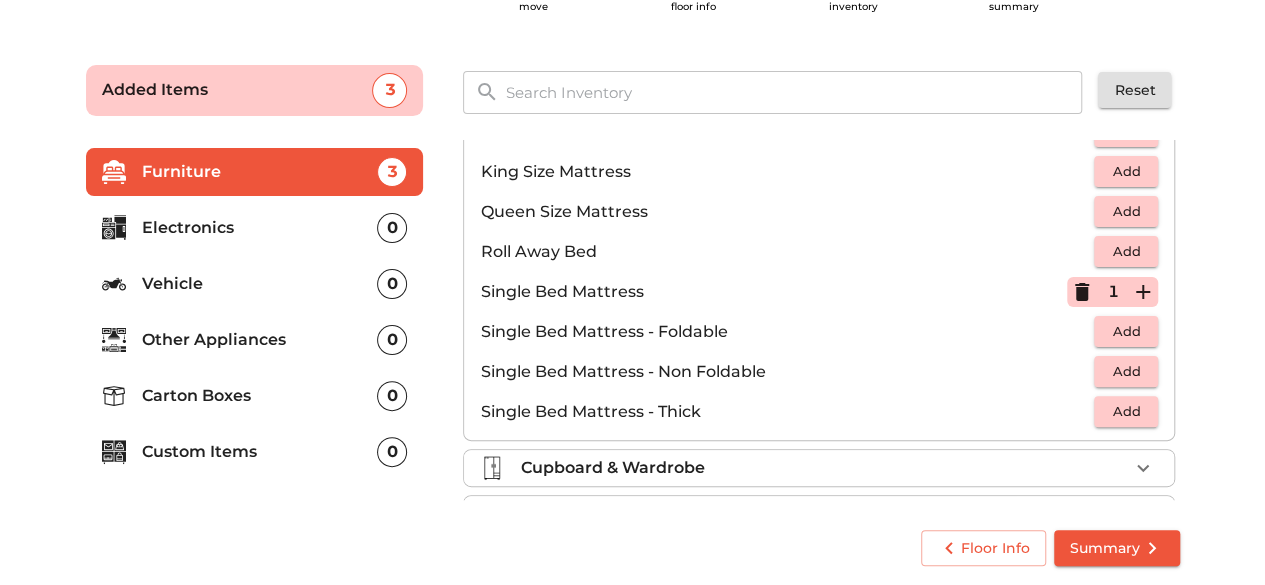 click 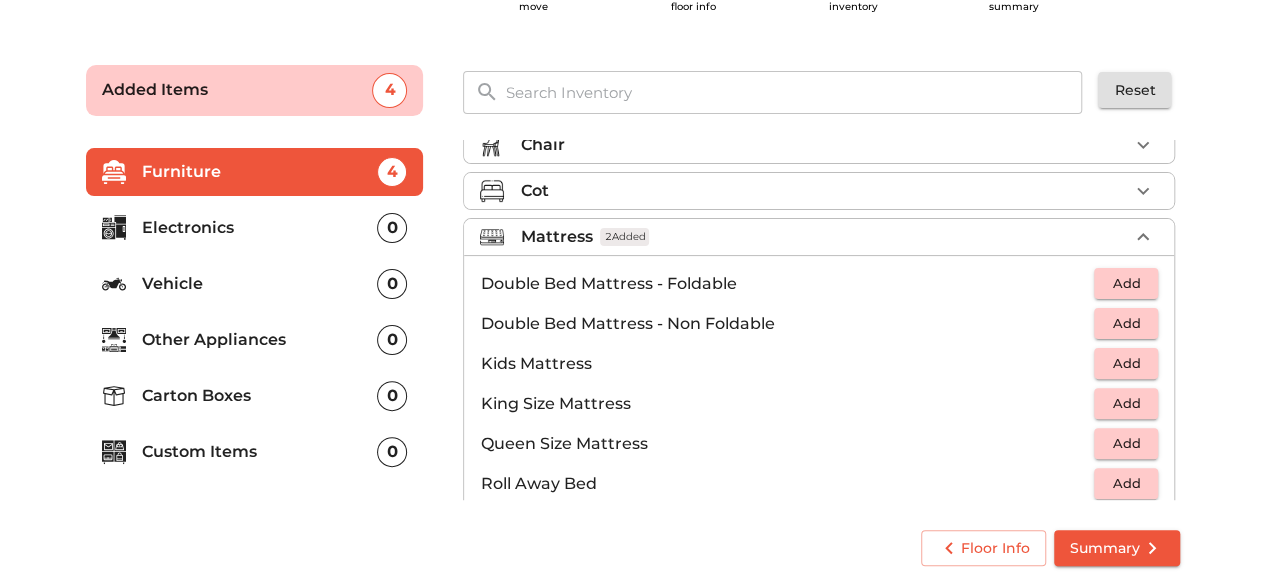 scroll, scrollTop: 115, scrollLeft: 0, axis: vertical 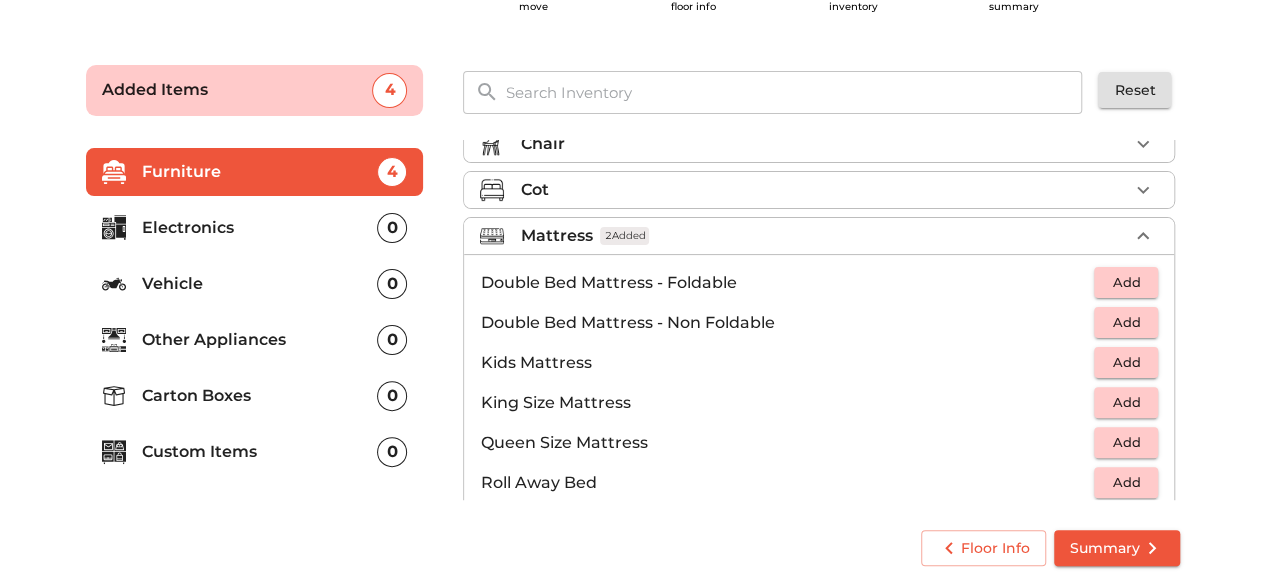 click on "Mattress 2  Added" at bounding box center [824, 236] 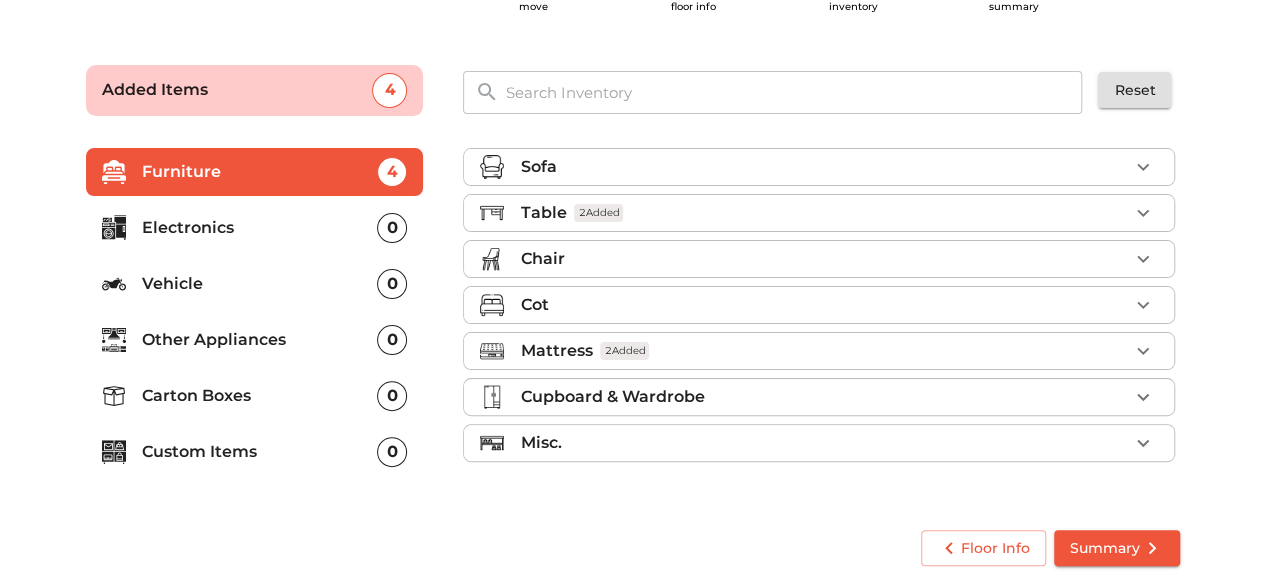 scroll, scrollTop: 0, scrollLeft: 0, axis: both 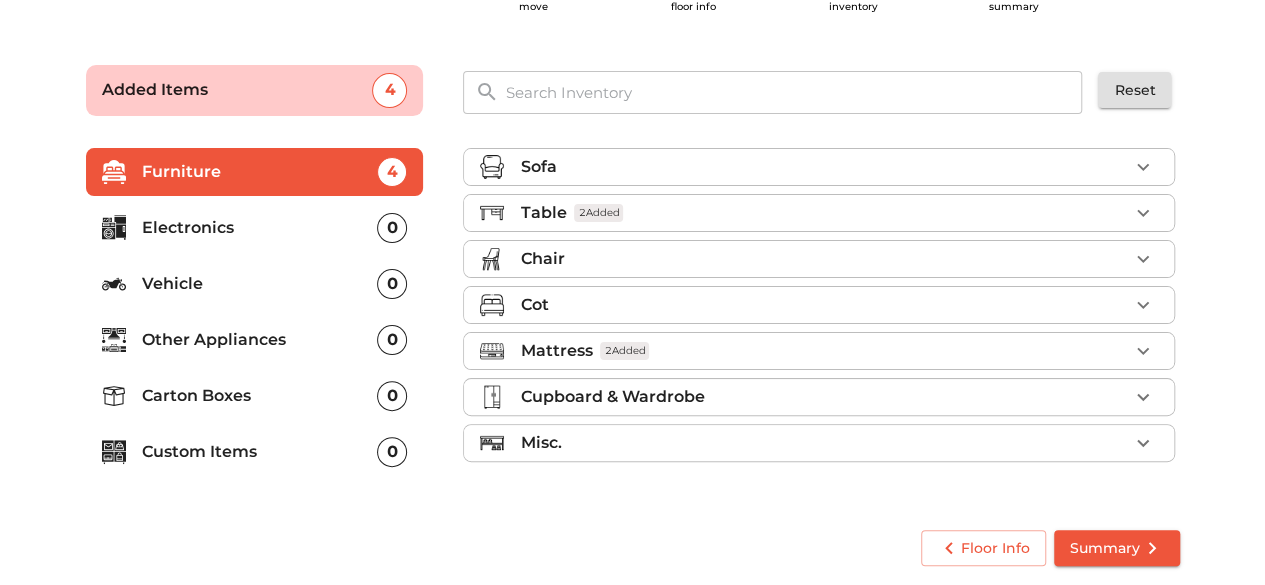 click on "Misc." at bounding box center [824, 443] 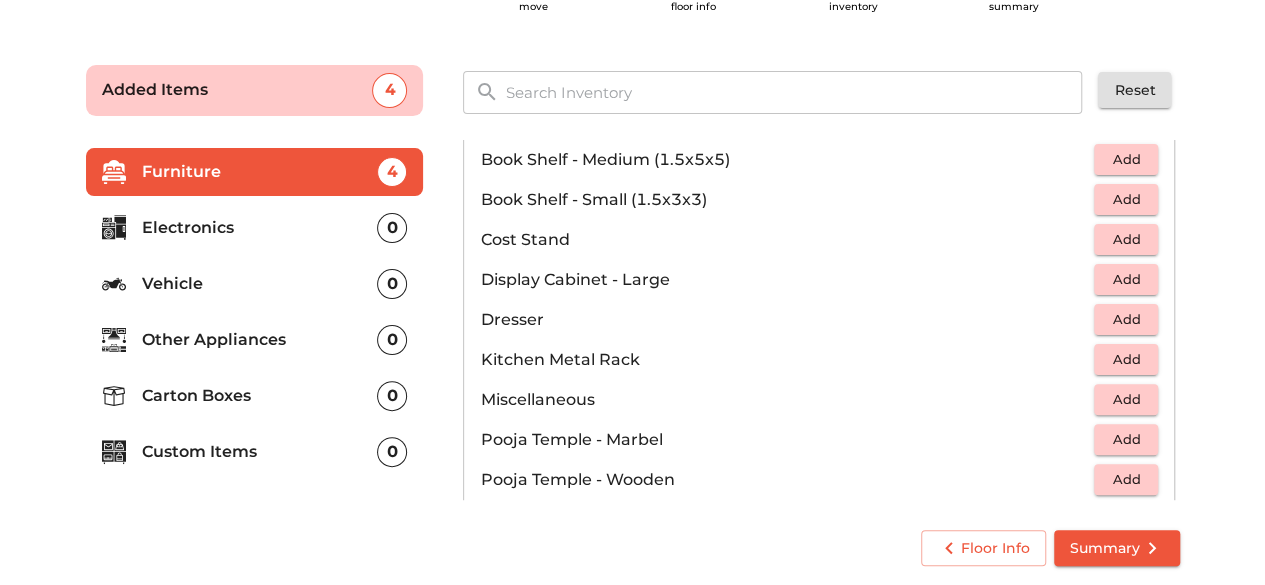 scroll, scrollTop: 532, scrollLeft: 0, axis: vertical 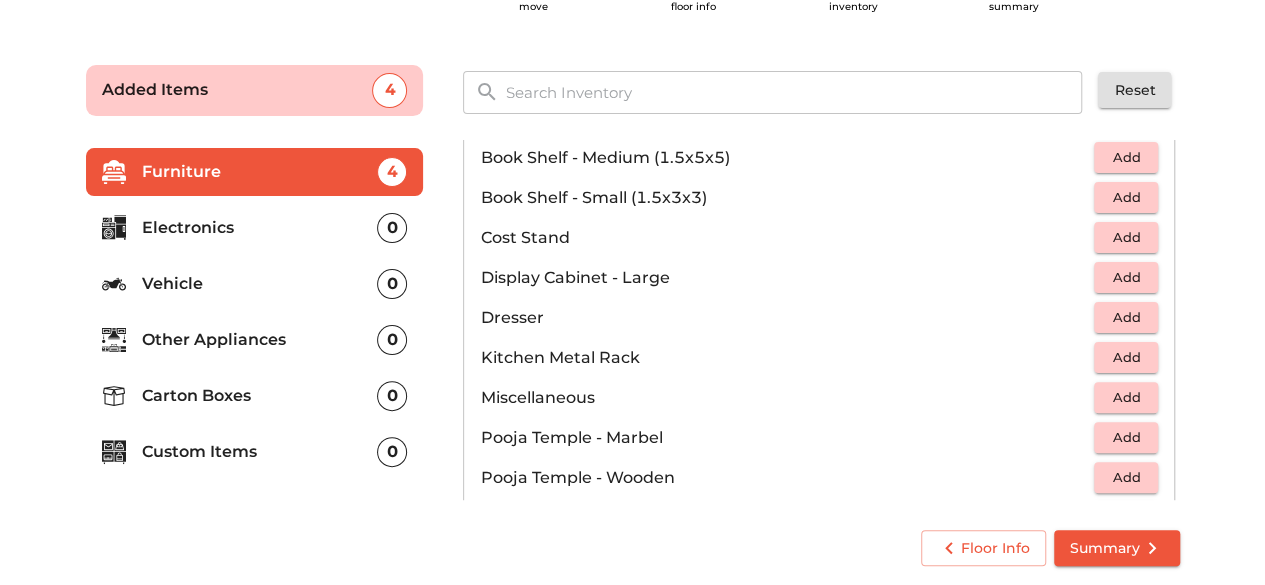 click on "Add" at bounding box center [1126, 157] 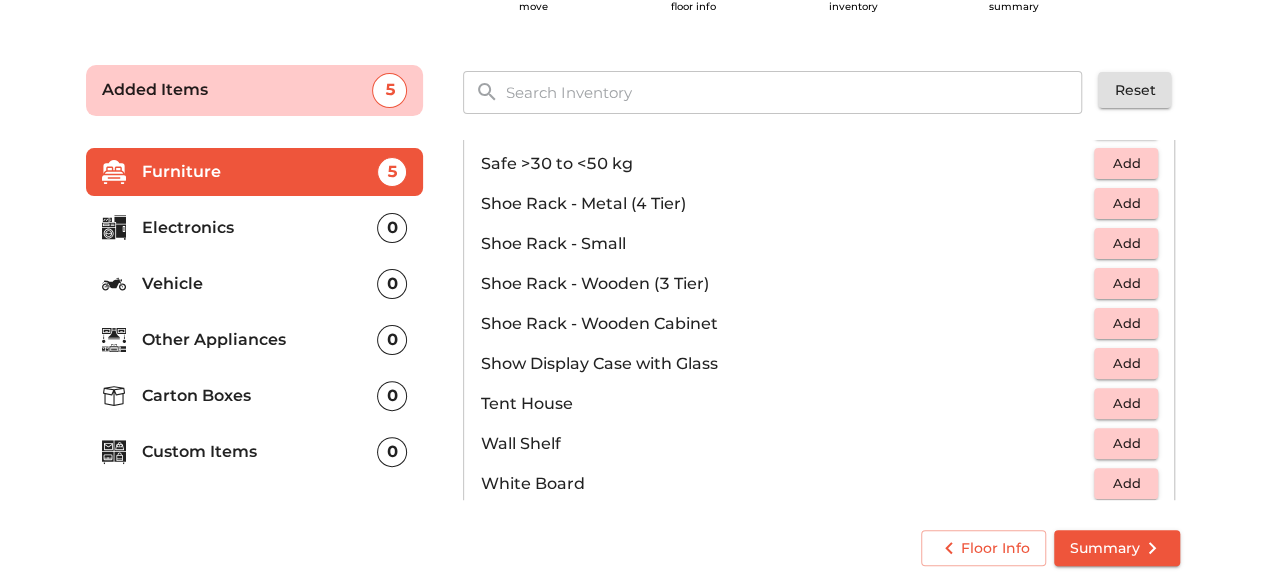 scroll, scrollTop: 1045, scrollLeft: 0, axis: vertical 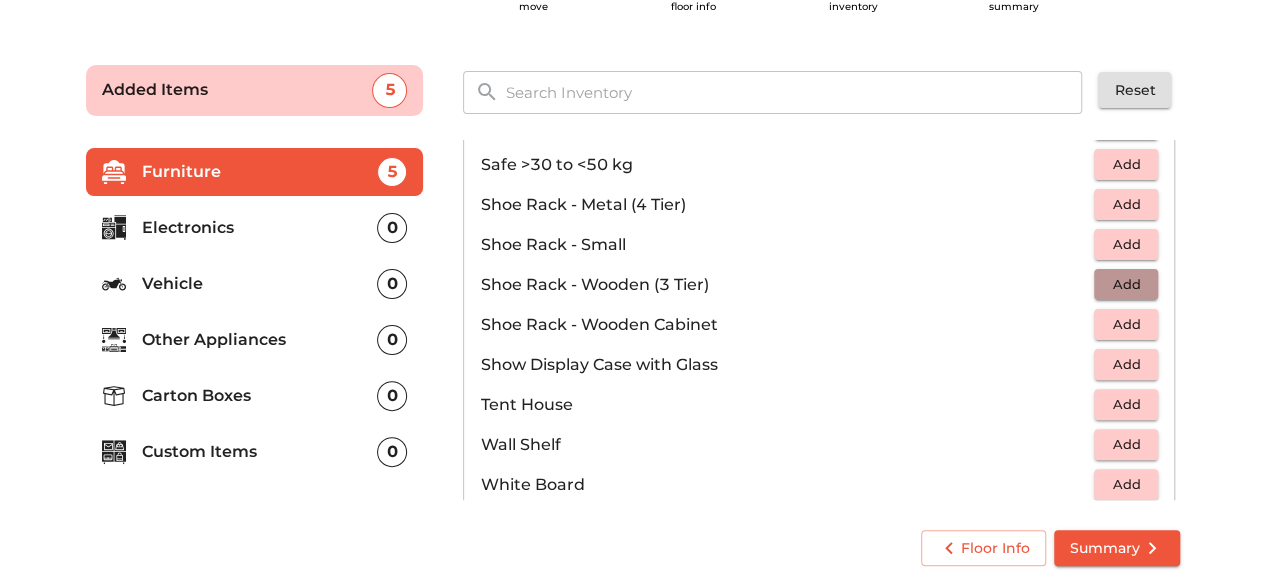 click on "Add" at bounding box center [1126, 284] 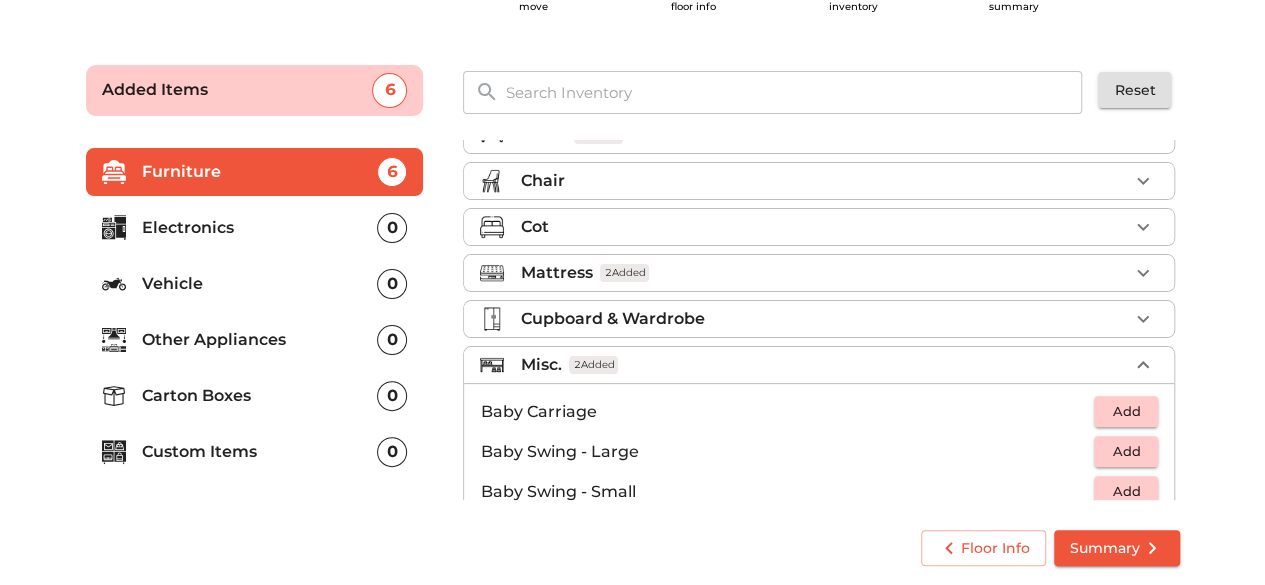 scroll, scrollTop: 68, scrollLeft: 0, axis: vertical 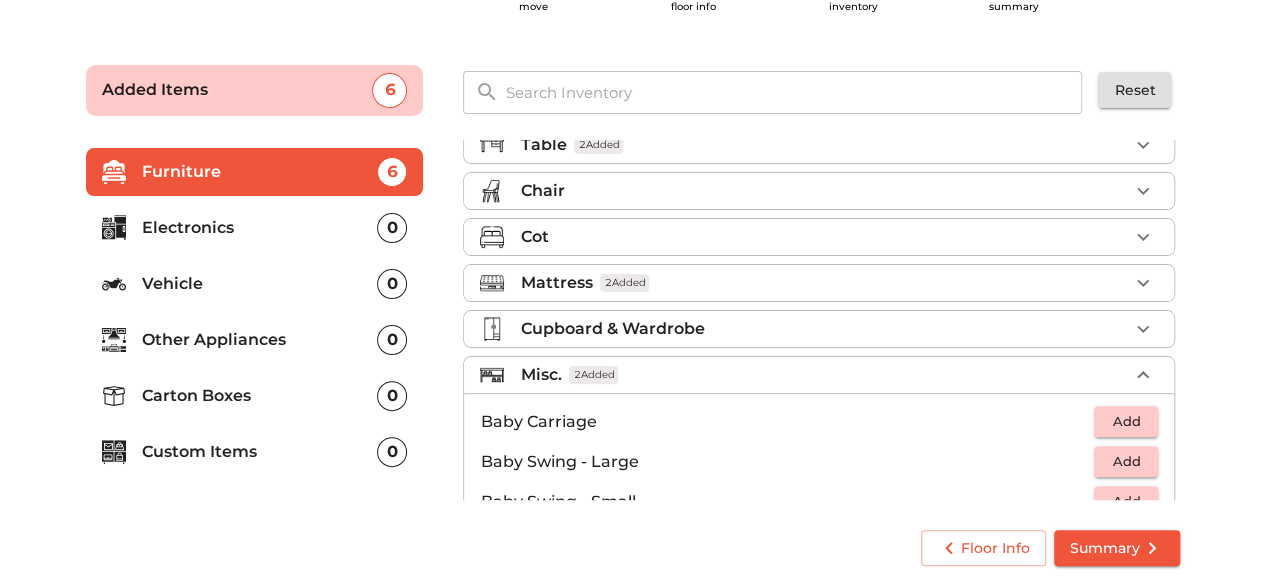 click on "Misc. 2  Added" at bounding box center [824, 375] 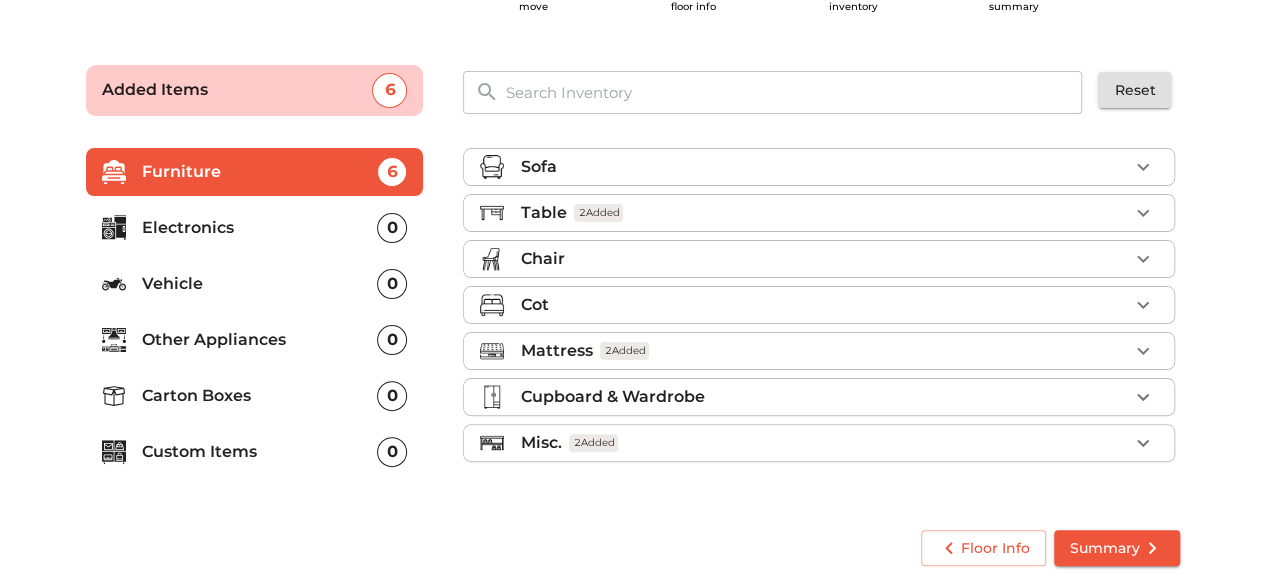 scroll, scrollTop: 0, scrollLeft: 0, axis: both 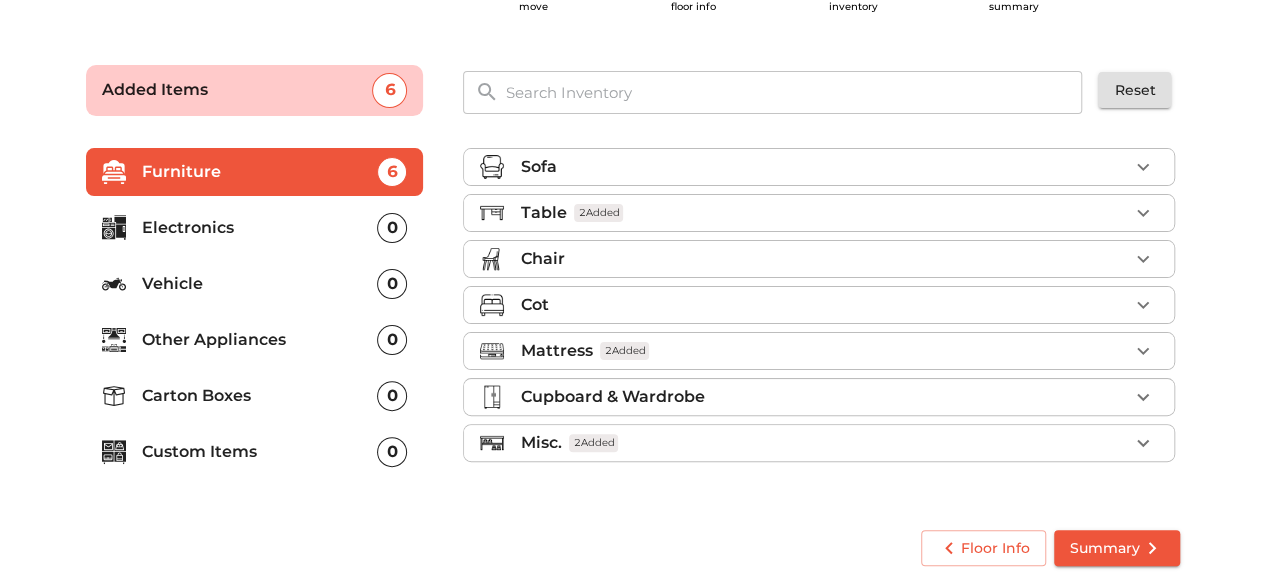 click on "Chair" at bounding box center [824, 259] 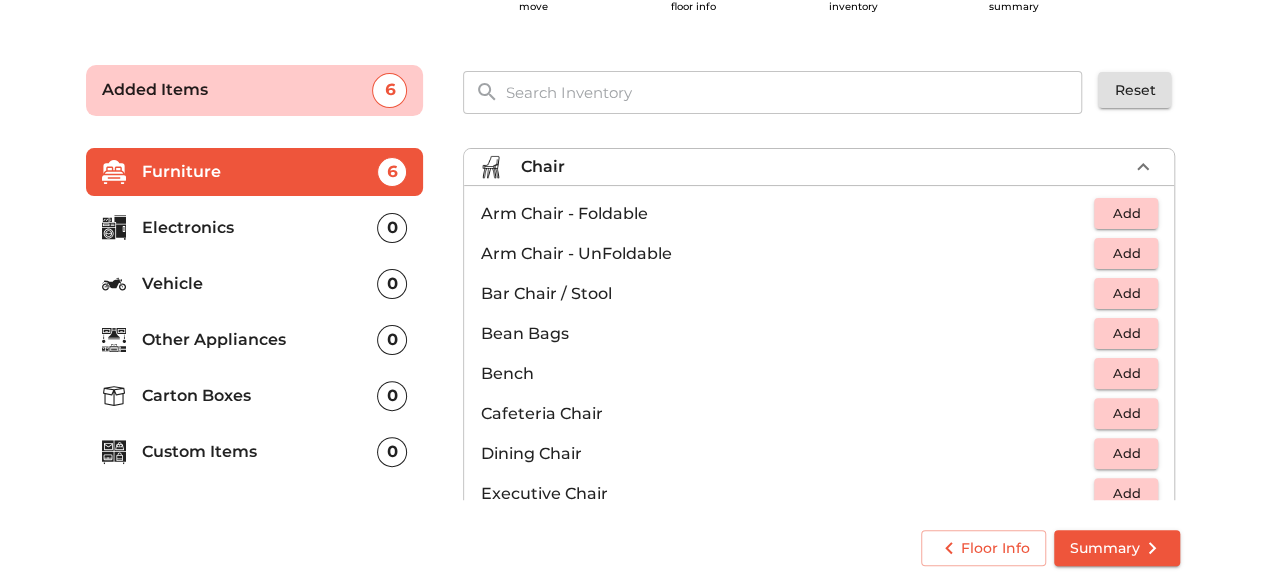 scroll, scrollTop: 101, scrollLeft: 0, axis: vertical 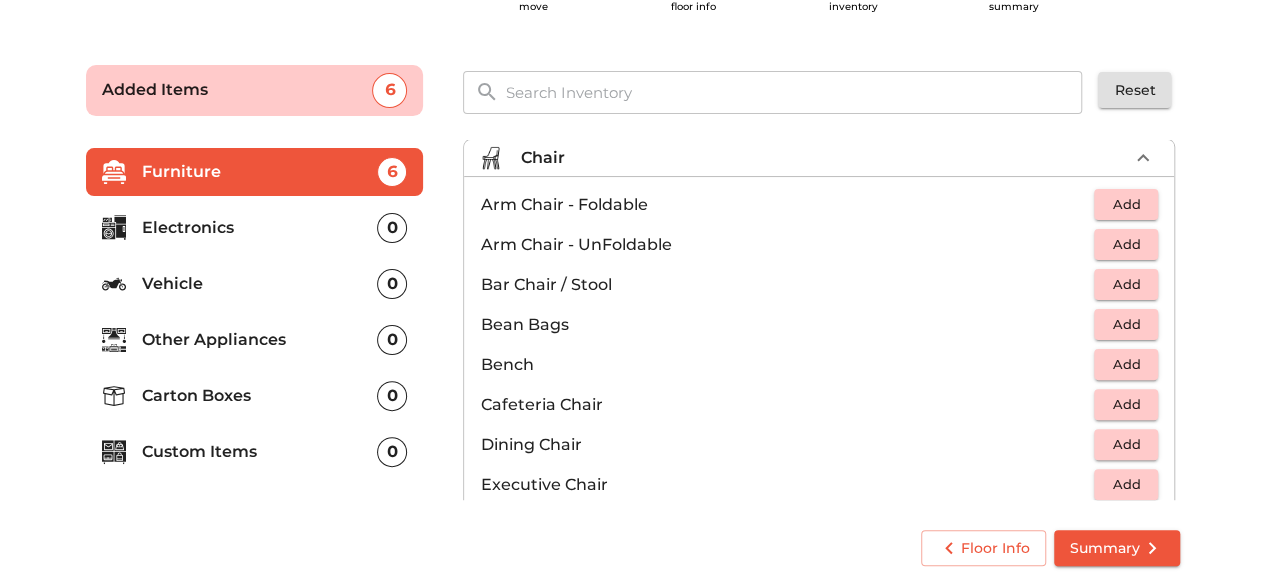 click on "Add" at bounding box center (1126, 324) 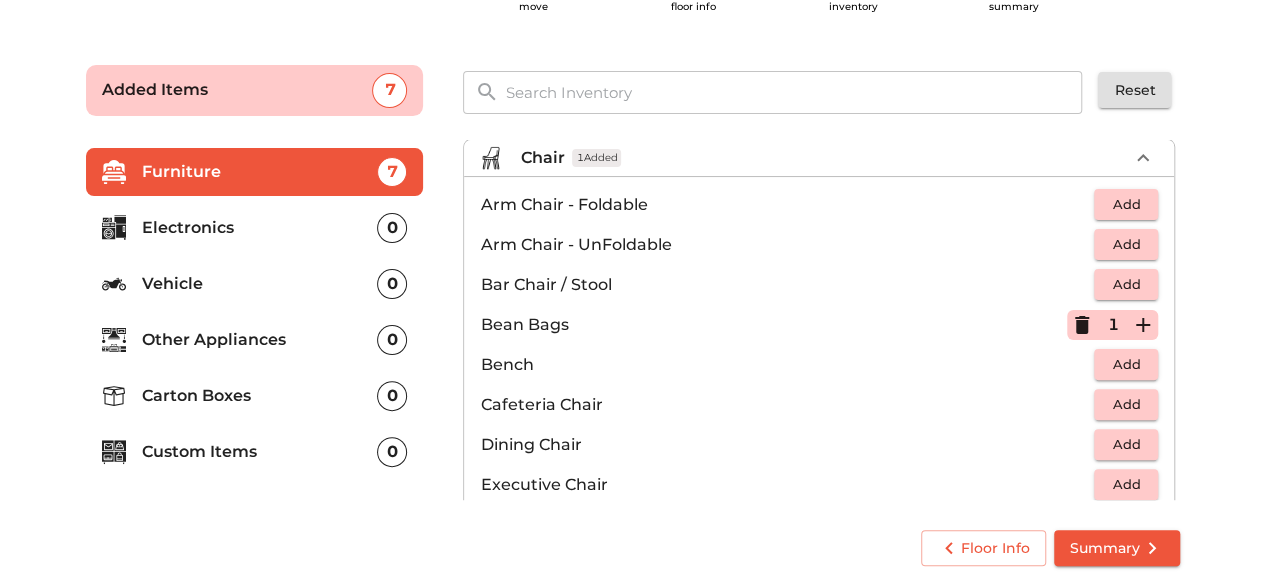 click 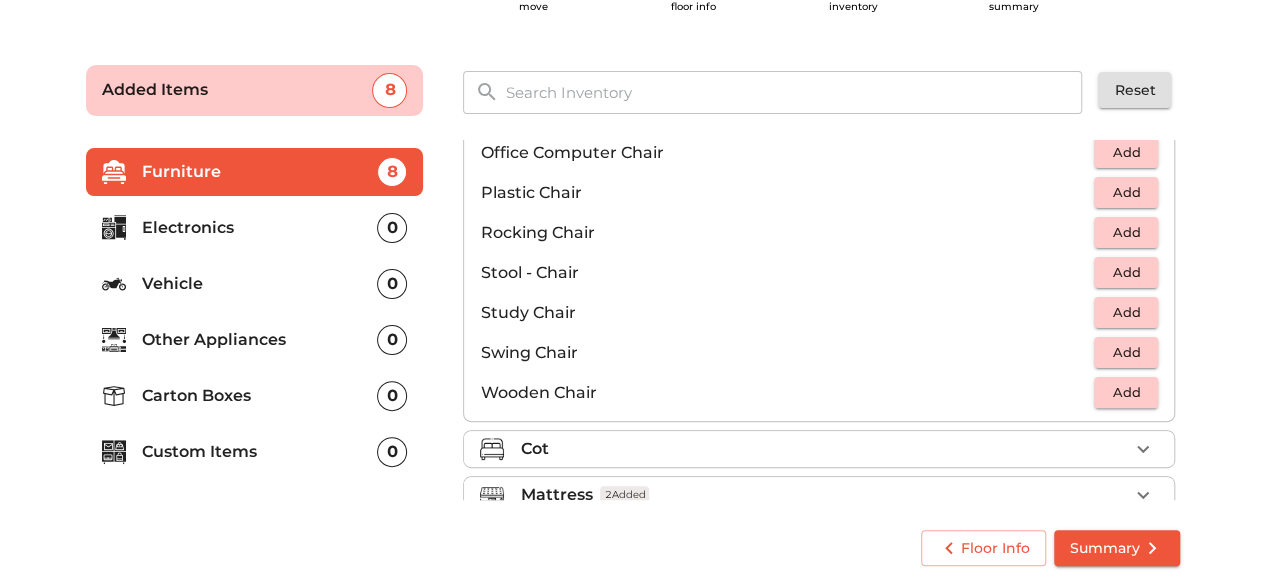 scroll, scrollTop: 678, scrollLeft: 0, axis: vertical 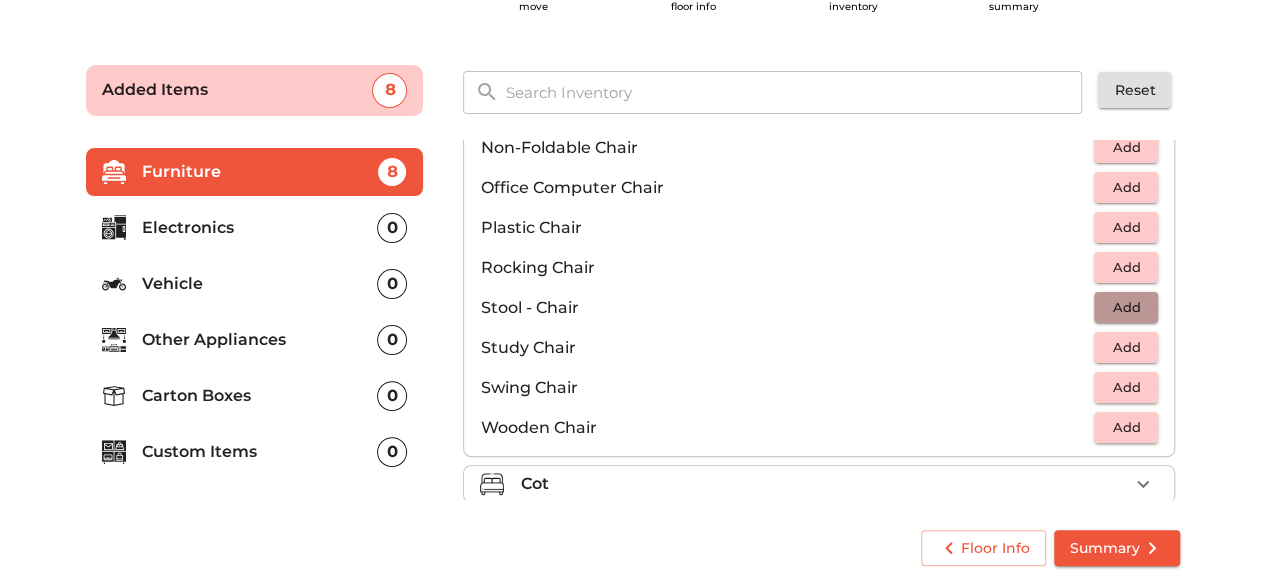 click on "Add" at bounding box center [1126, 307] 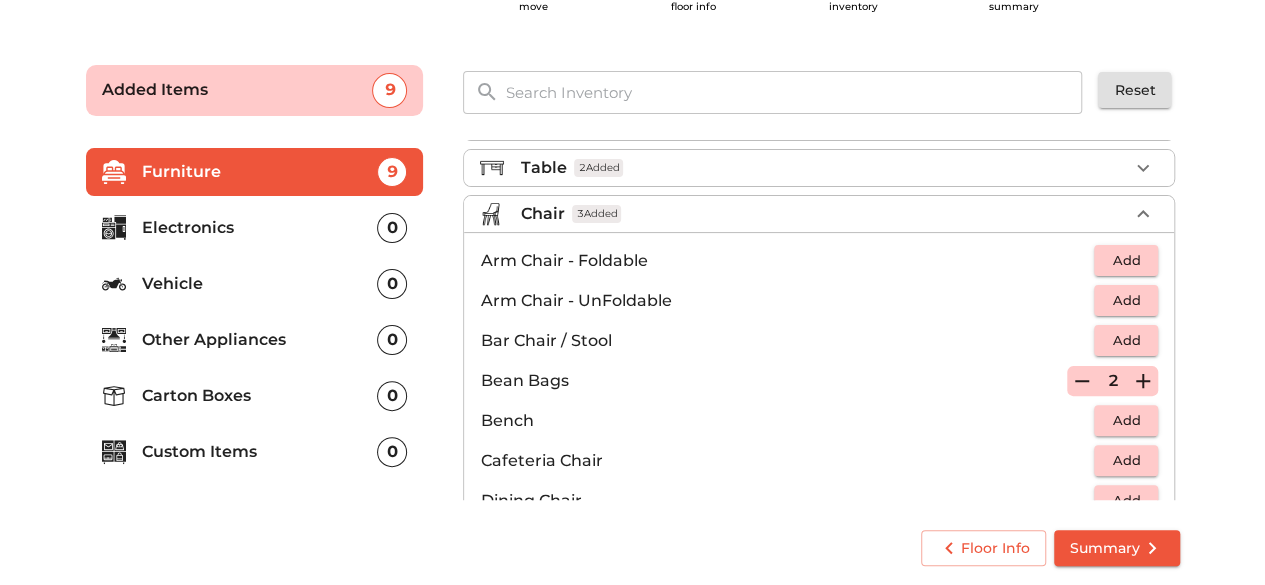 scroll, scrollTop: 44, scrollLeft: 0, axis: vertical 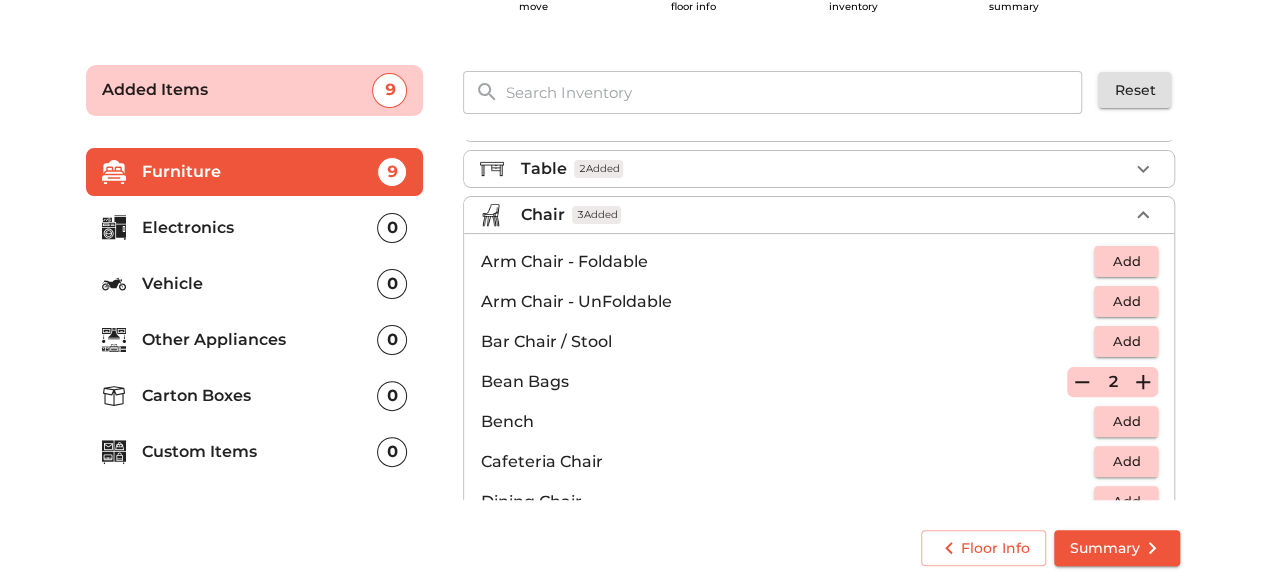 click on "Chair 3  Added" at bounding box center [819, 215] 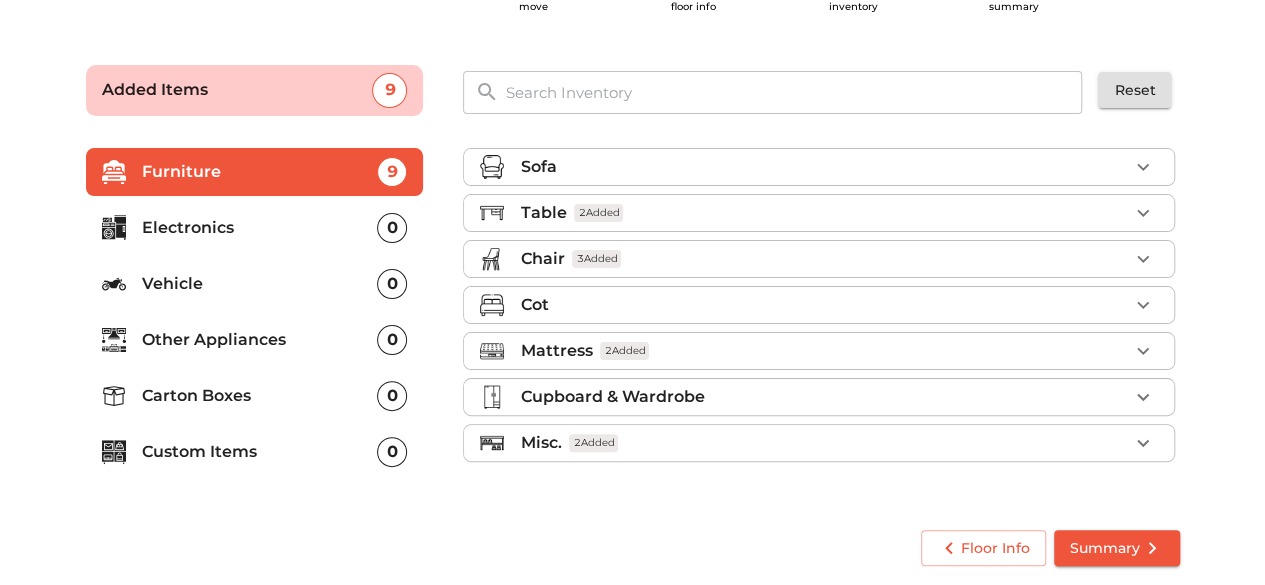 scroll, scrollTop: 0, scrollLeft: 0, axis: both 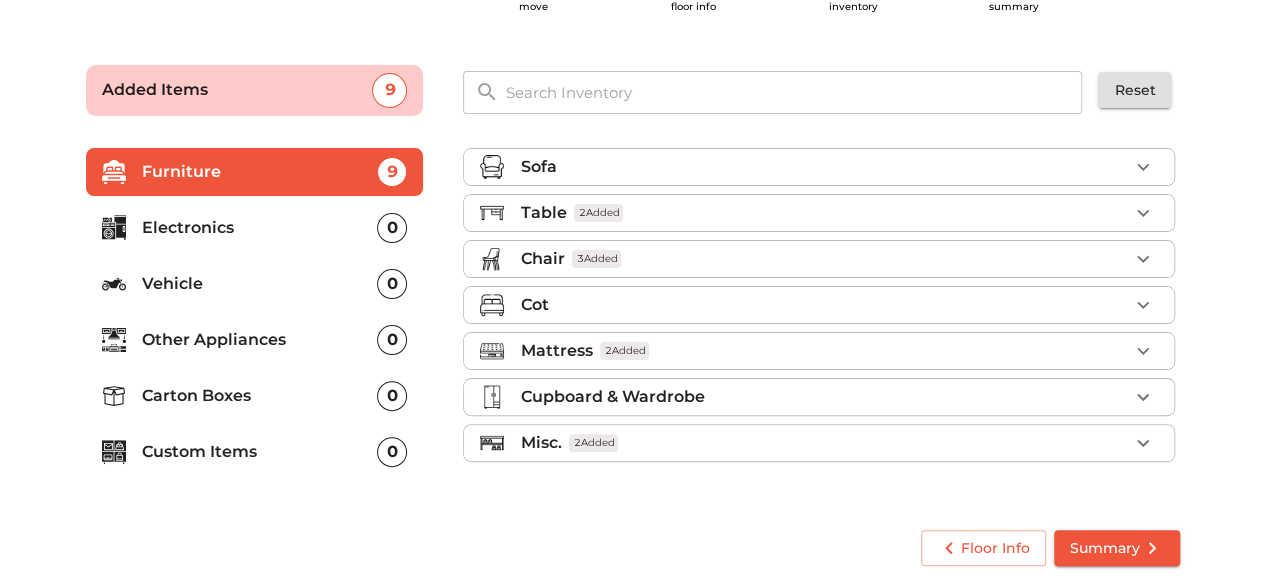 click on "Chair 3  Added" at bounding box center (824, 259) 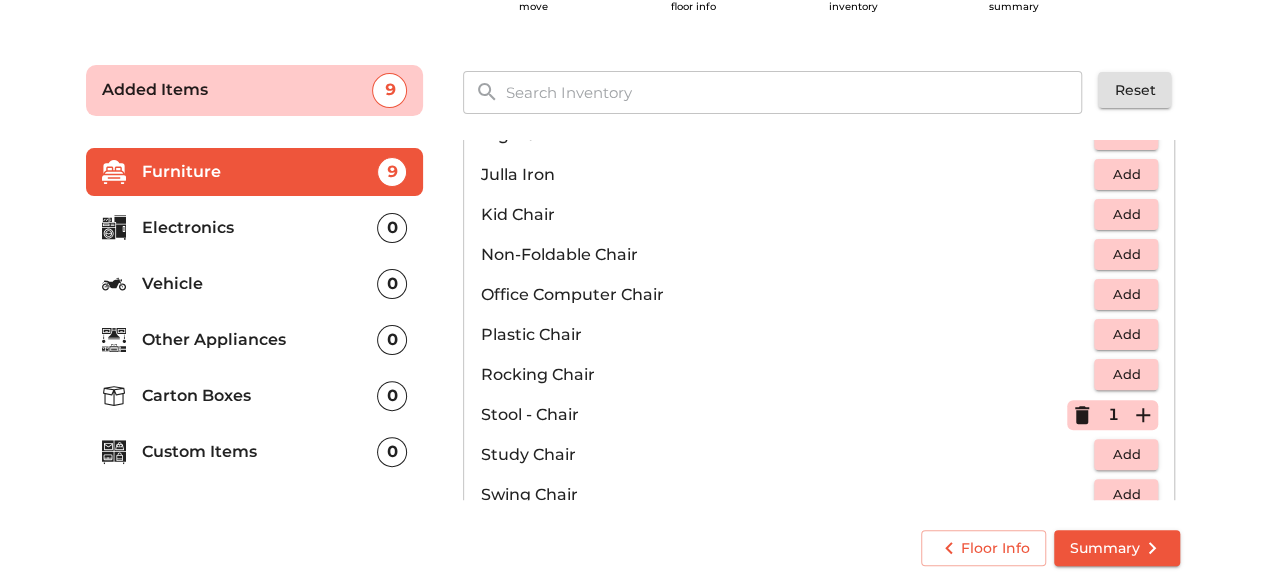 scroll, scrollTop: 569, scrollLeft: 0, axis: vertical 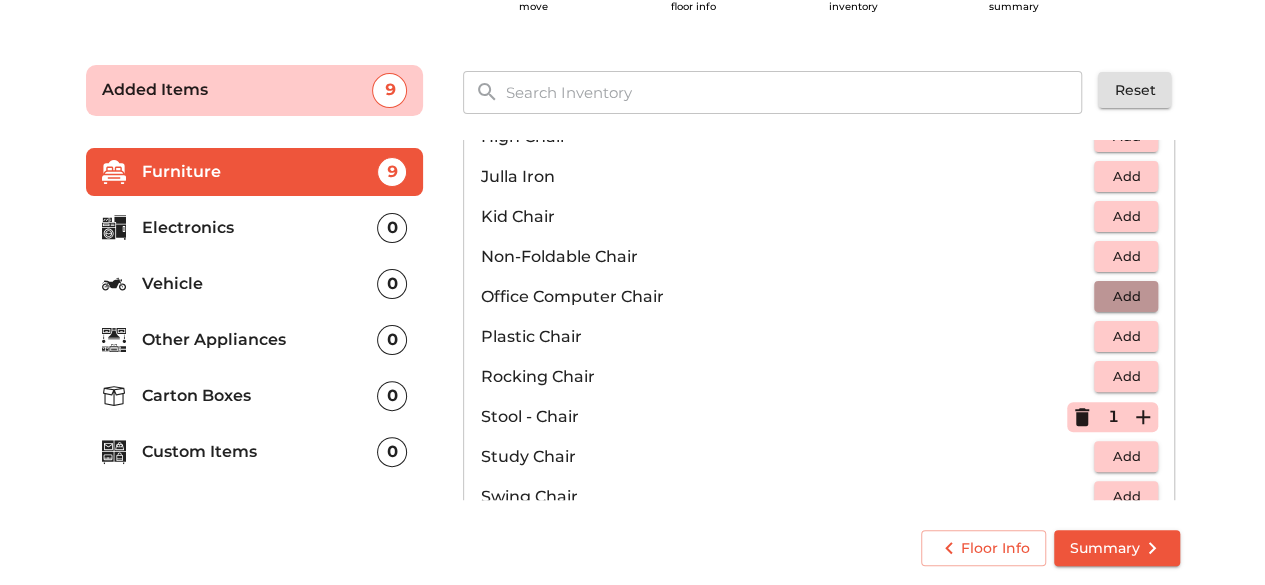 click on "Add" at bounding box center [1126, 296] 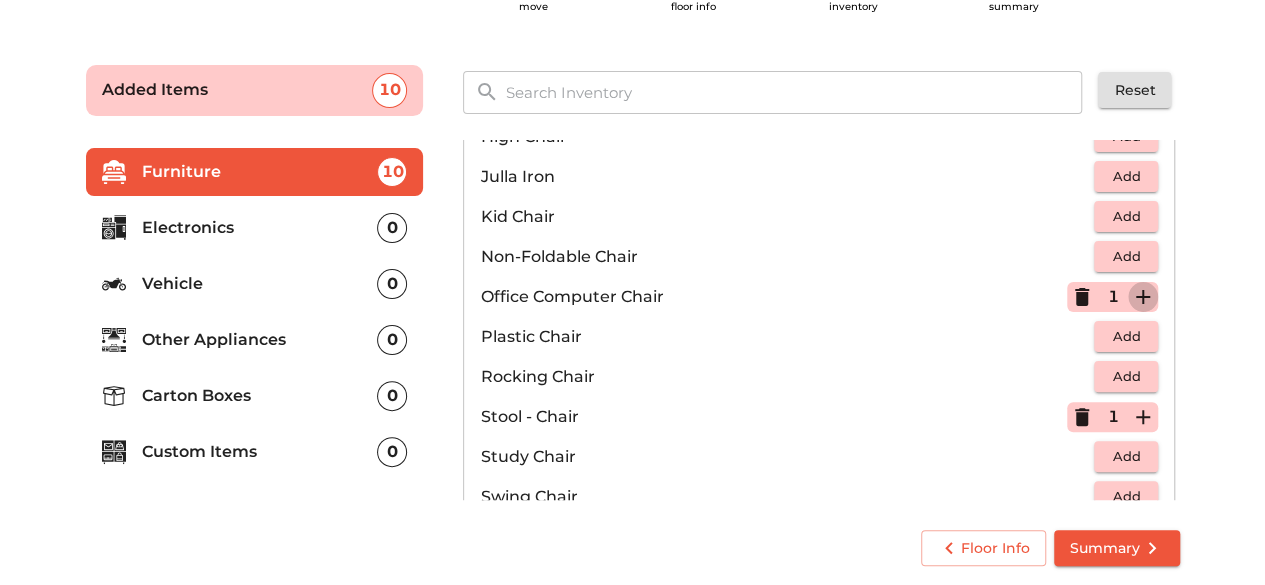 click 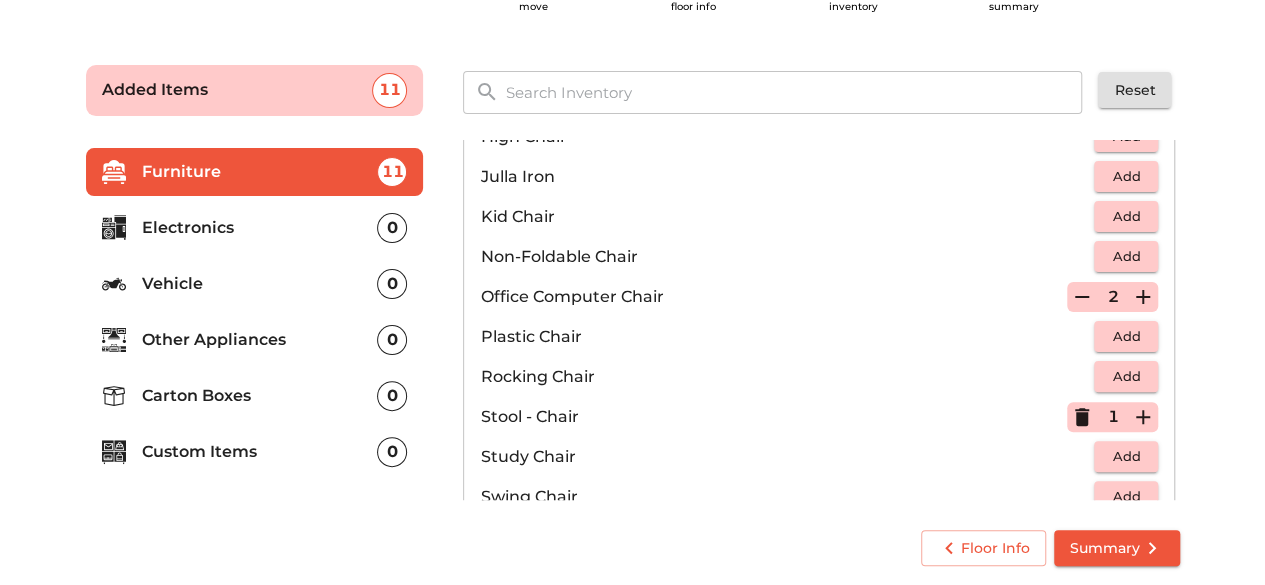click 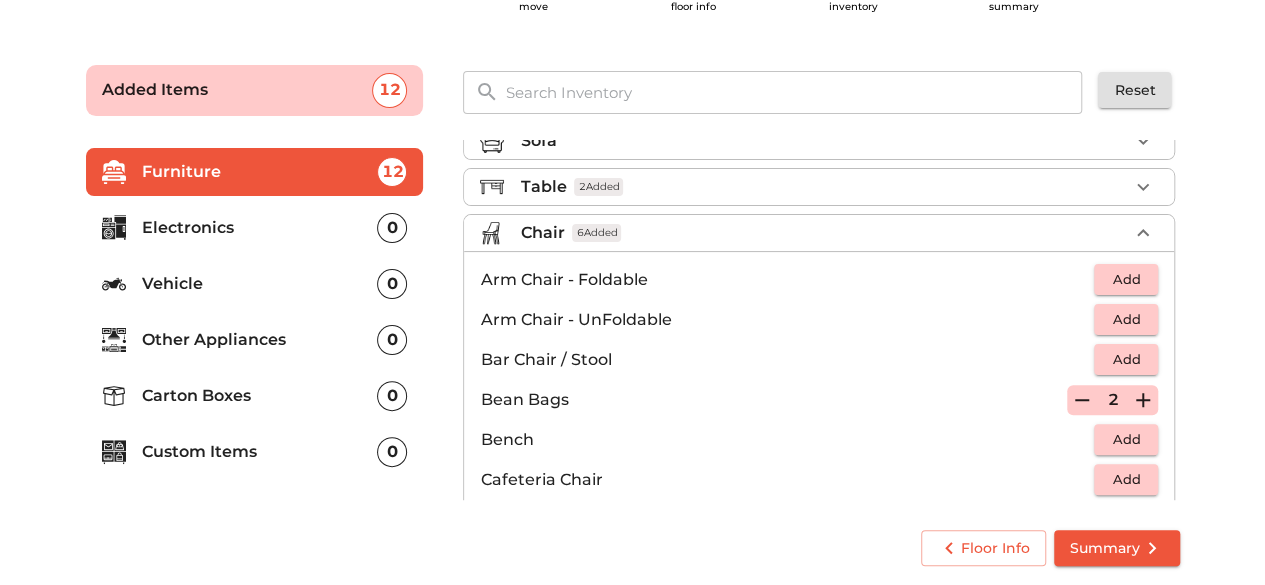 scroll, scrollTop: 0, scrollLeft: 0, axis: both 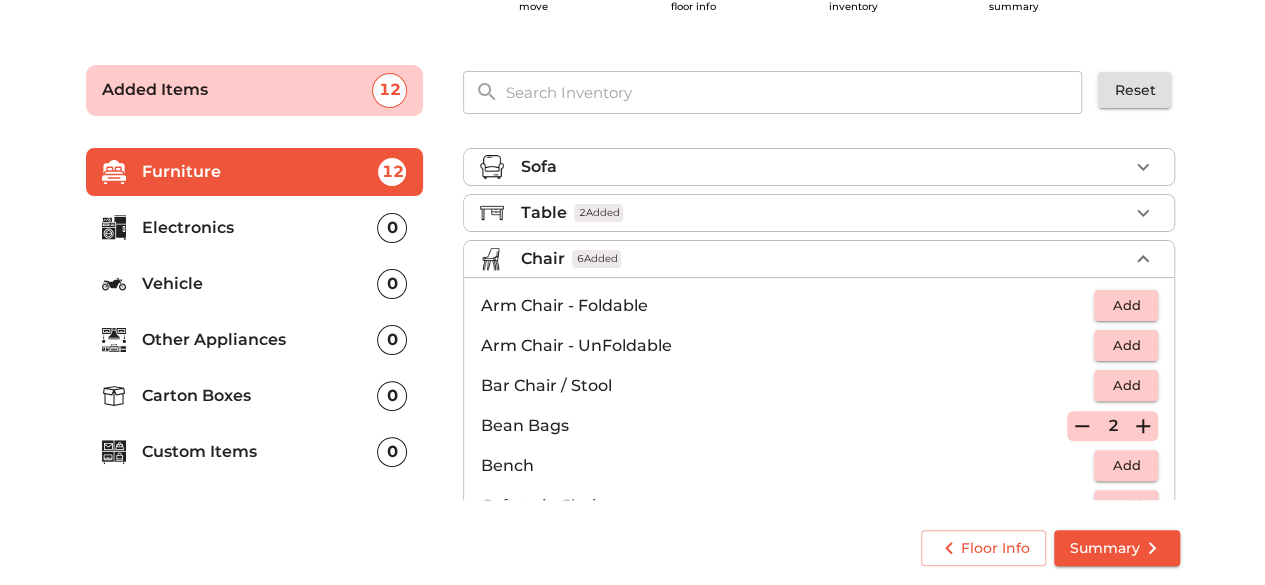click on "Chair 6  Added" at bounding box center [824, 259] 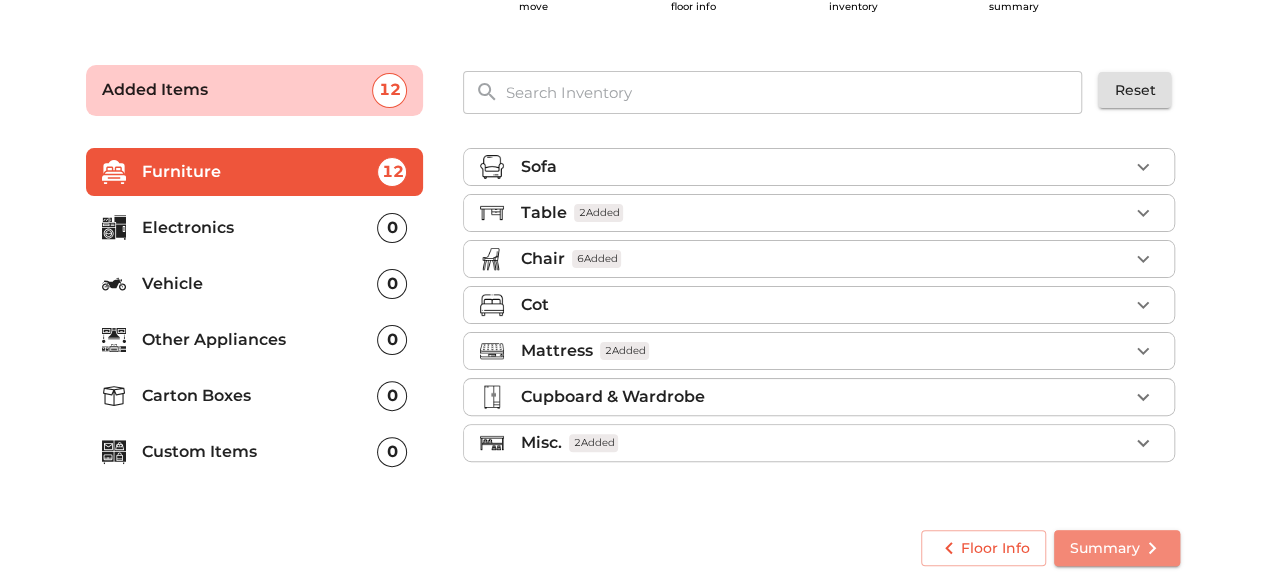 click on "Summary" at bounding box center (1117, 548) 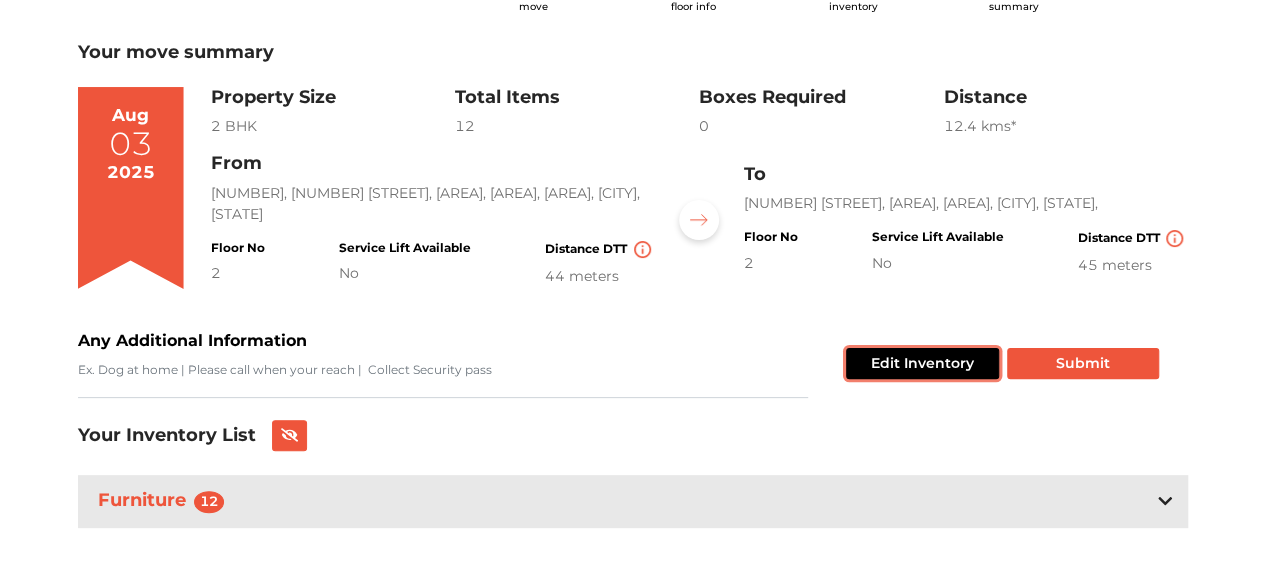 click on "Edit Inventory" at bounding box center (922, 363) 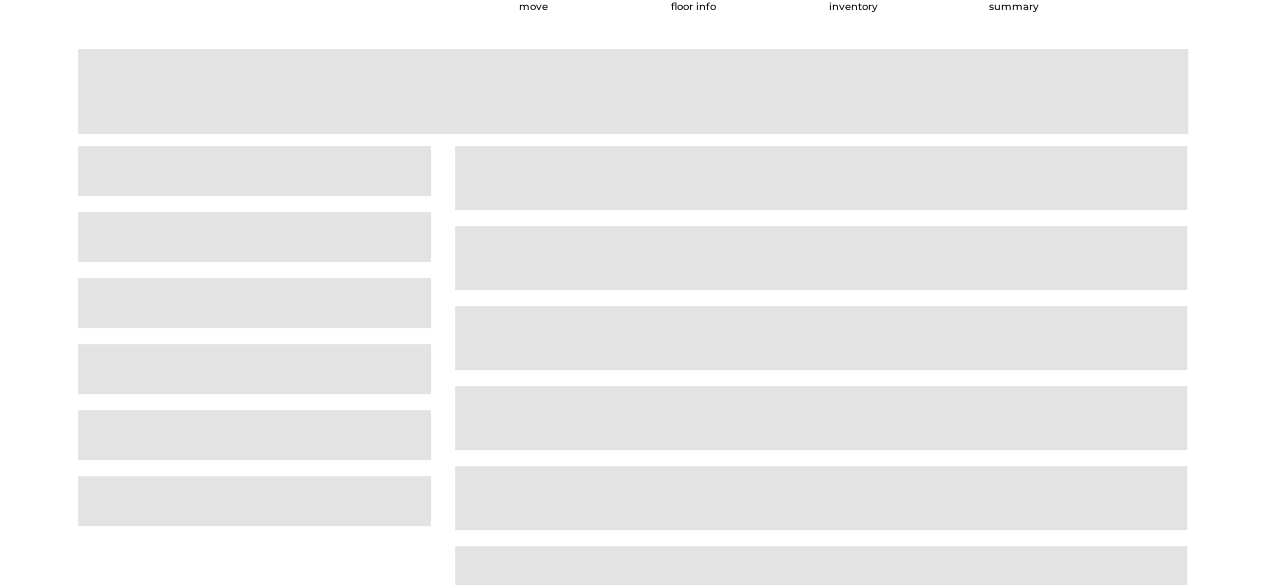 scroll, scrollTop: 0, scrollLeft: 0, axis: both 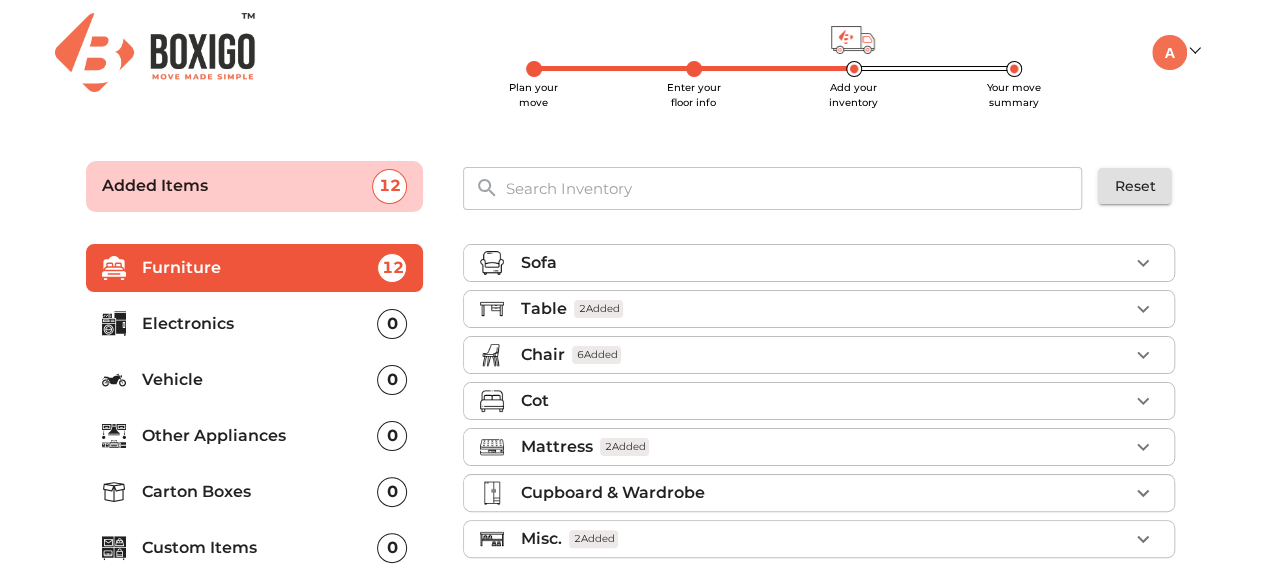 click on "Electronics" at bounding box center [260, 324] 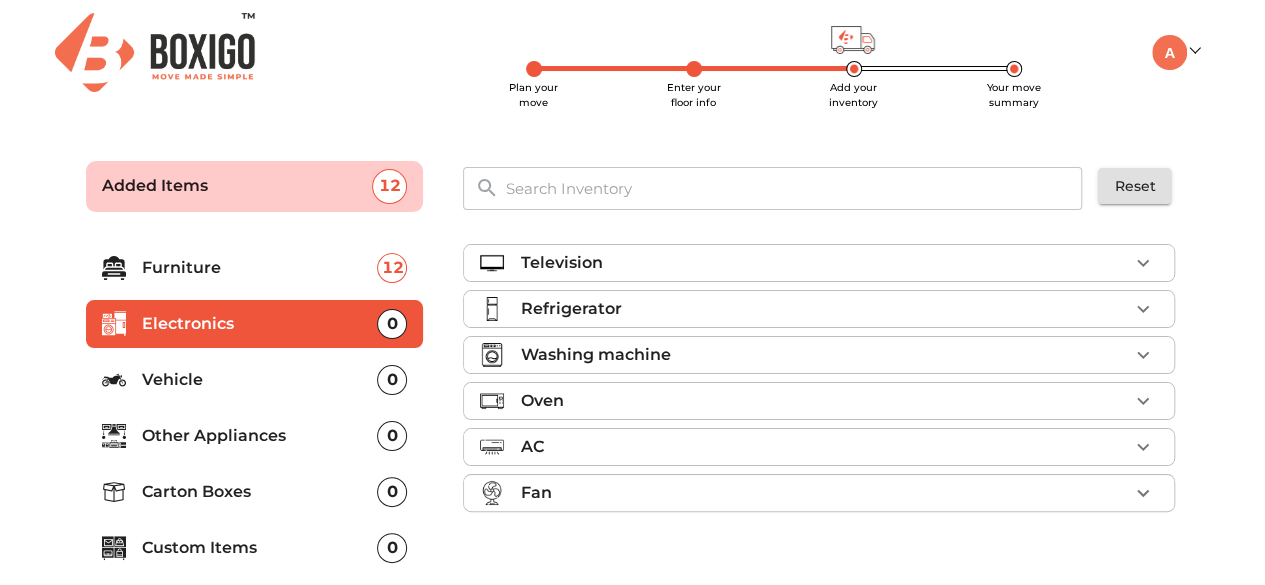 click on "Vehicle" at bounding box center [260, 380] 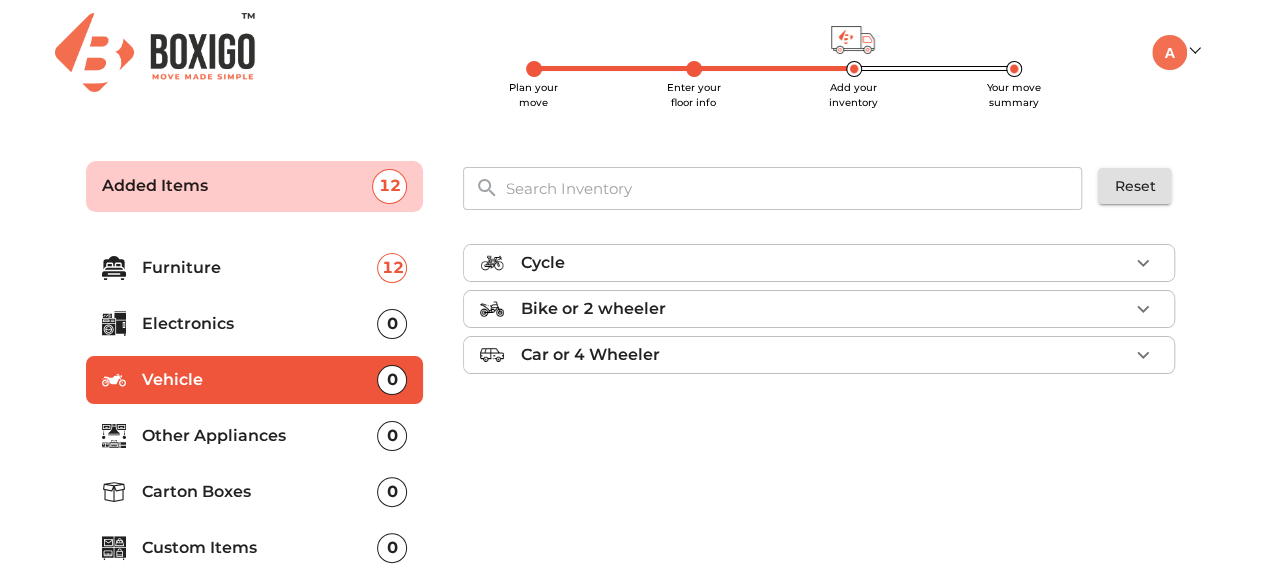 click on "Other Appliances" at bounding box center (260, 436) 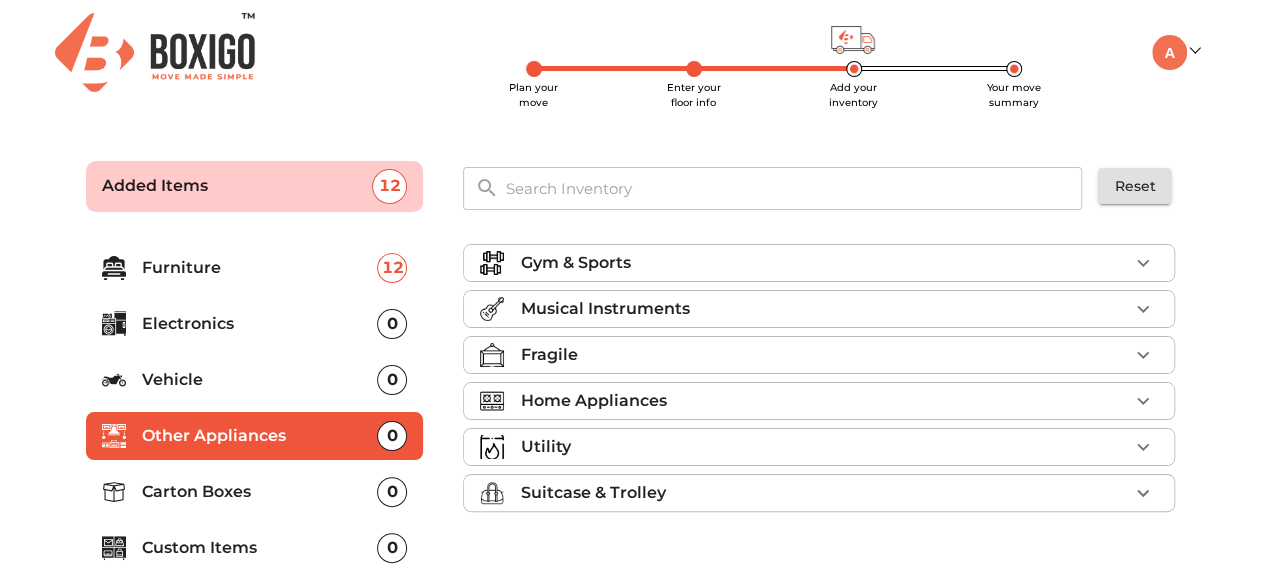 click on "Musical Instruments" at bounding box center (824, 309) 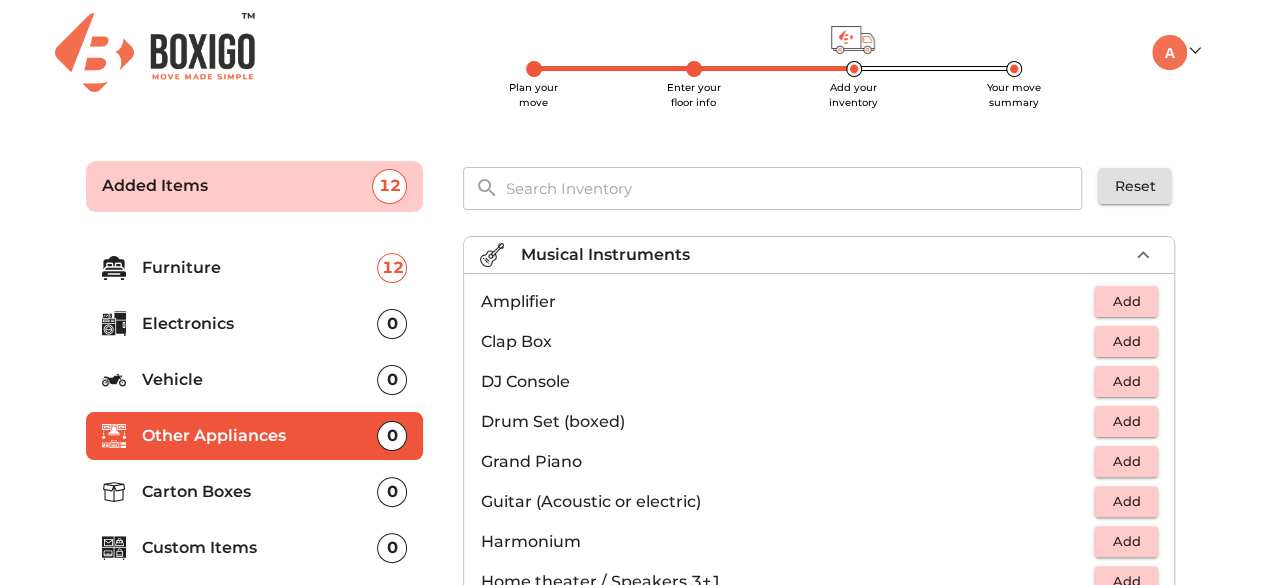 scroll, scrollTop: 52, scrollLeft: 0, axis: vertical 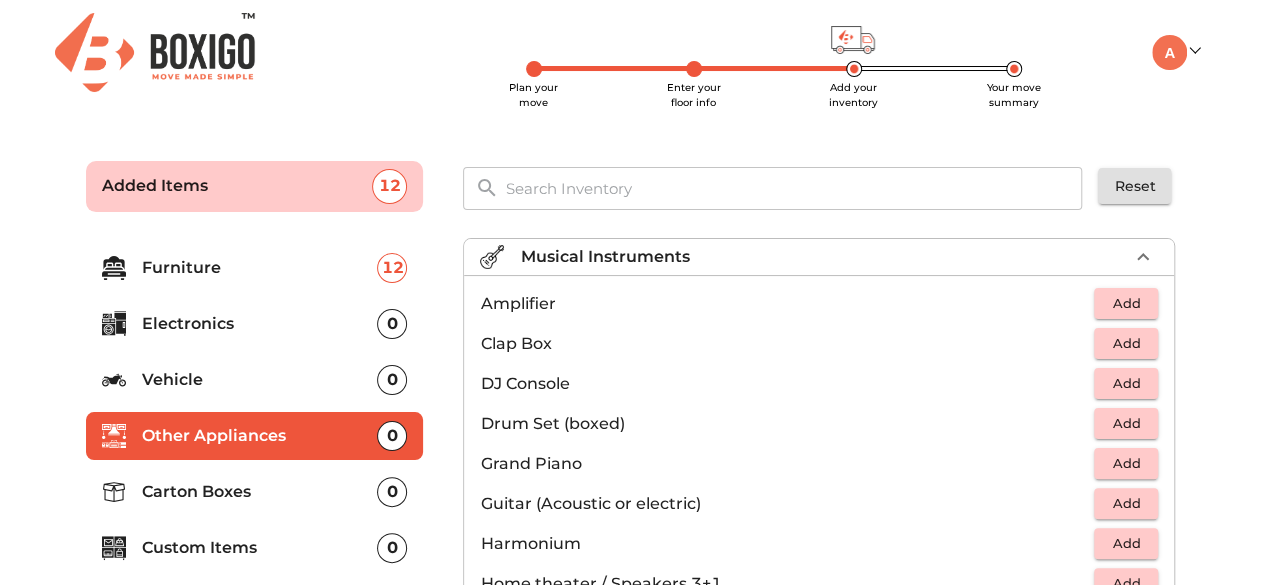 click on "Add" at bounding box center (1126, 503) 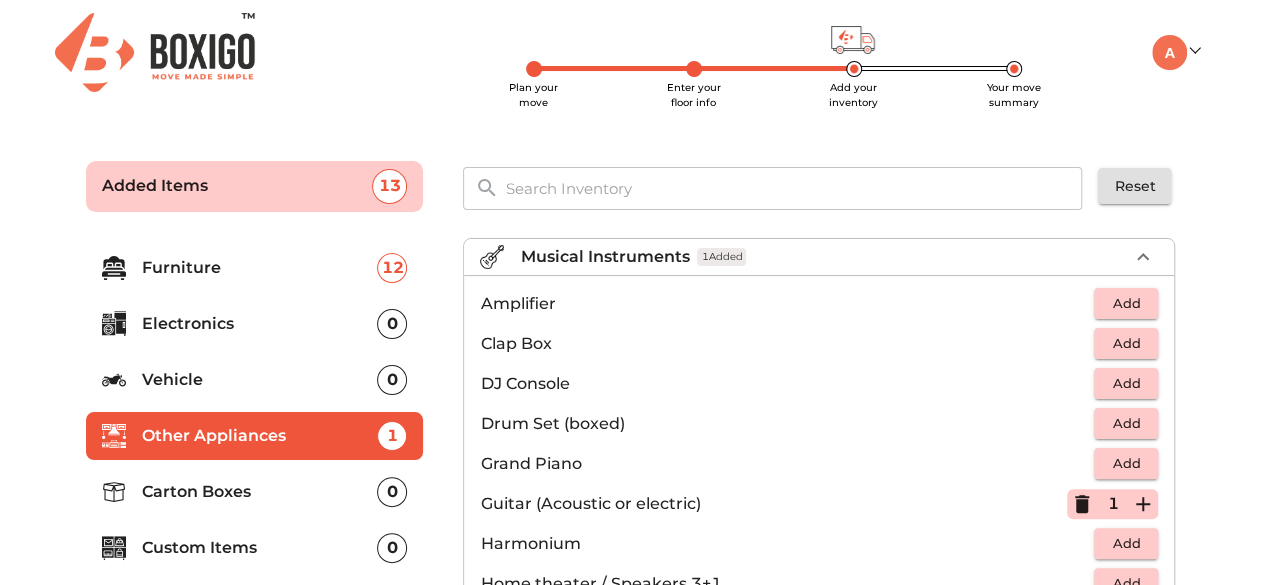click 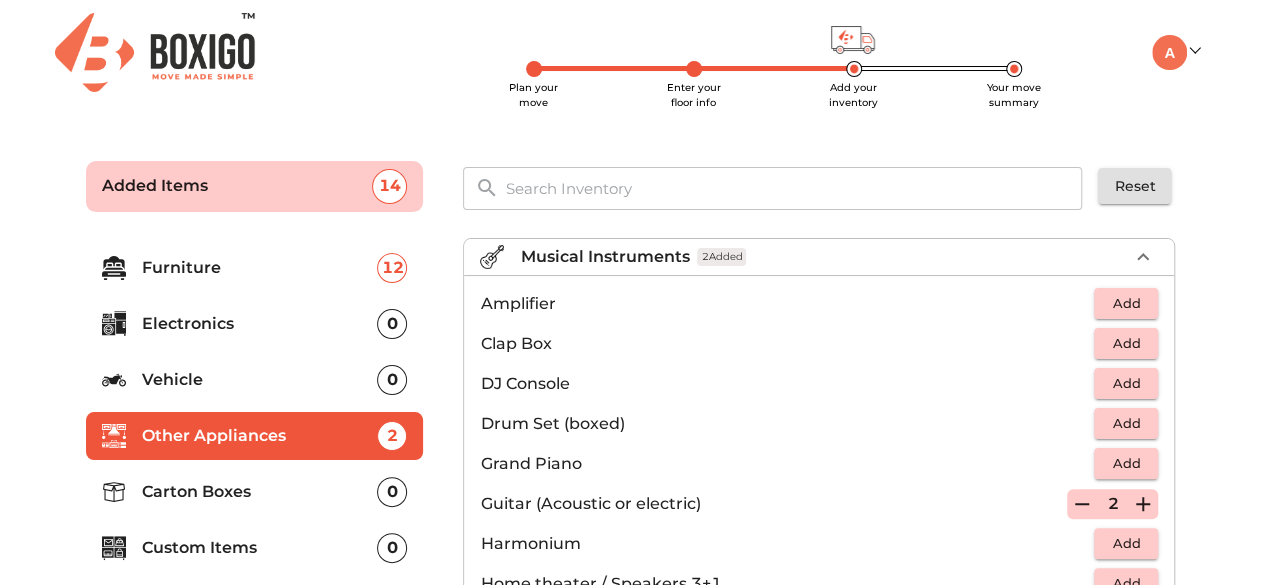 click on "Musical Instruments 2  Added" at bounding box center [824, 257] 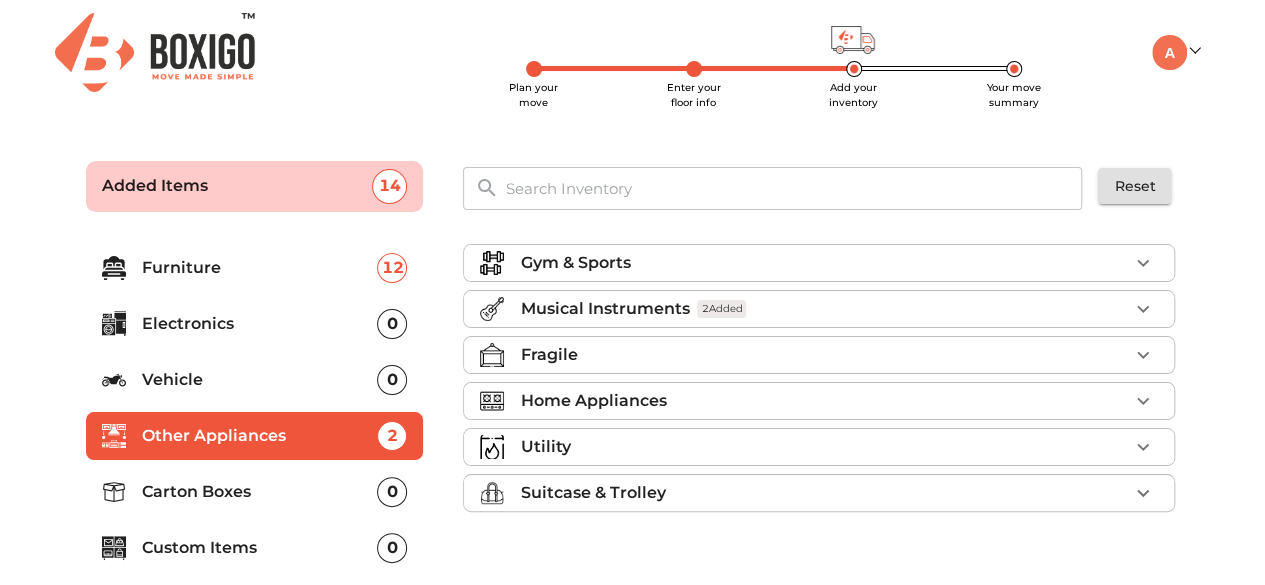 scroll, scrollTop: 0, scrollLeft: 0, axis: both 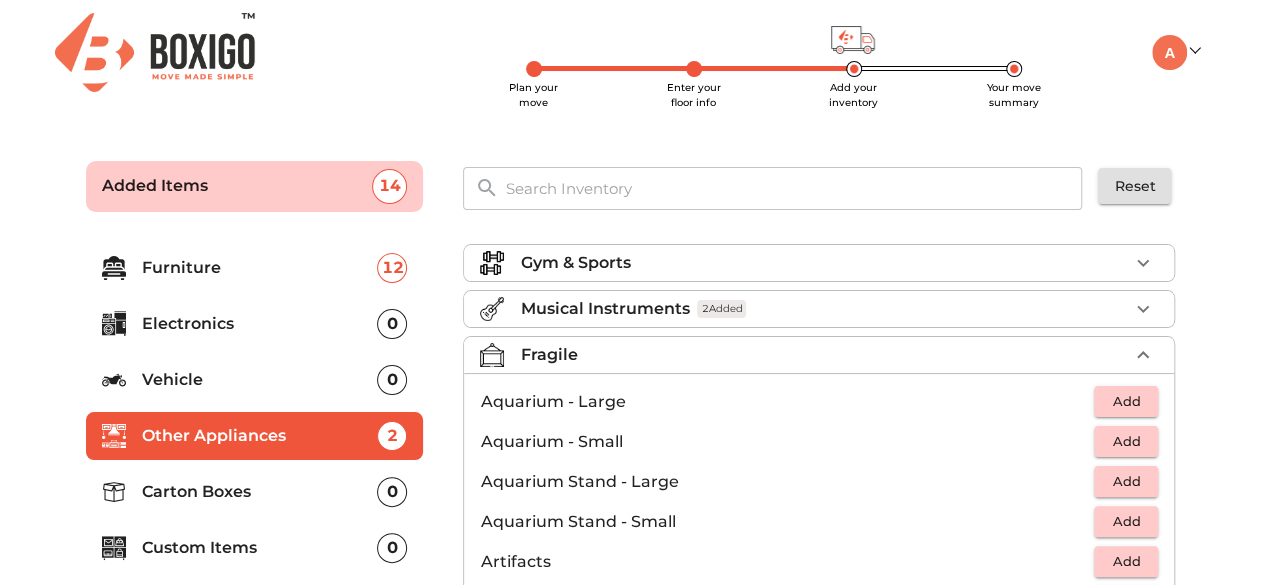 click on "Fragile" at bounding box center [824, 355] 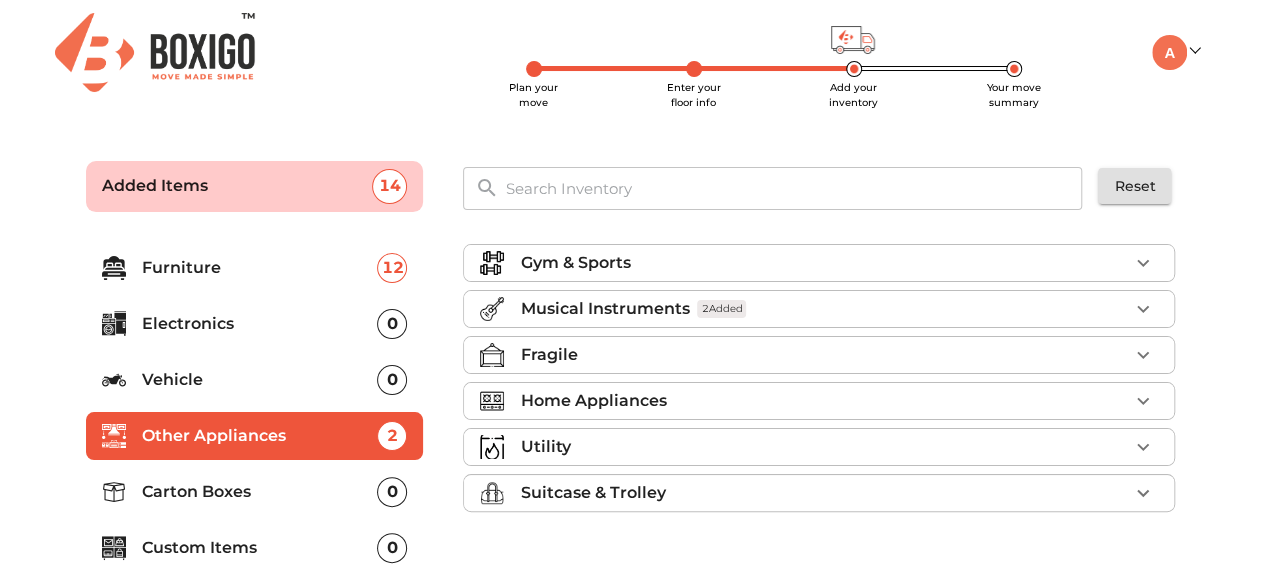 click on "Suitcase & Trolley" at bounding box center (592, 493) 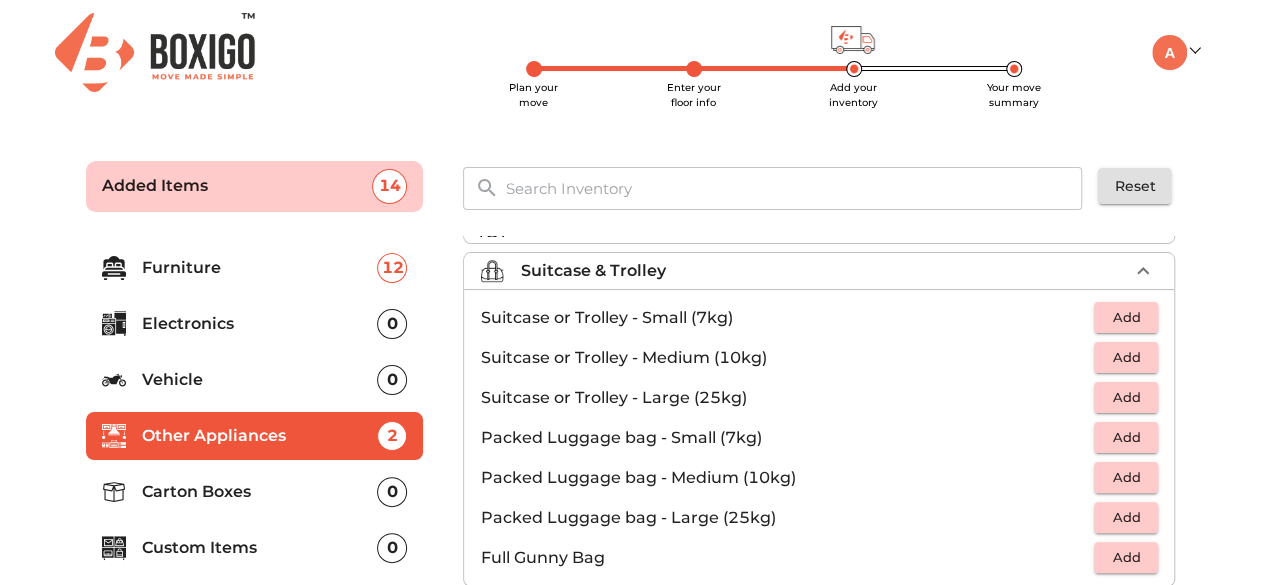 scroll, scrollTop: 224, scrollLeft: 0, axis: vertical 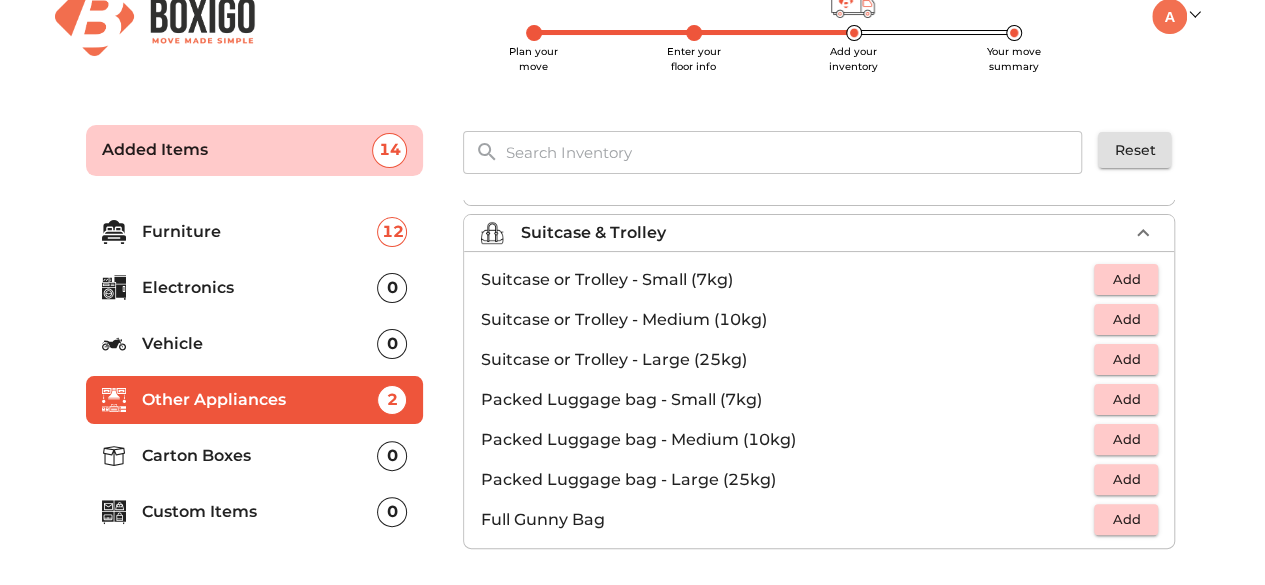 click on "Add" at bounding box center (1126, 319) 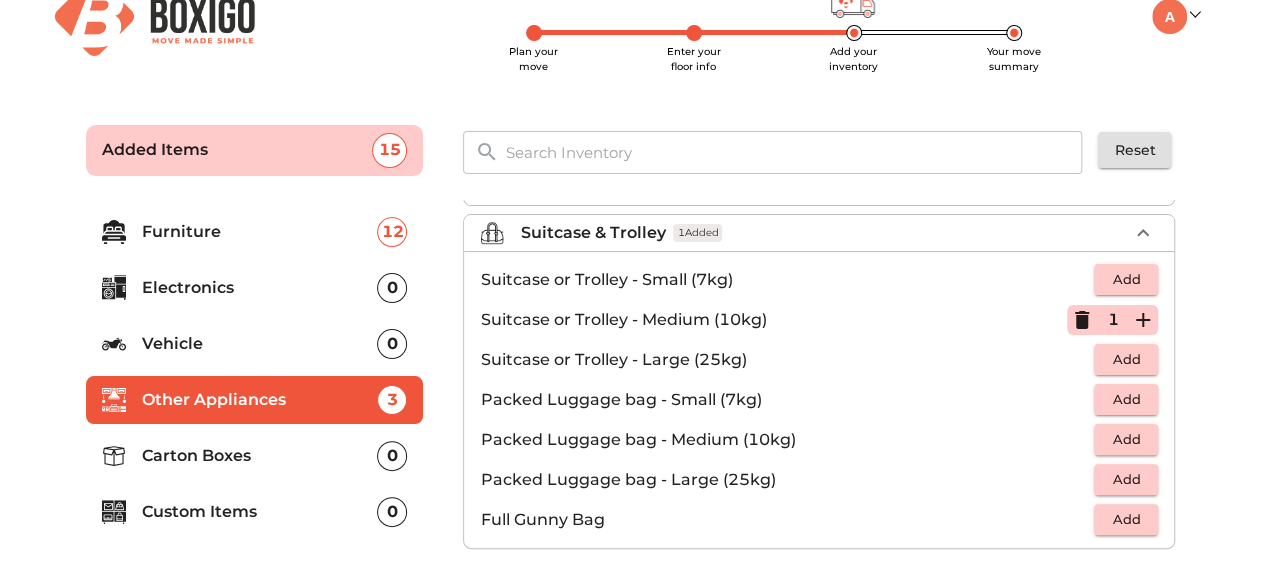click 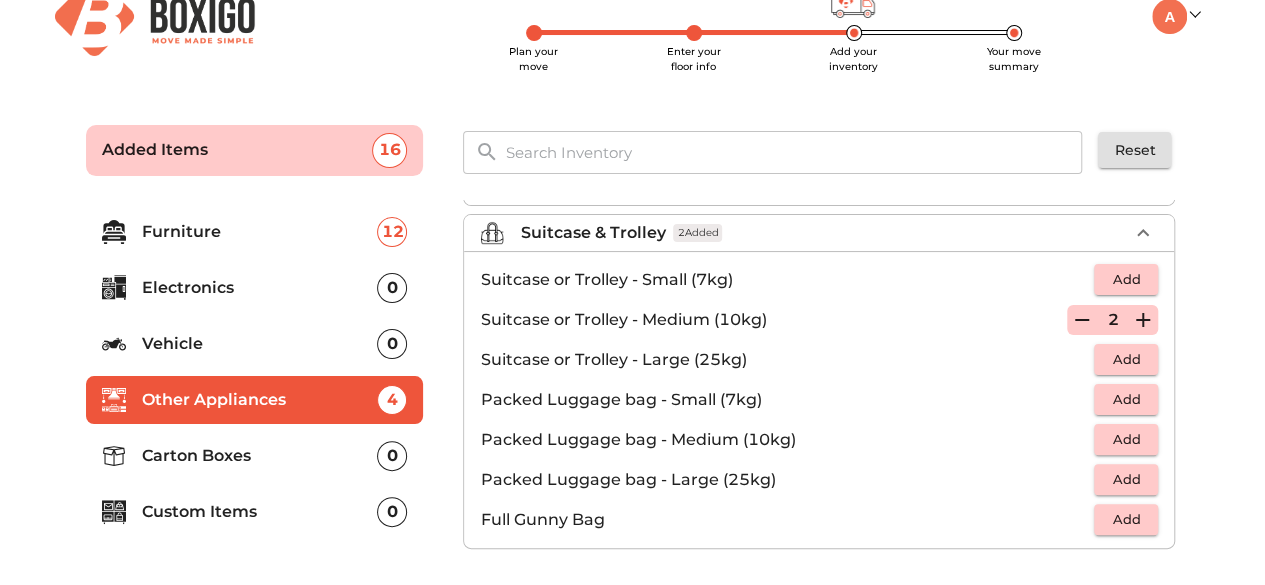 click 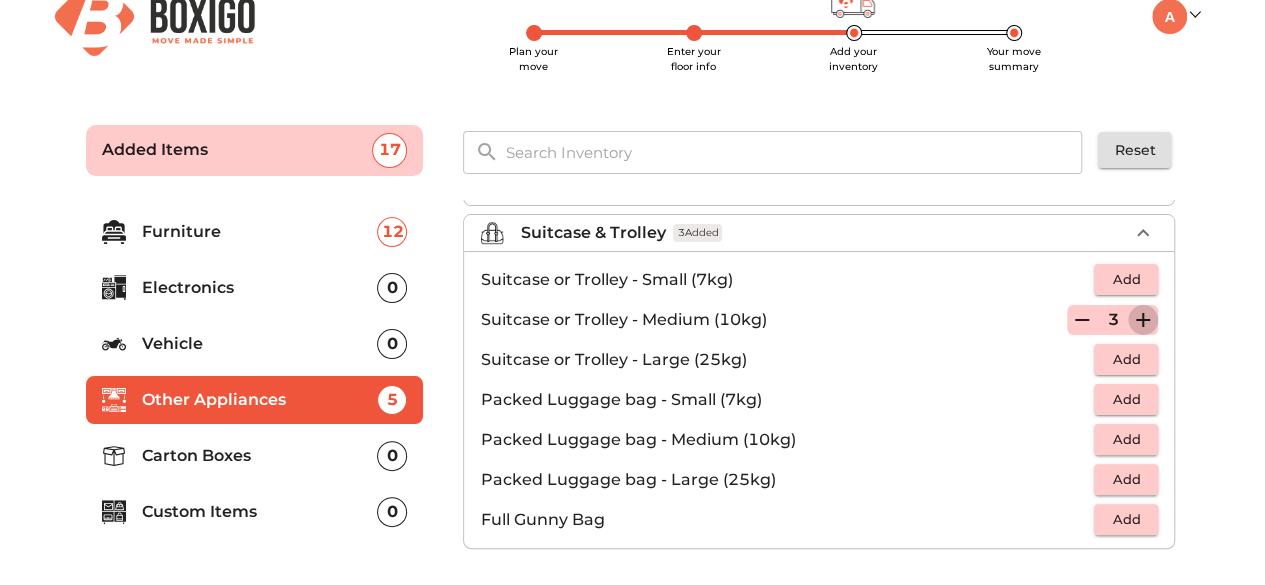 click 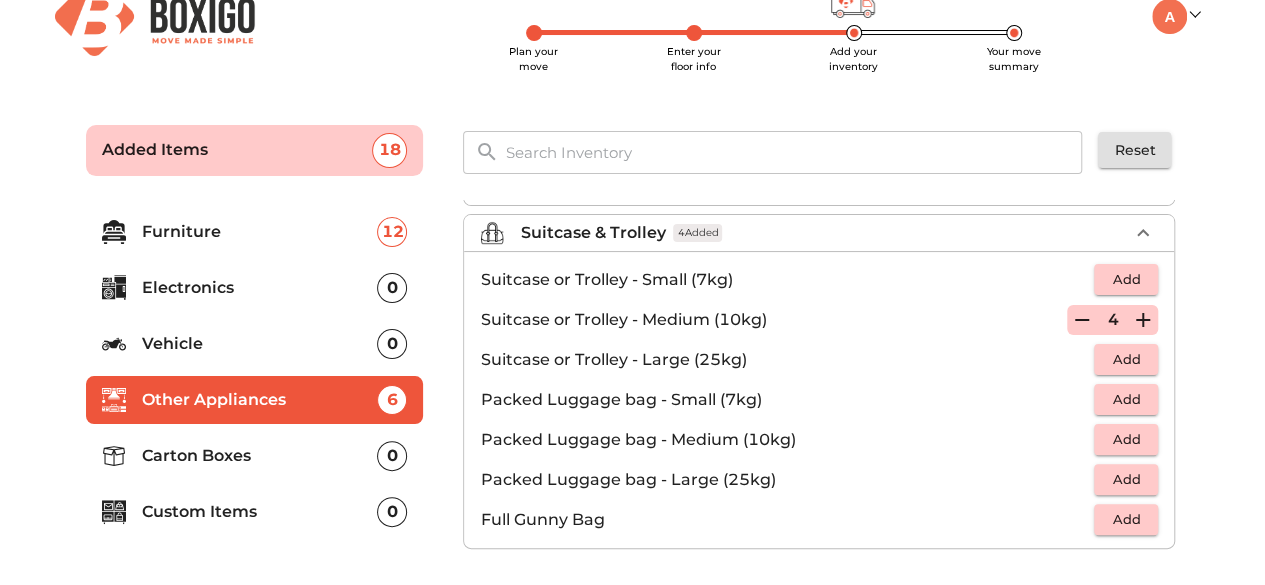 click on "Suitcase & Trolley 4  Added" at bounding box center (824, 233) 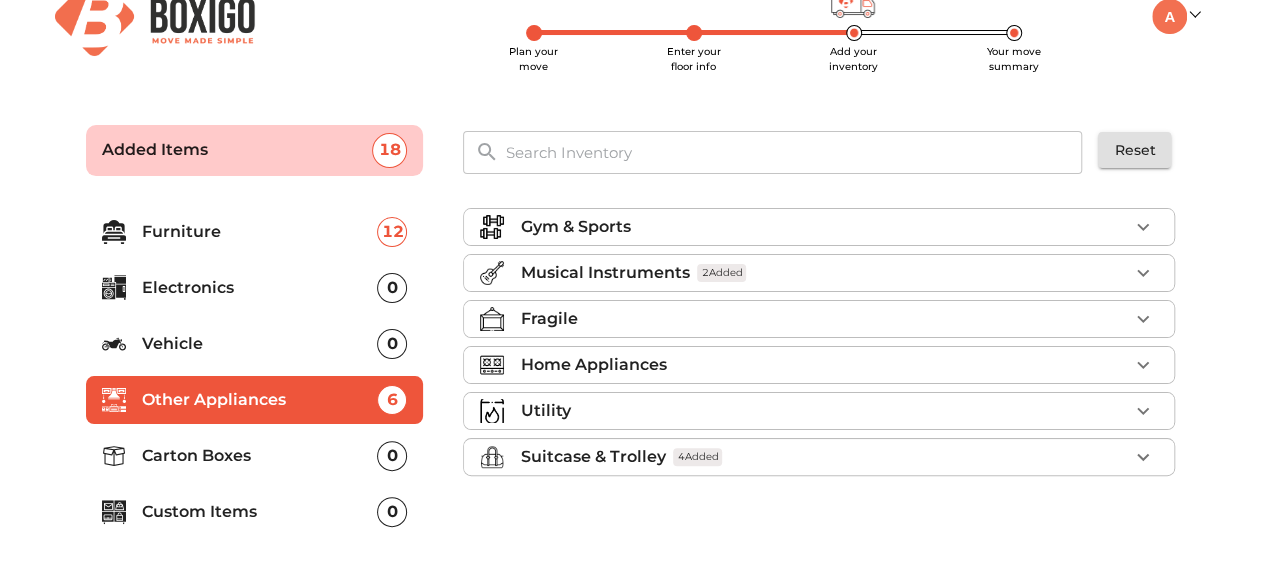 scroll, scrollTop: 0, scrollLeft: 0, axis: both 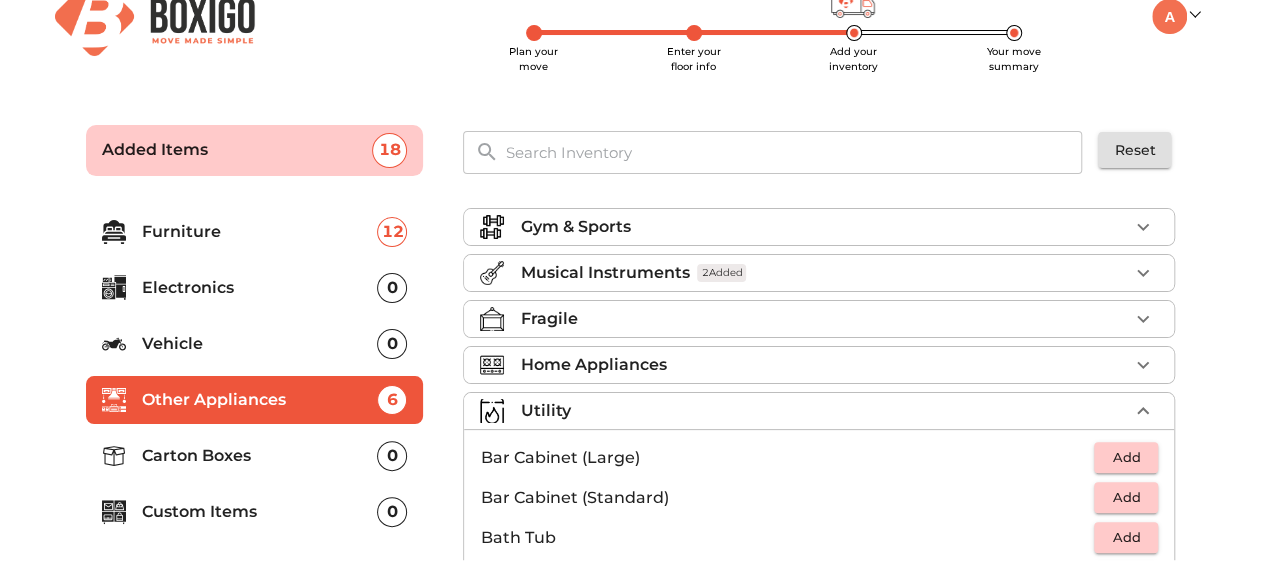 click on "Utility" at bounding box center (824, 411) 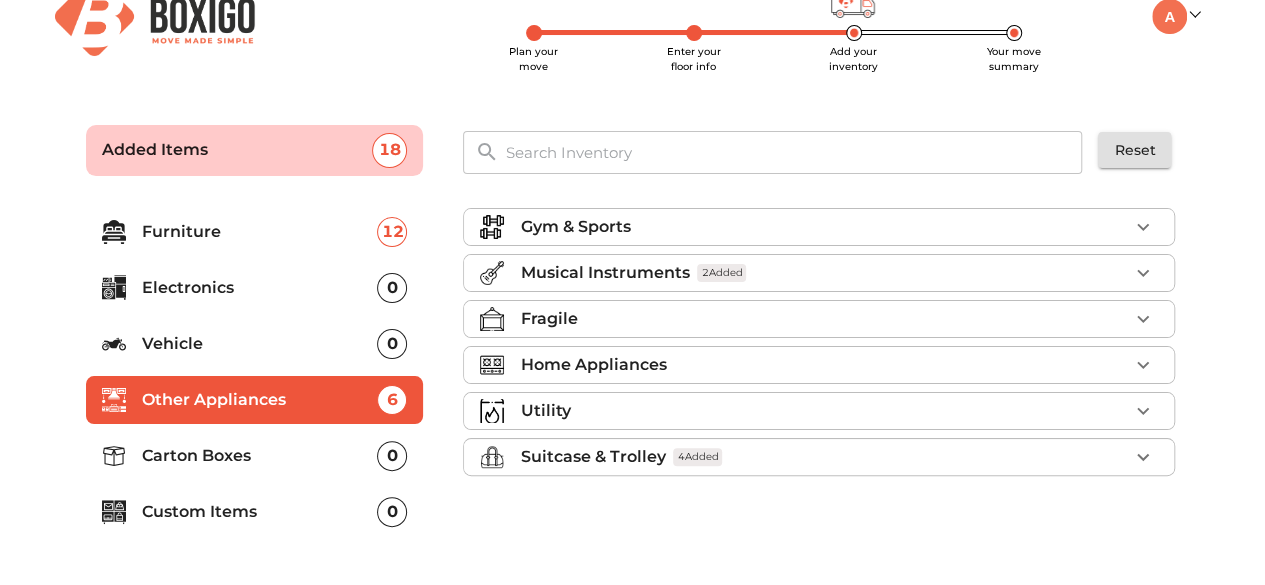click on "Carton Boxes" at bounding box center (260, 456) 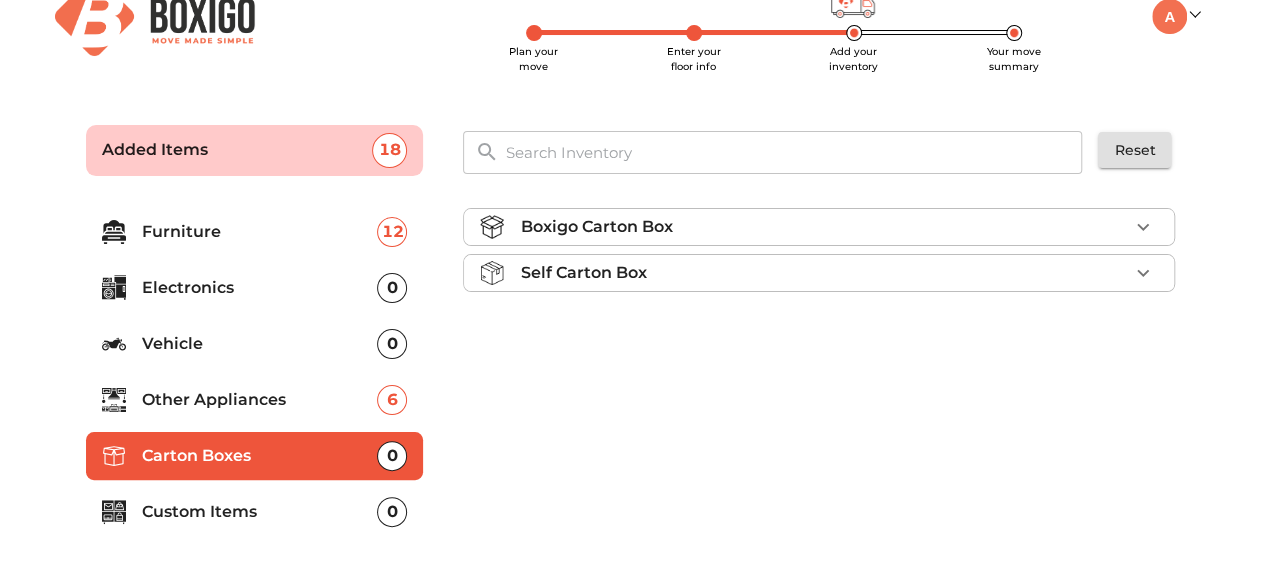 click on "Self Carton Box" at bounding box center [824, 273] 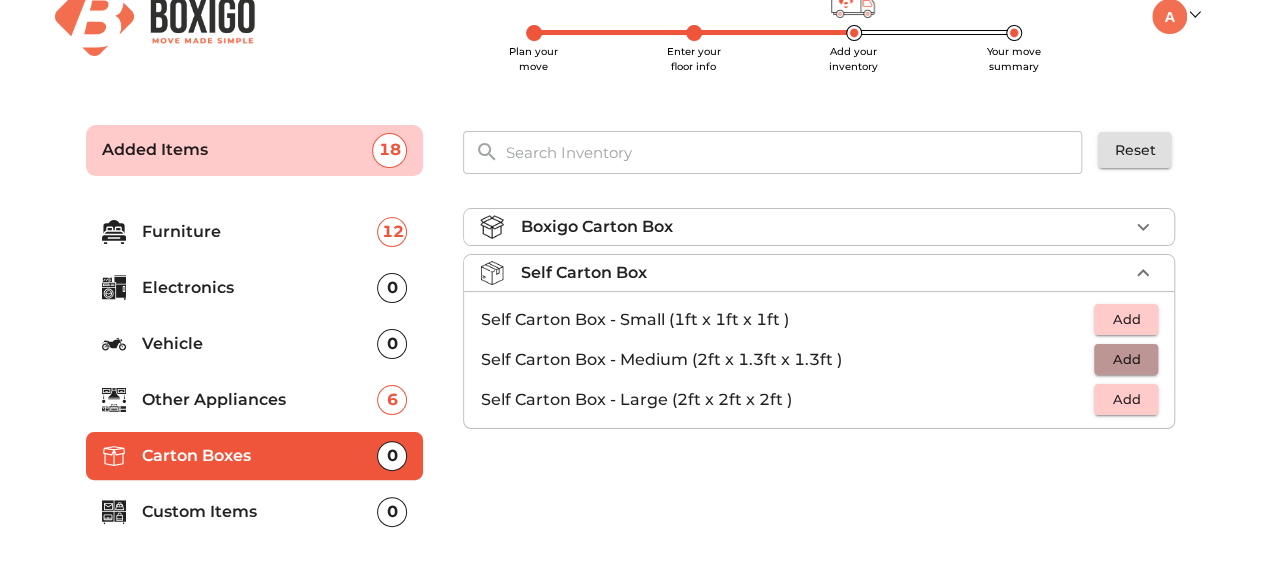 click on "Add" at bounding box center [1126, 359] 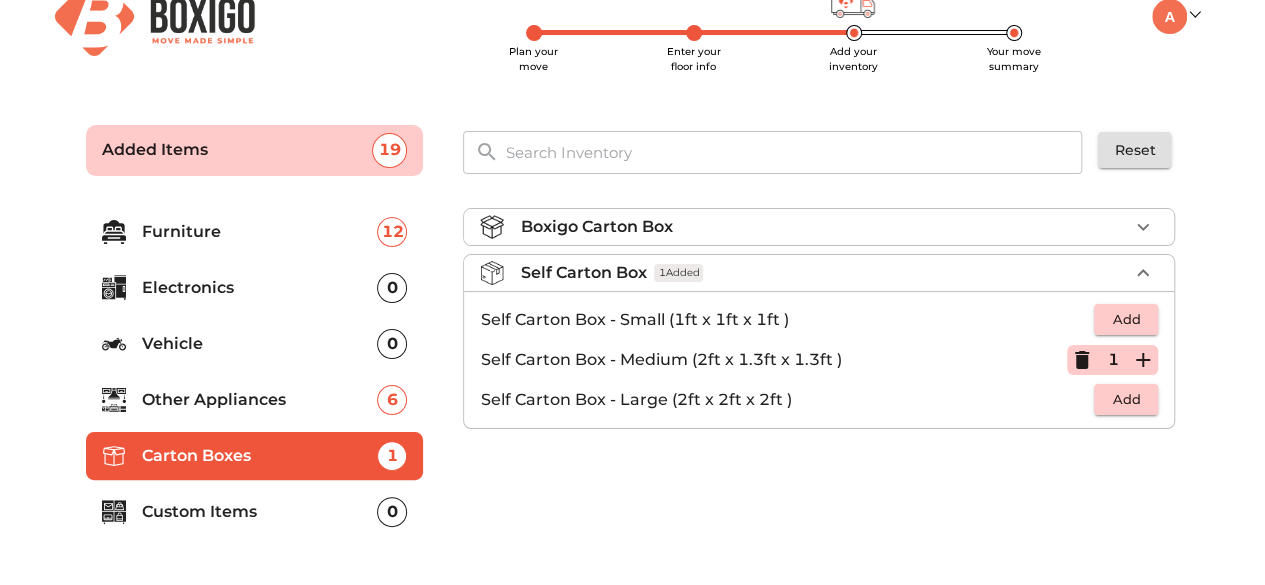 click 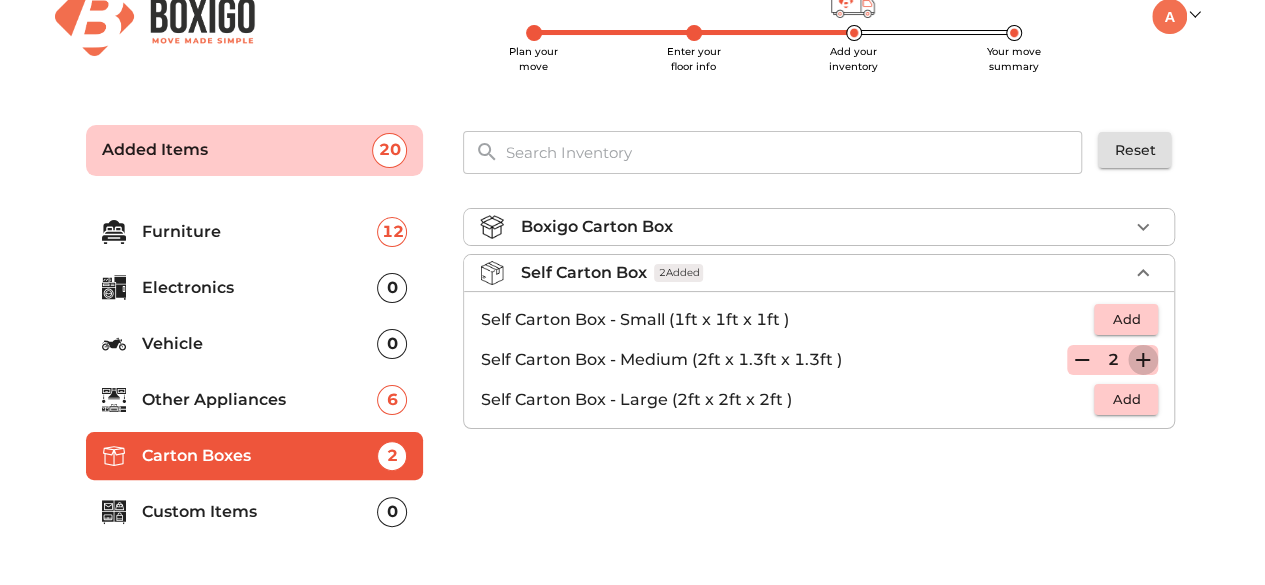 click 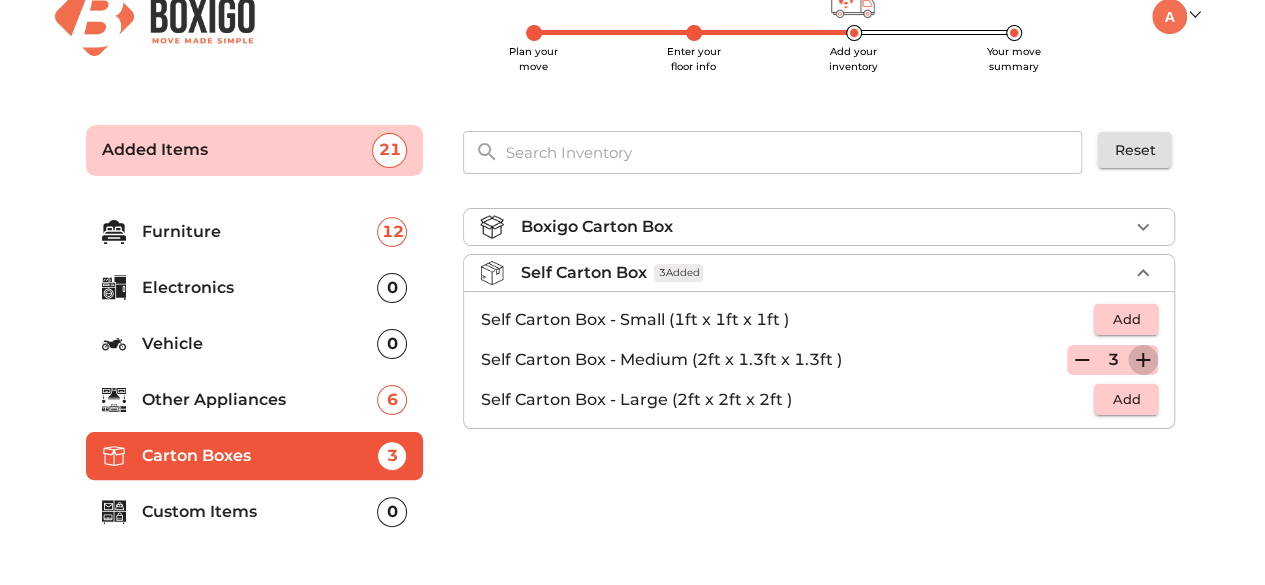 click 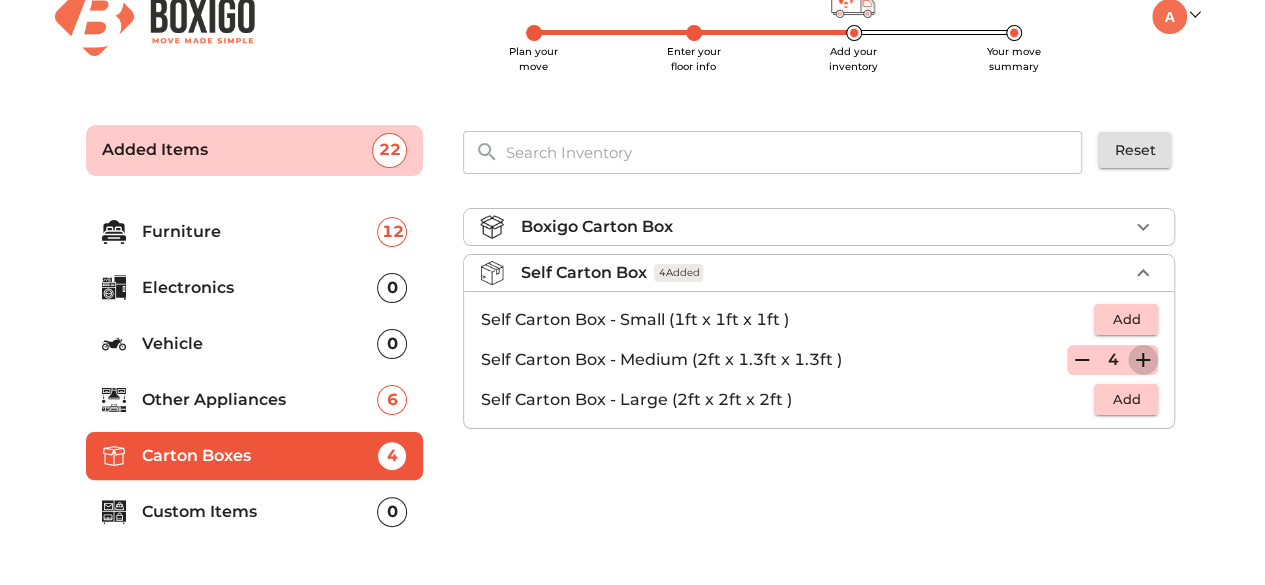 click 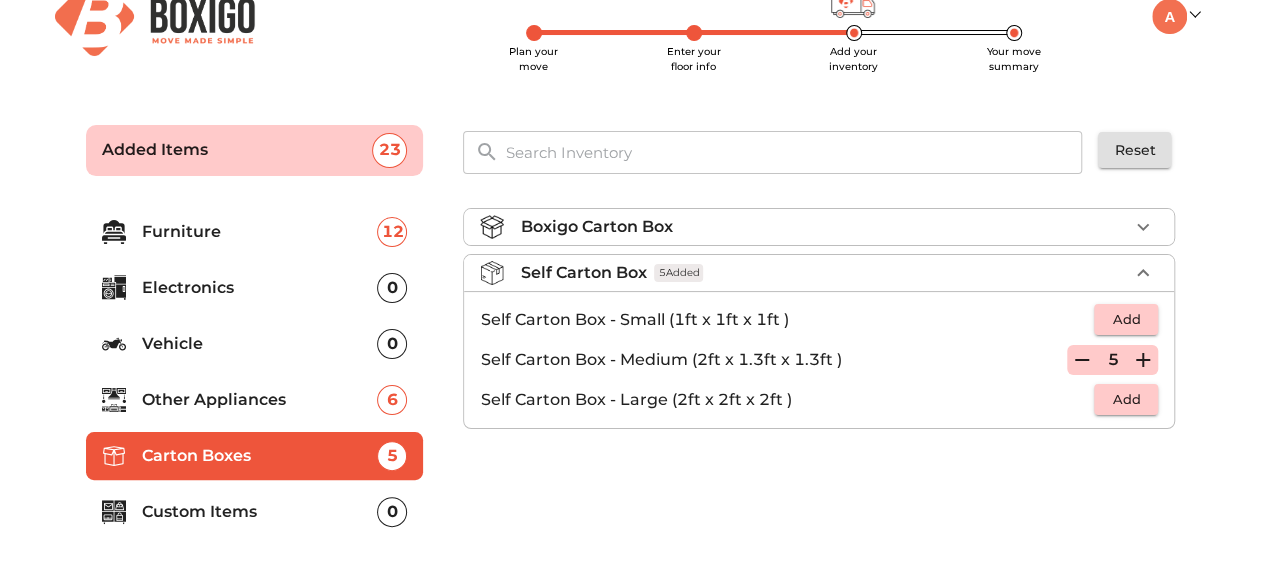 click on "Self Carton Box 5  Added" at bounding box center [824, 273] 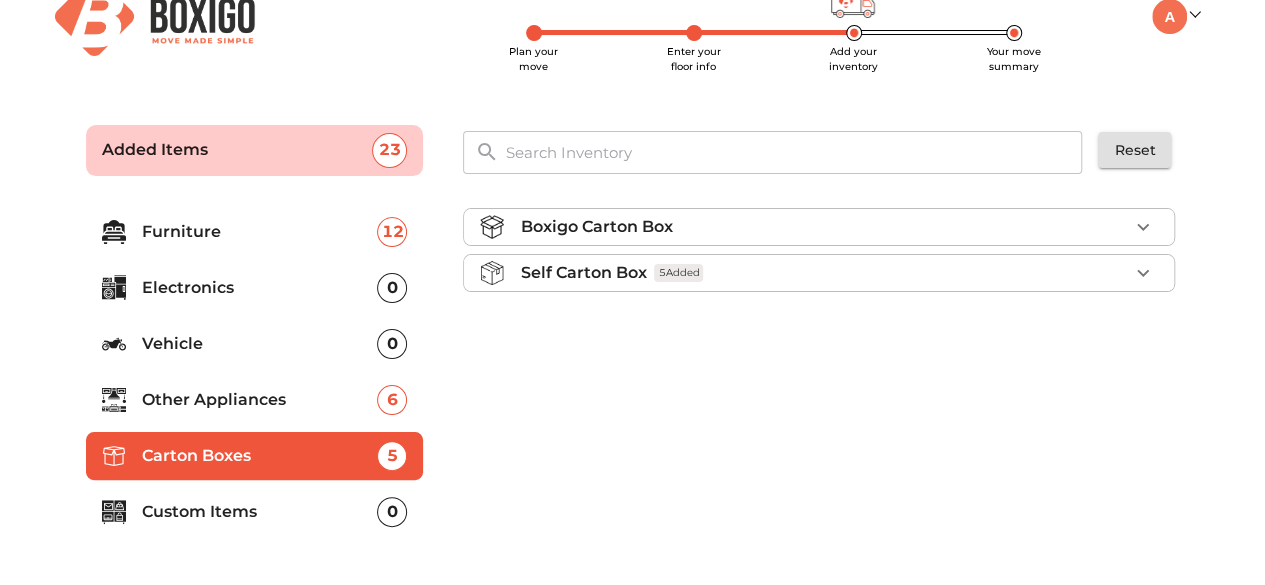click on "Custom Items" at bounding box center [260, 512] 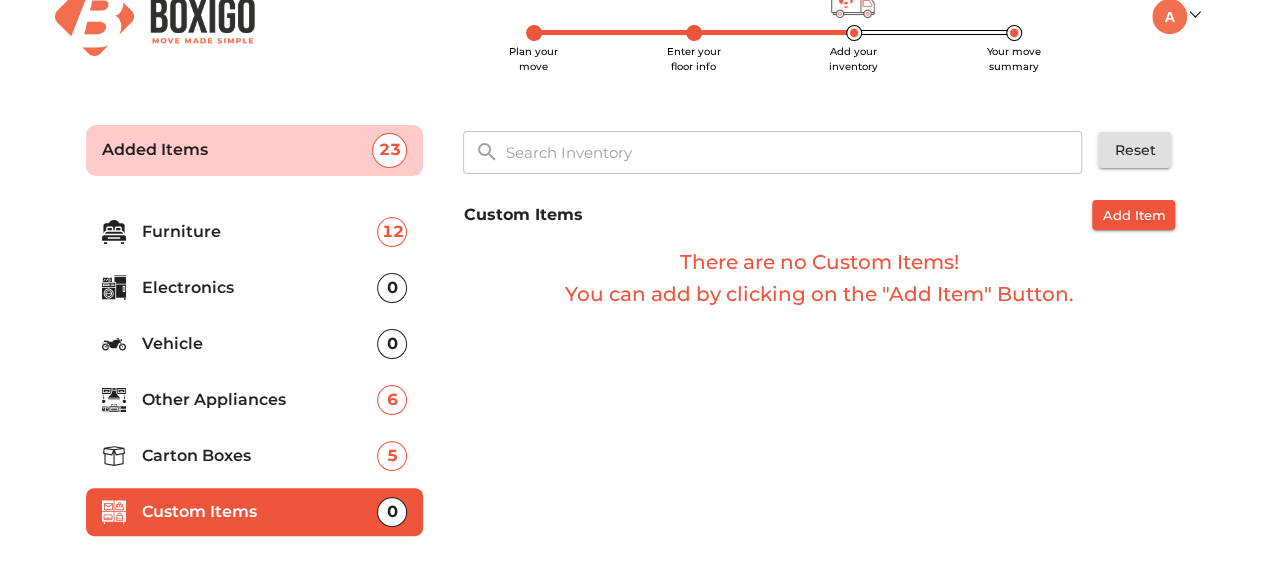 click on "Carton Boxes" at bounding box center (260, 456) 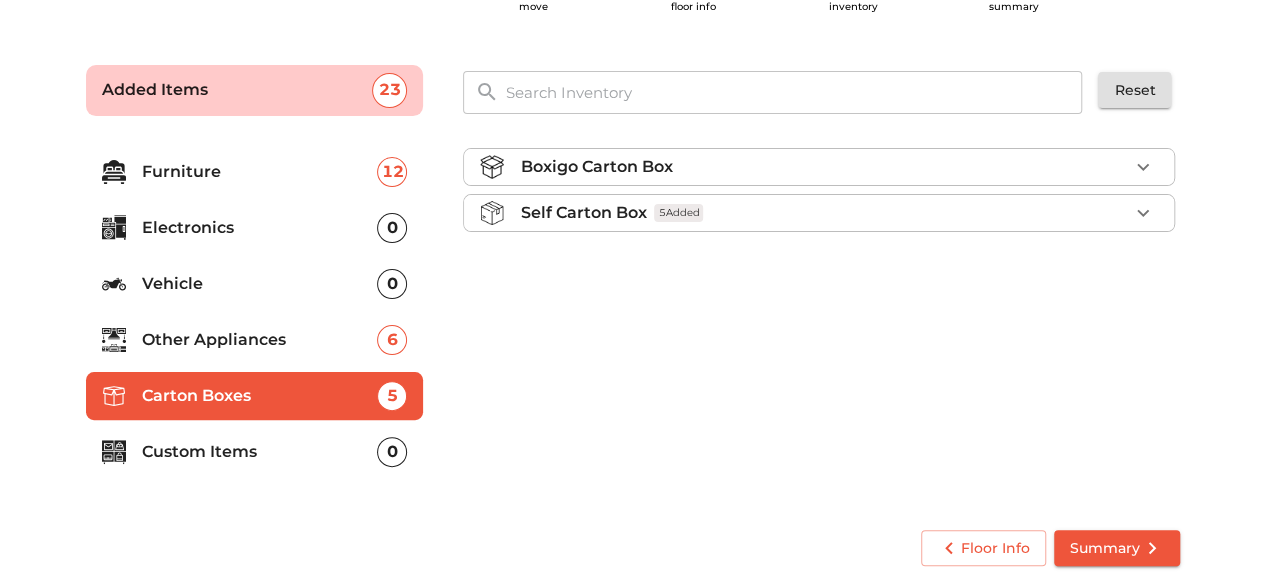 scroll, scrollTop: 96, scrollLeft: 0, axis: vertical 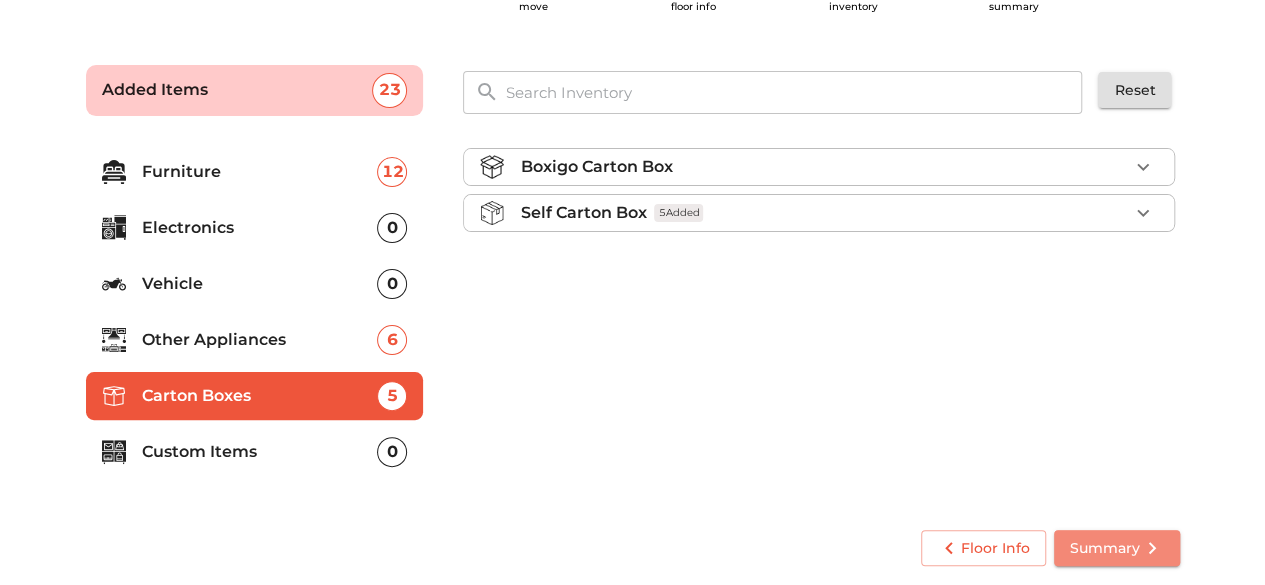 click on "Summary" at bounding box center (1117, 548) 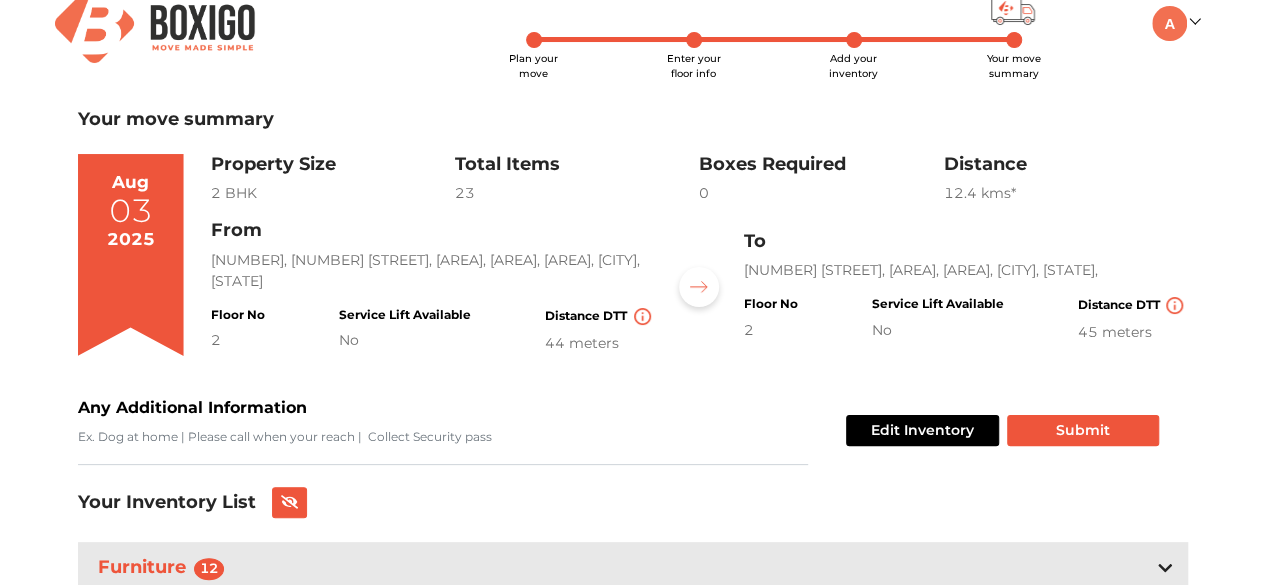 scroll, scrollTop: 0, scrollLeft: 0, axis: both 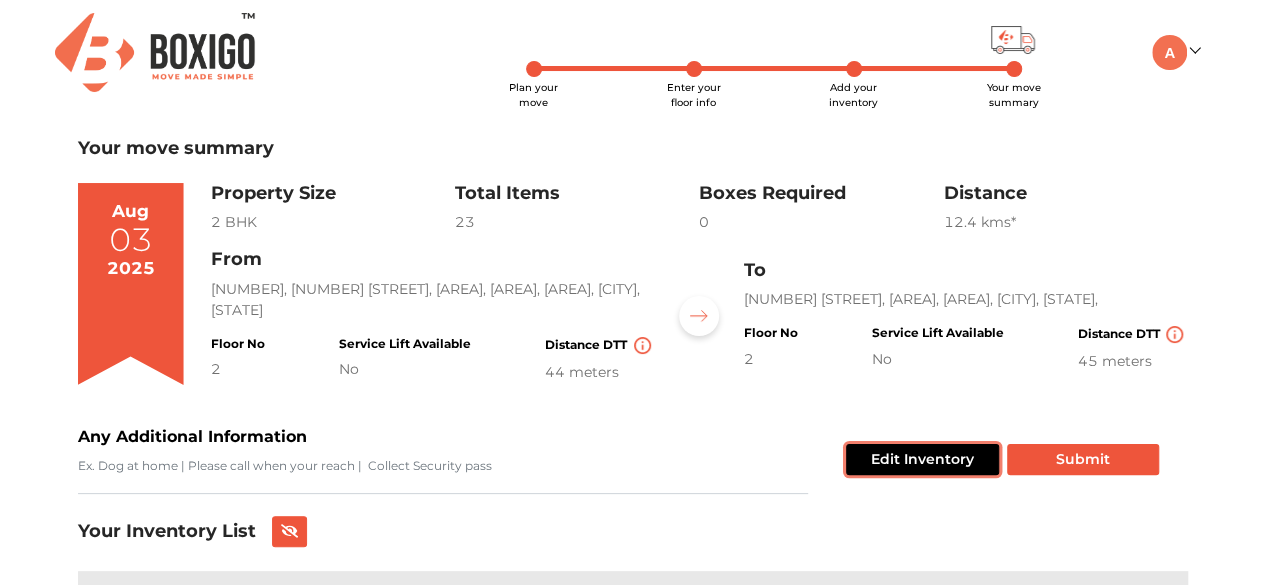 click on "Edit Inventory" at bounding box center (922, 459) 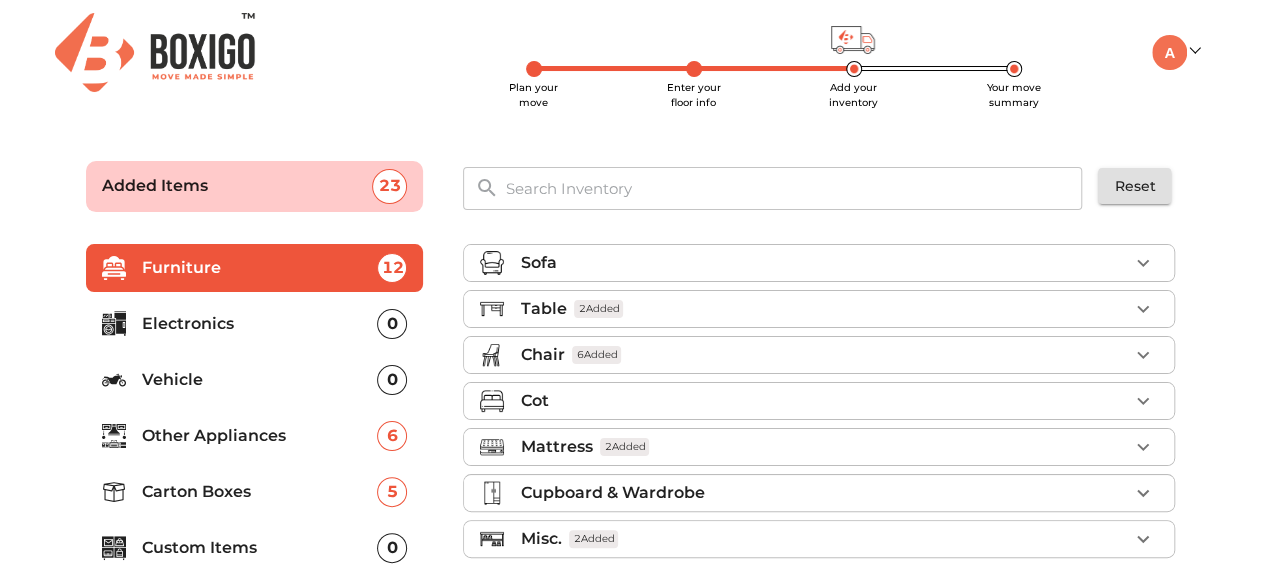 click on "Enter your   floor info" at bounding box center (694, 95) 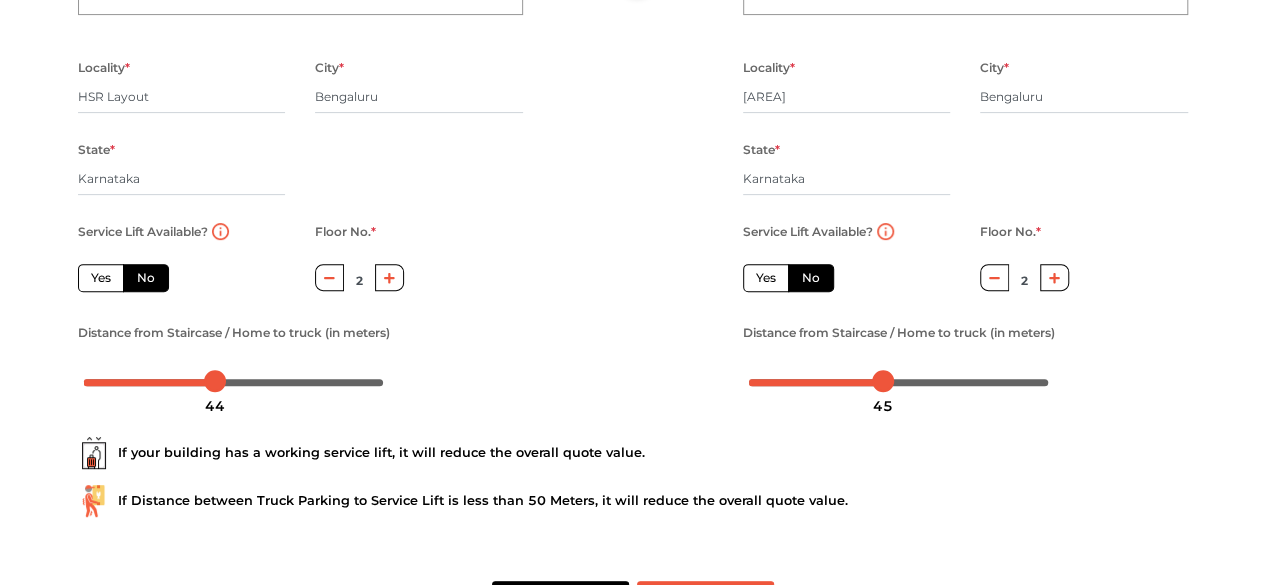 scroll, scrollTop: 309, scrollLeft: 0, axis: vertical 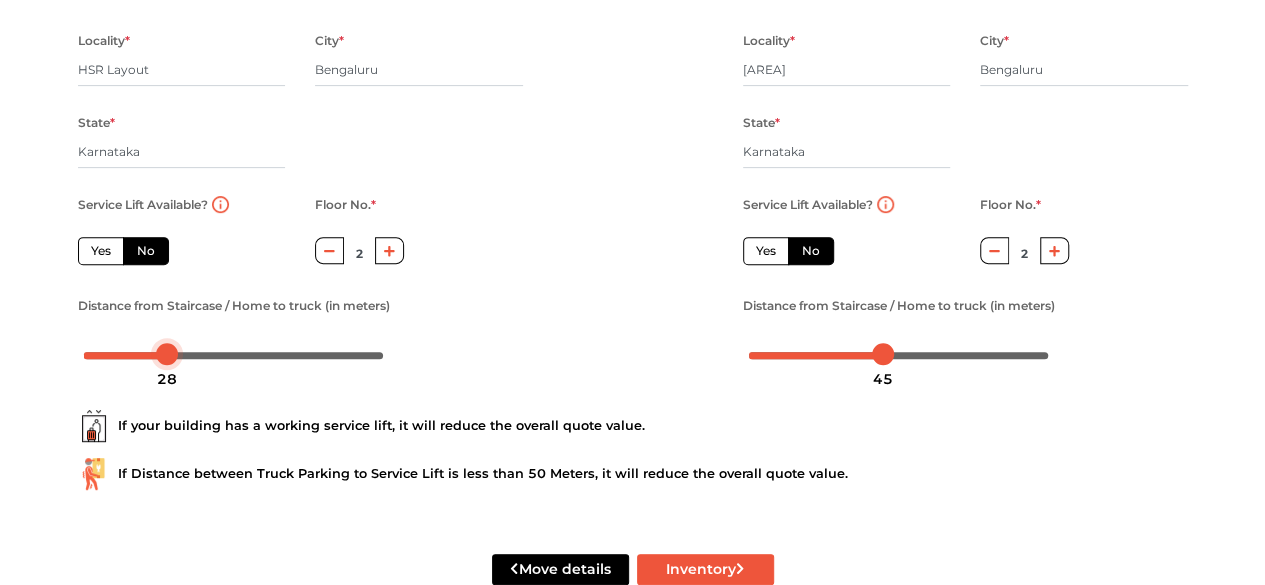 drag, startPoint x: 209, startPoint y: 359, endPoint x: 164, endPoint y: 360, distance: 45.01111 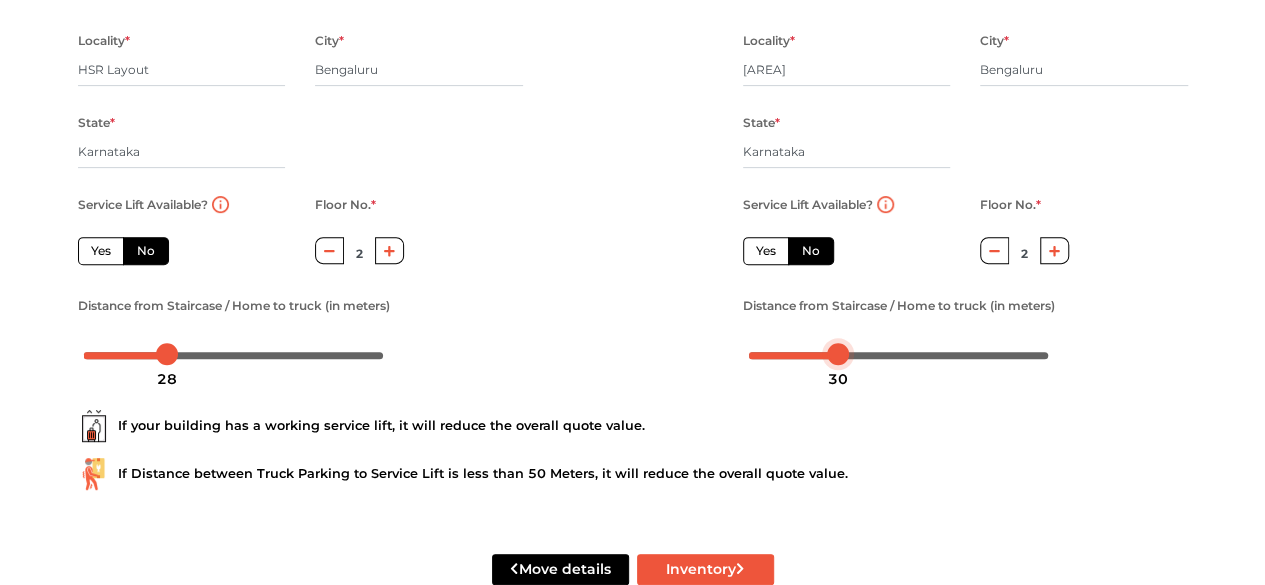 drag, startPoint x: 878, startPoint y: 354, endPoint x: 839, endPoint y: 354, distance: 39 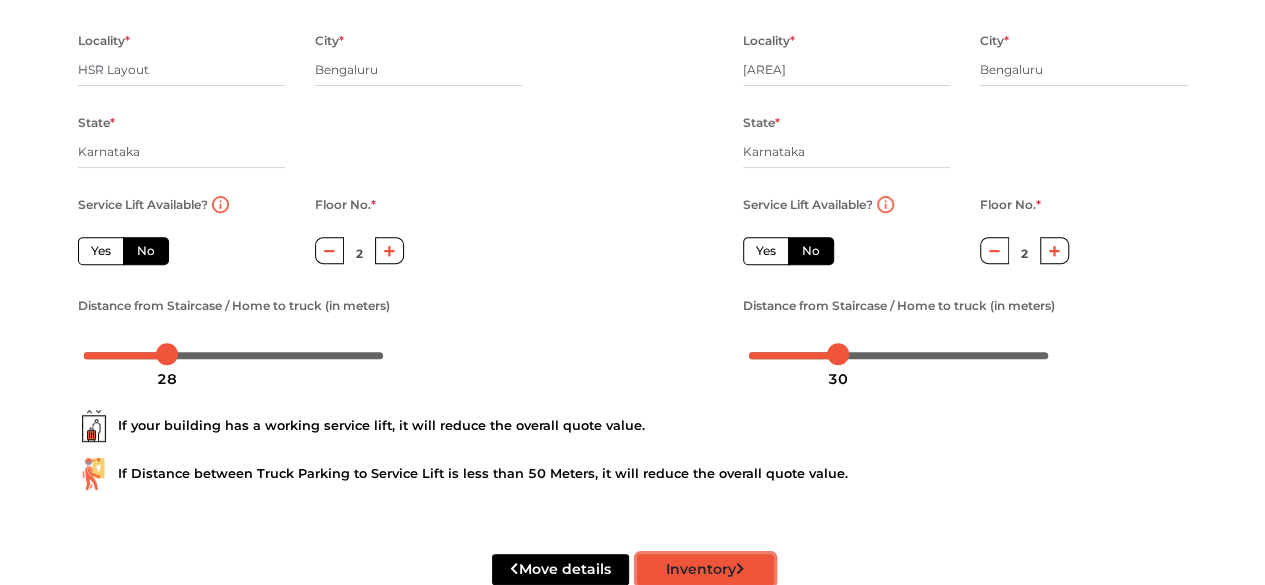 click on "Inventory" at bounding box center (705, 569) 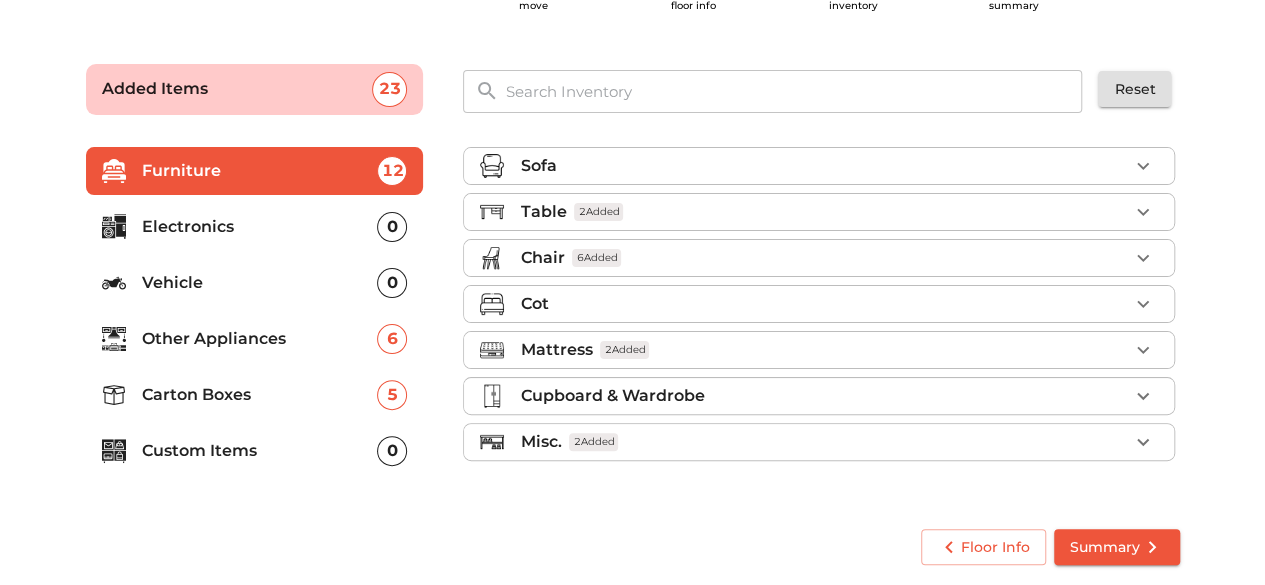 scroll, scrollTop: 96, scrollLeft: 0, axis: vertical 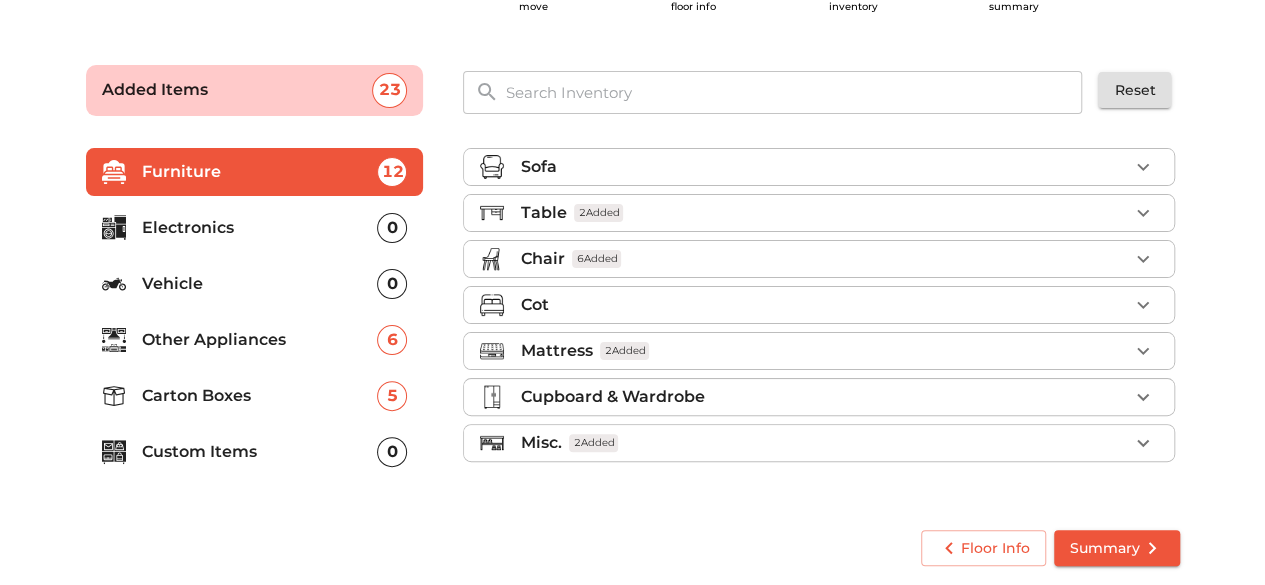 click on "Summary" at bounding box center [1117, 548] 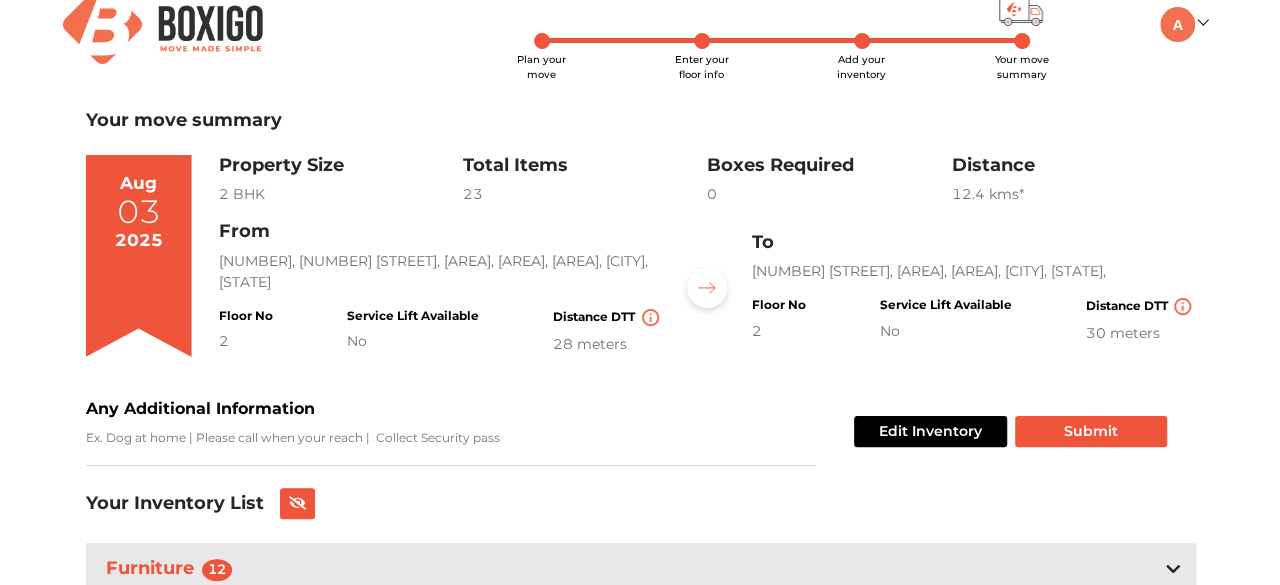 scroll, scrollTop: 27, scrollLeft: 0, axis: vertical 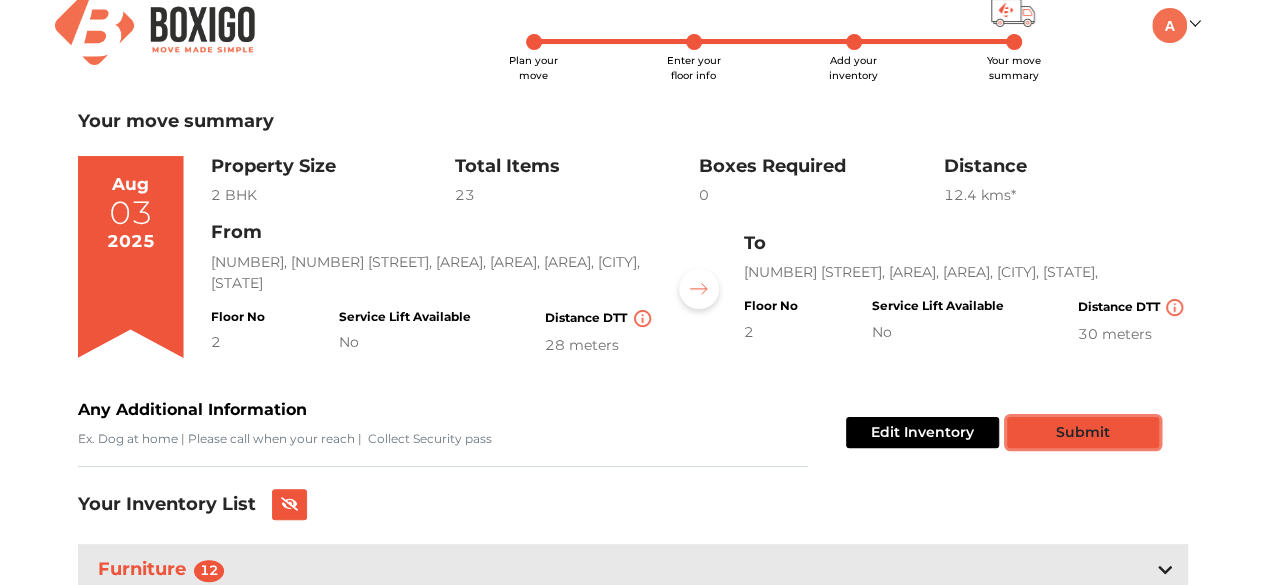 click on "Submit" at bounding box center [1083, 432] 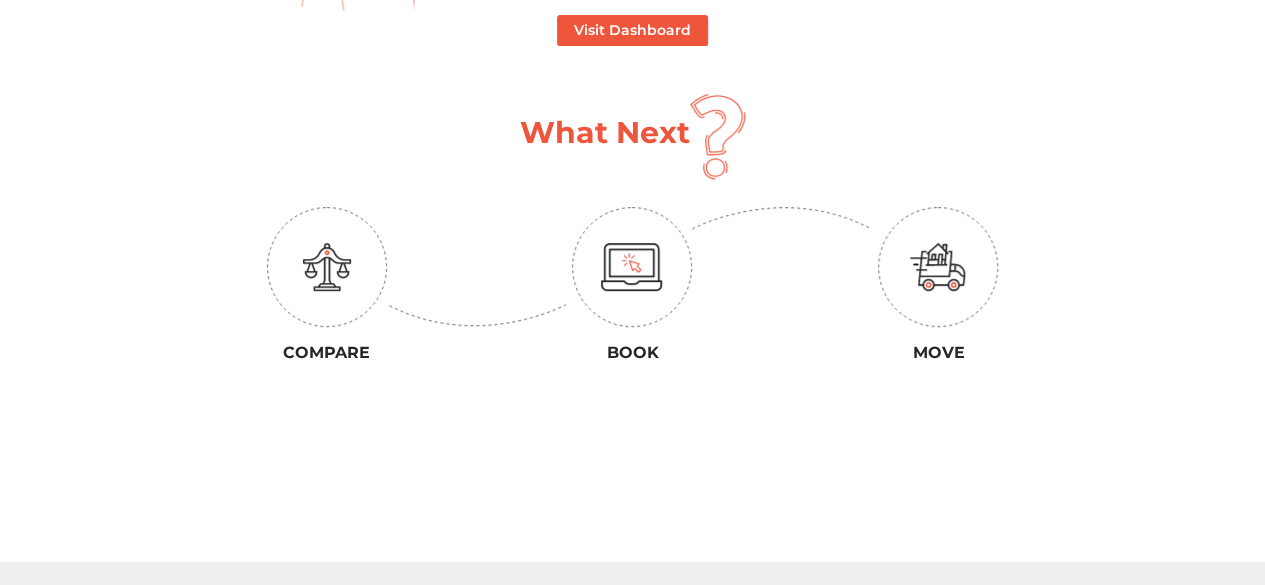 scroll, scrollTop: 0, scrollLeft: 0, axis: both 